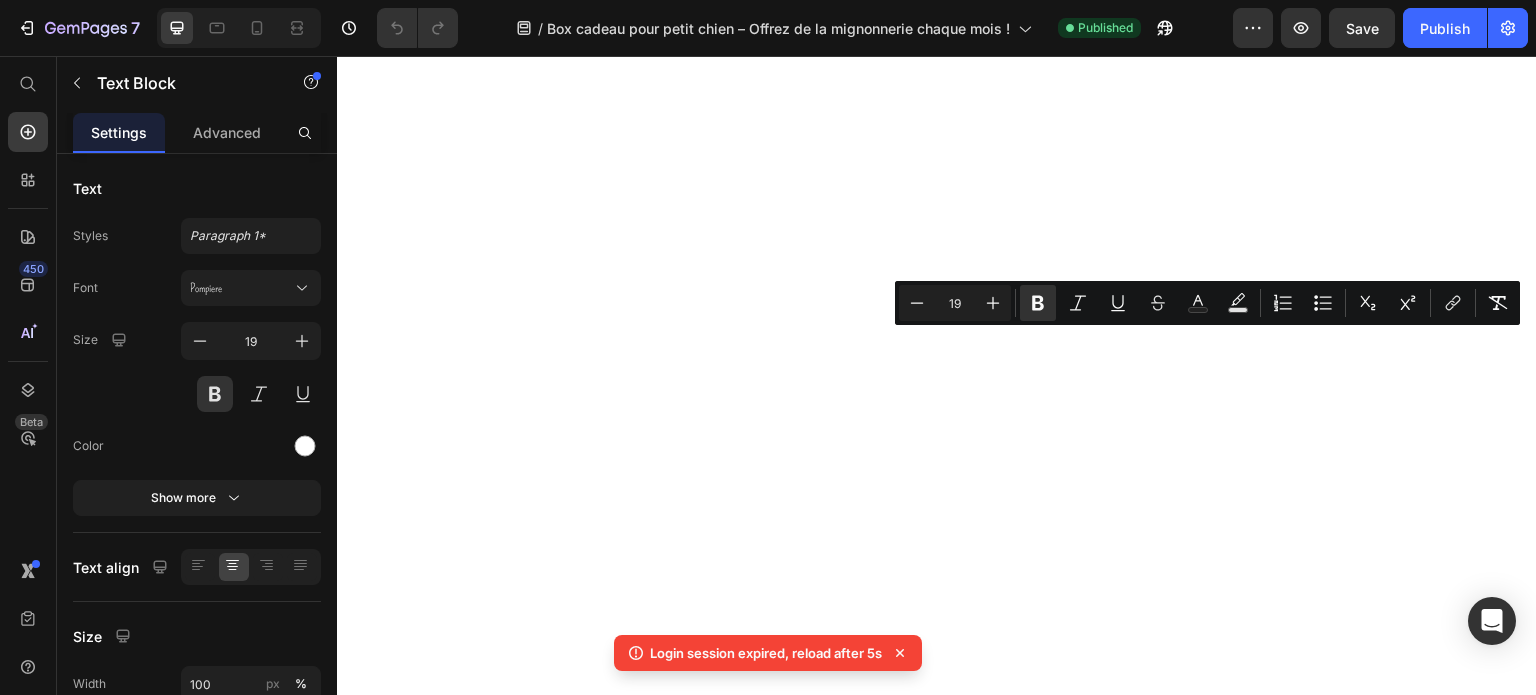 scroll, scrollTop: 0, scrollLeft: 0, axis: both 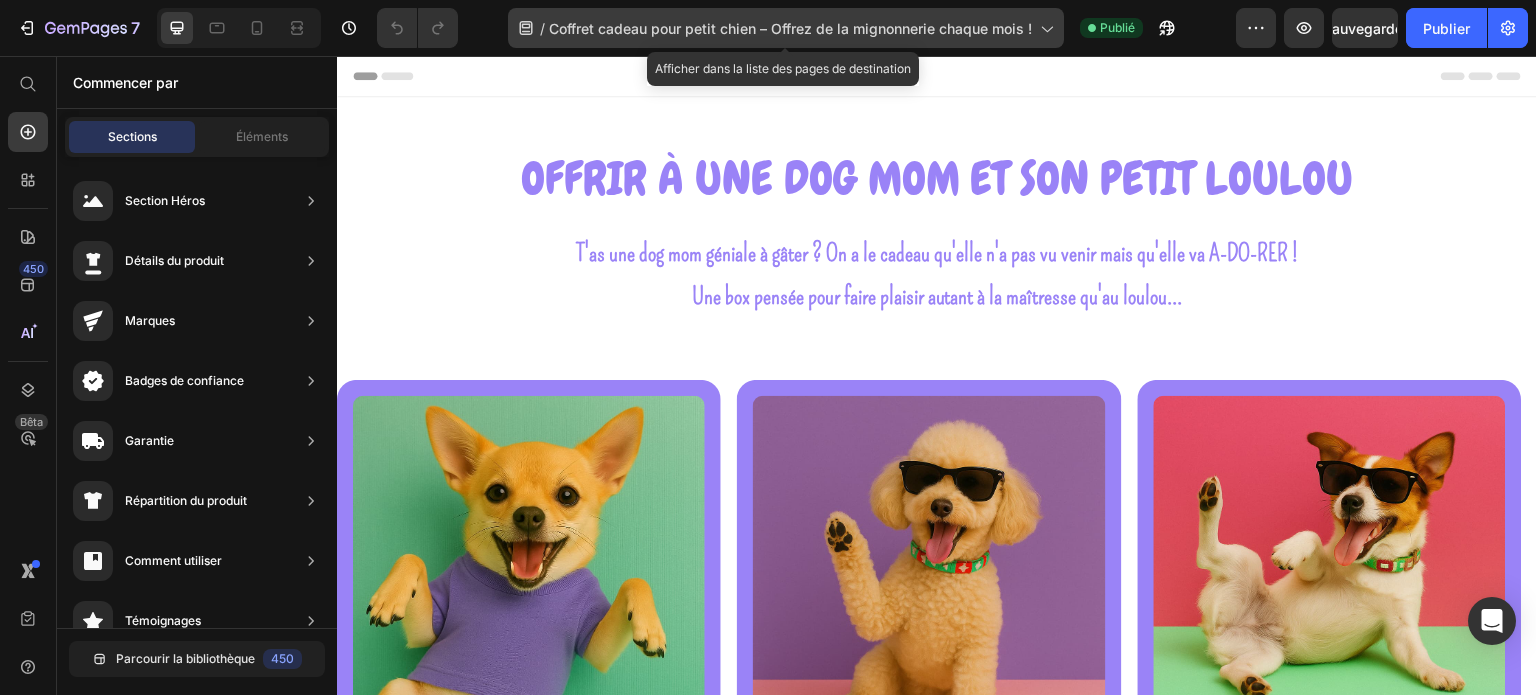 click on "/ Coffret cadeau pour petit chien – Offrez de la mignonnerie chaque mois !" 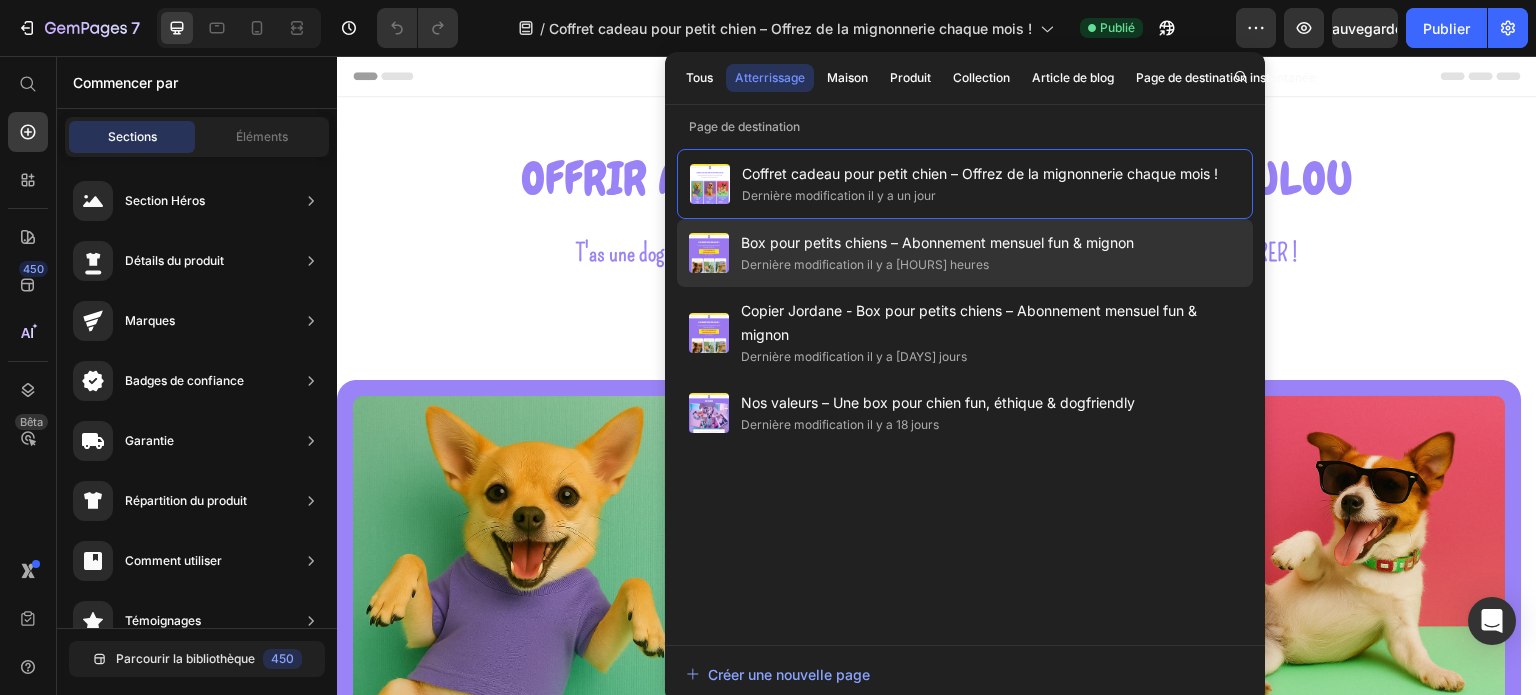 click on "Box pour petits chiens – Abonnement mensuel fun & mignon" at bounding box center [937, 242] 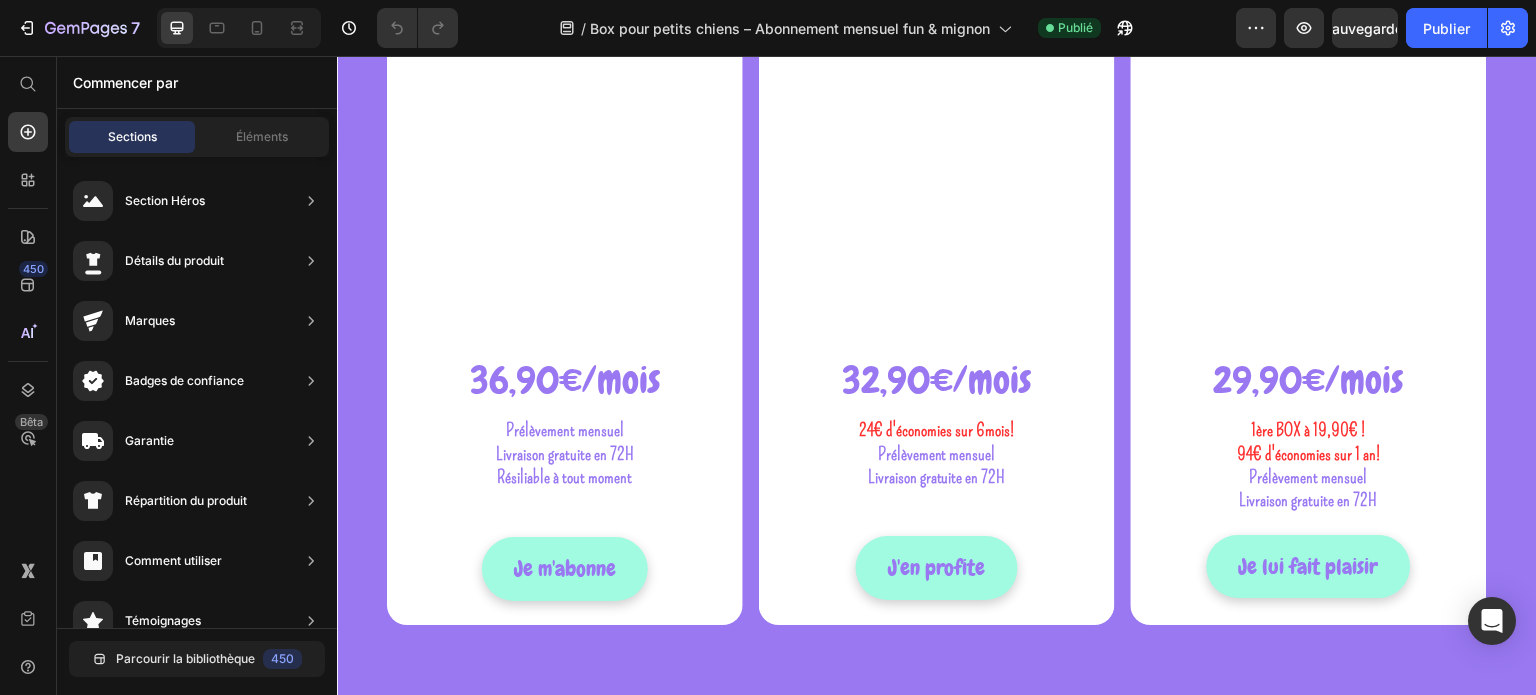 scroll, scrollTop: 700, scrollLeft: 0, axis: vertical 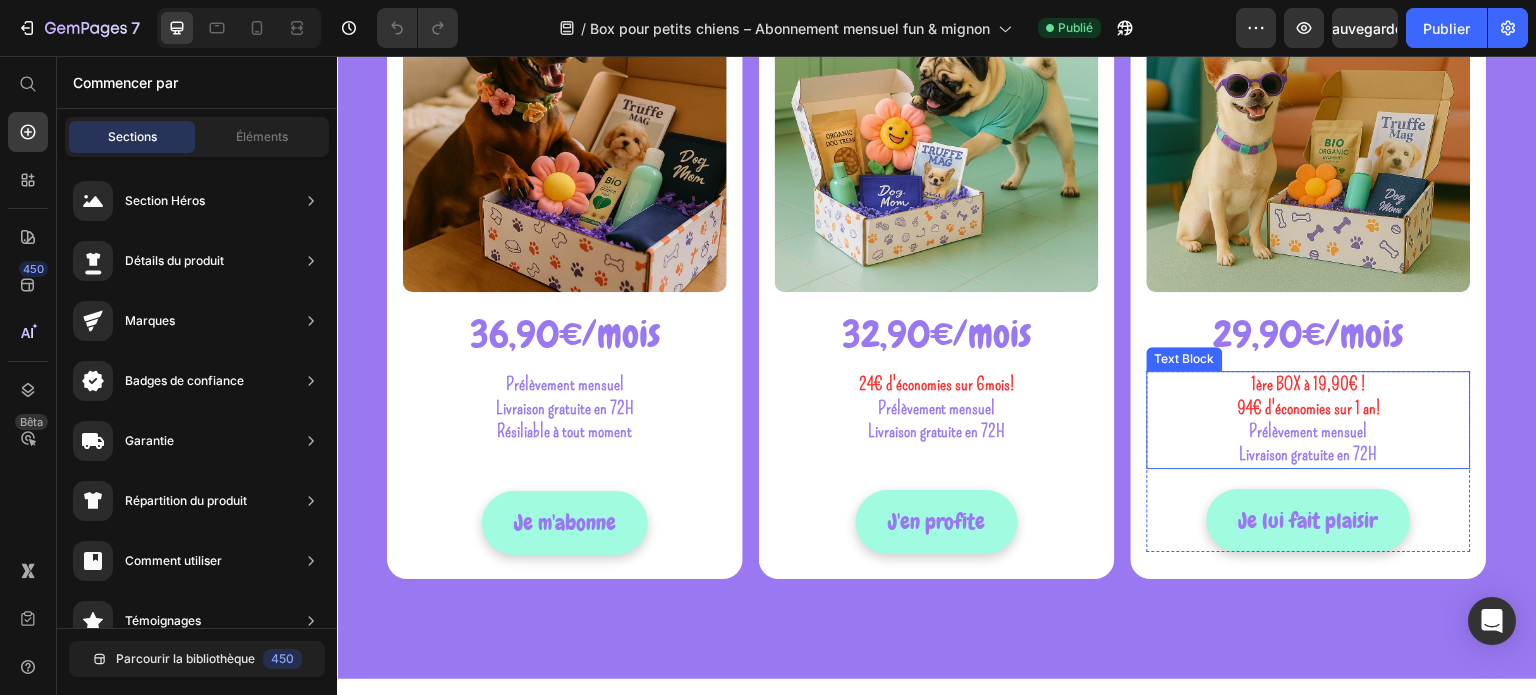 click on "1ère BOX à 19,90€ !" at bounding box center [1309, 384] 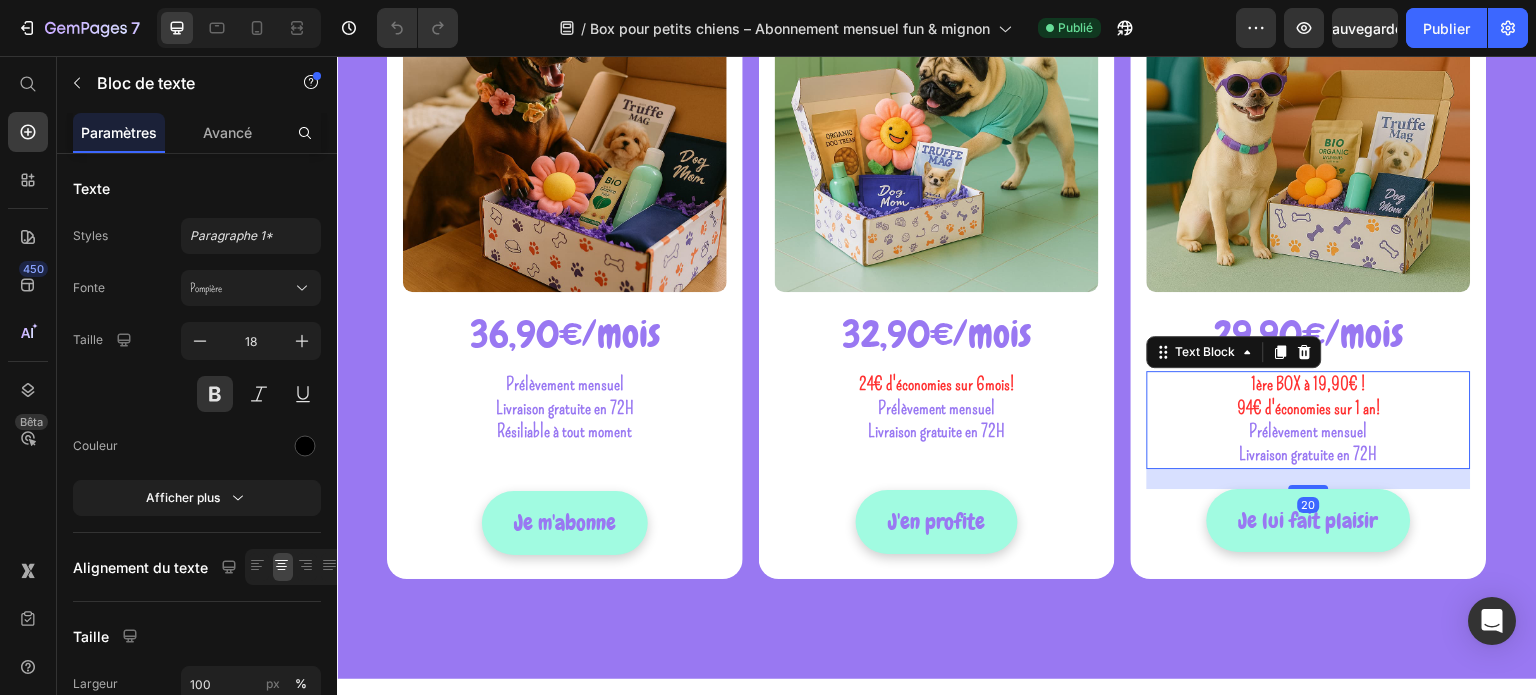 click on "1ère BOX à 19,90€ !" at bounding box center [1309, 384] 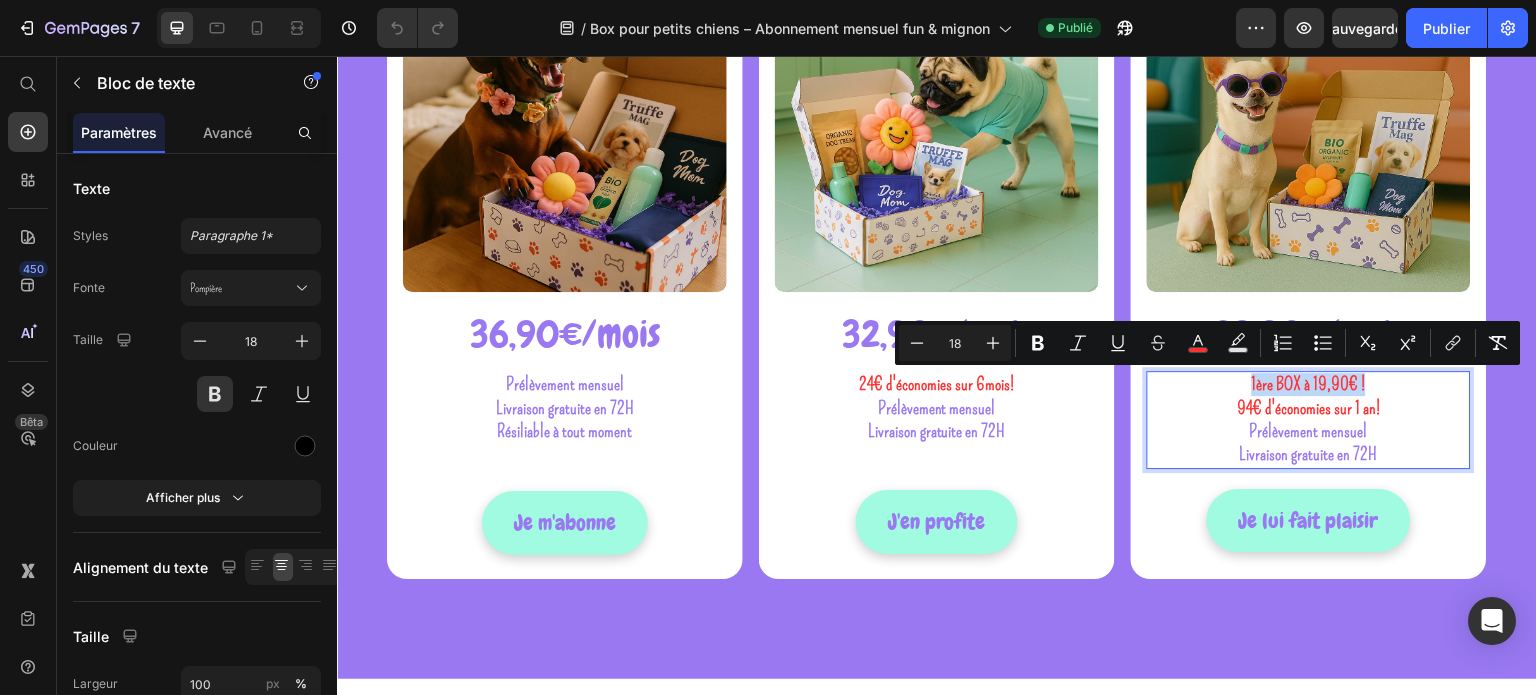 drag, startPoint x: 1363, startPoint y: 388, endPoint x: 1242, endPoint y: 389, distance: 121.004135 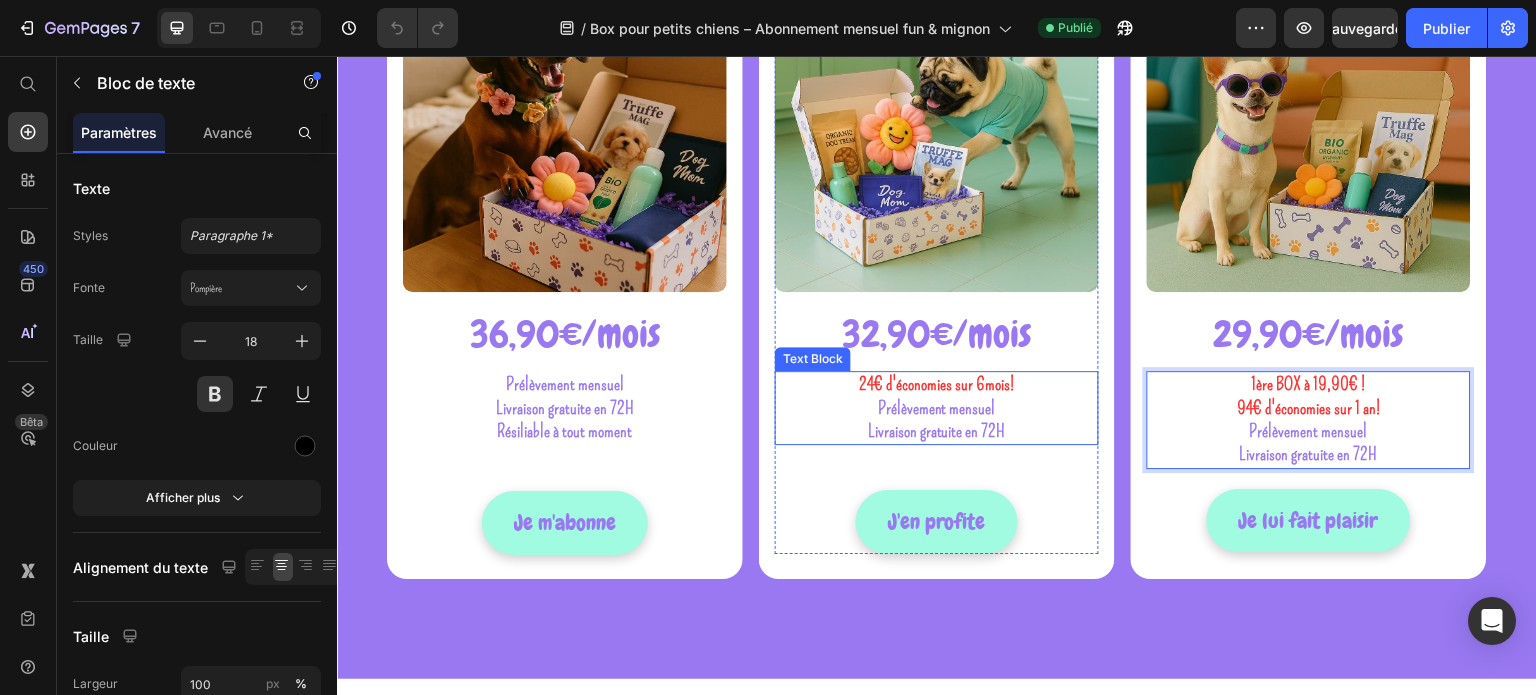 click on "24€ d'économies sur 6mois!" at bounding box center (937, 384) 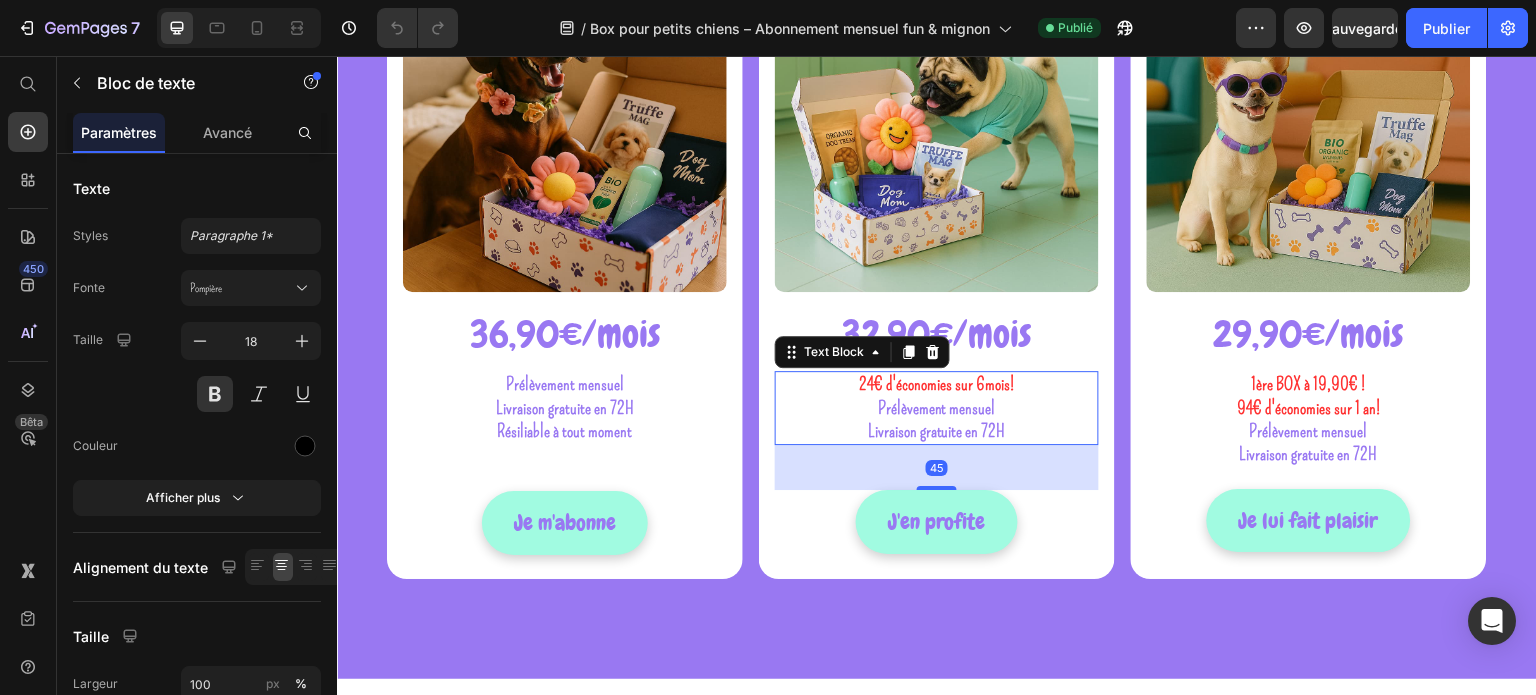 click on "24€ d'économies sur 6mois!" at bounding box center (937, 384) 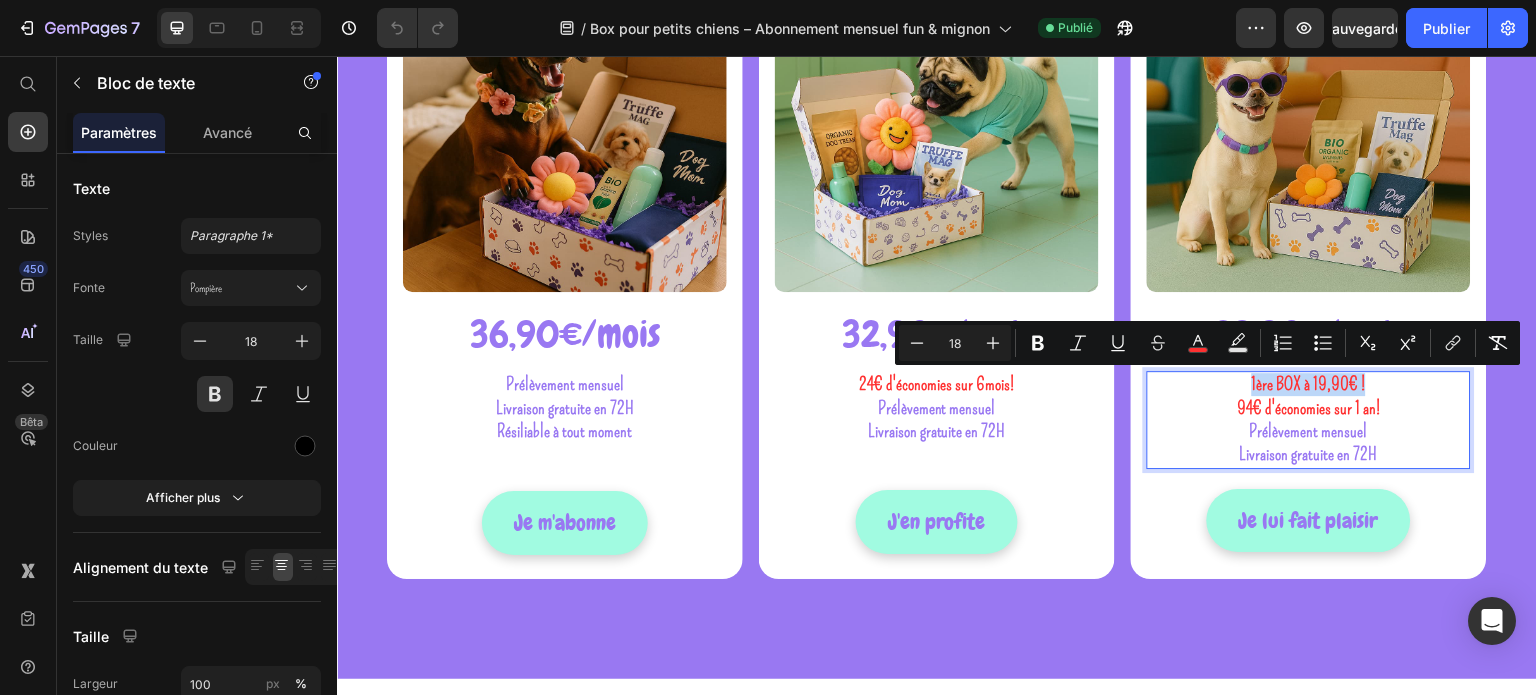 drag, startPoint x: 1364, startPoint y: 383, endPoint x: 1239, endPoint y: 382, distance: 125.004 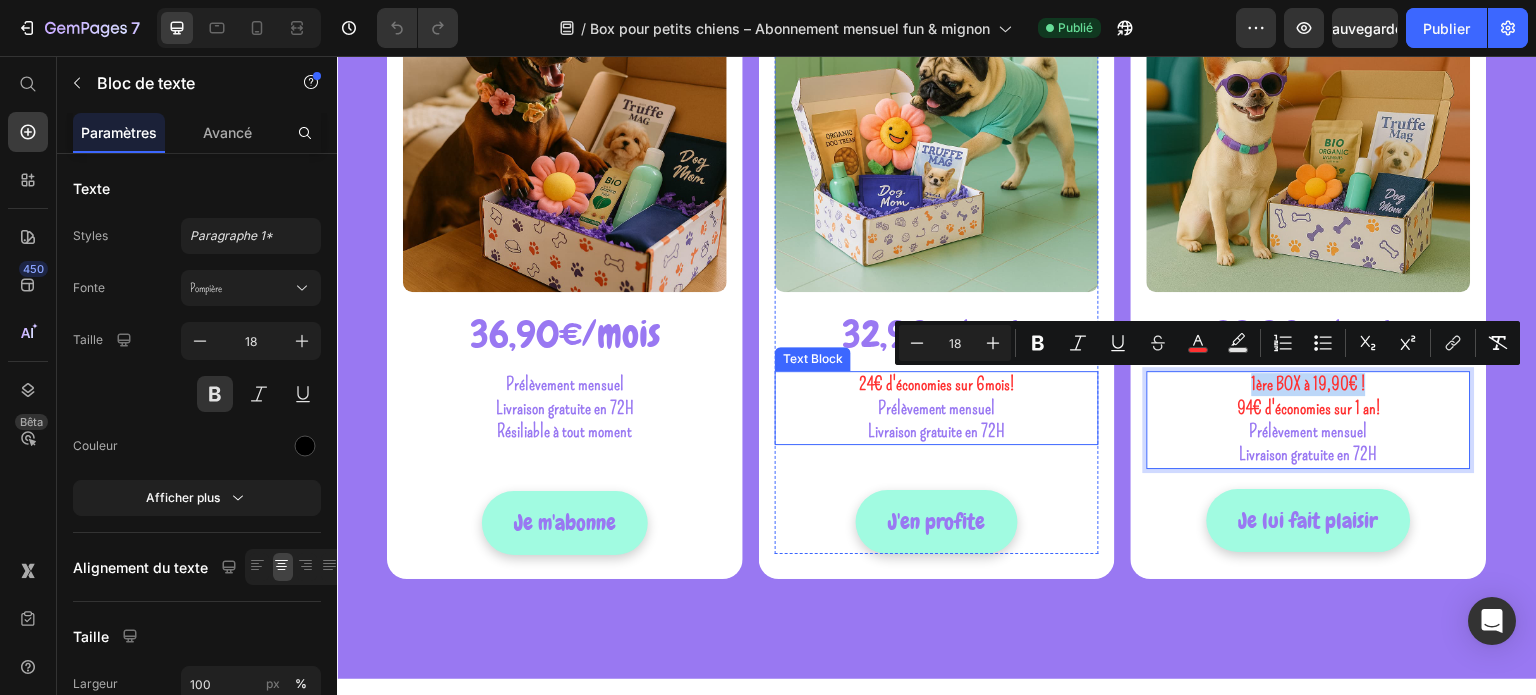 click on "24€ d'économies sur 6mois!" at bounding box center (937, 384) 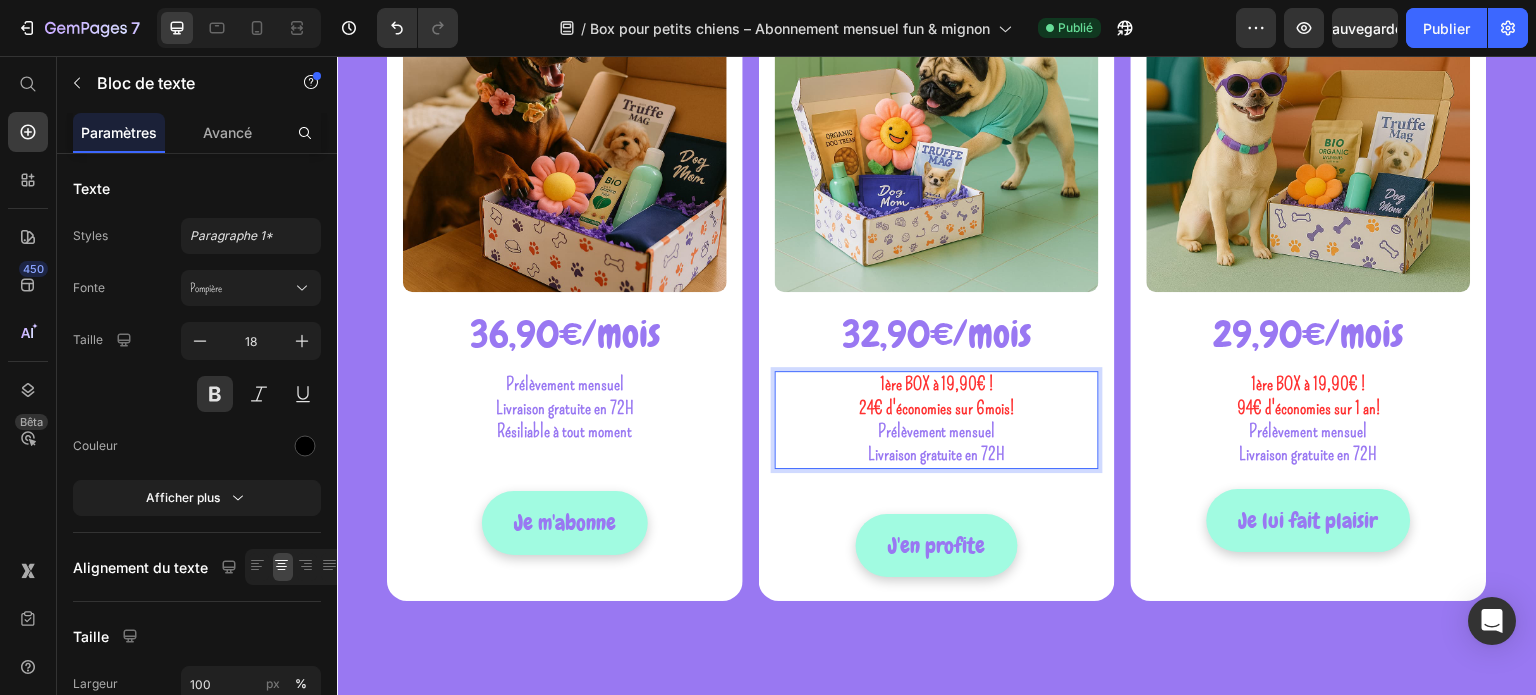 click on "24€ d'économies sur 6mois!" at bounding box center [937, 408] 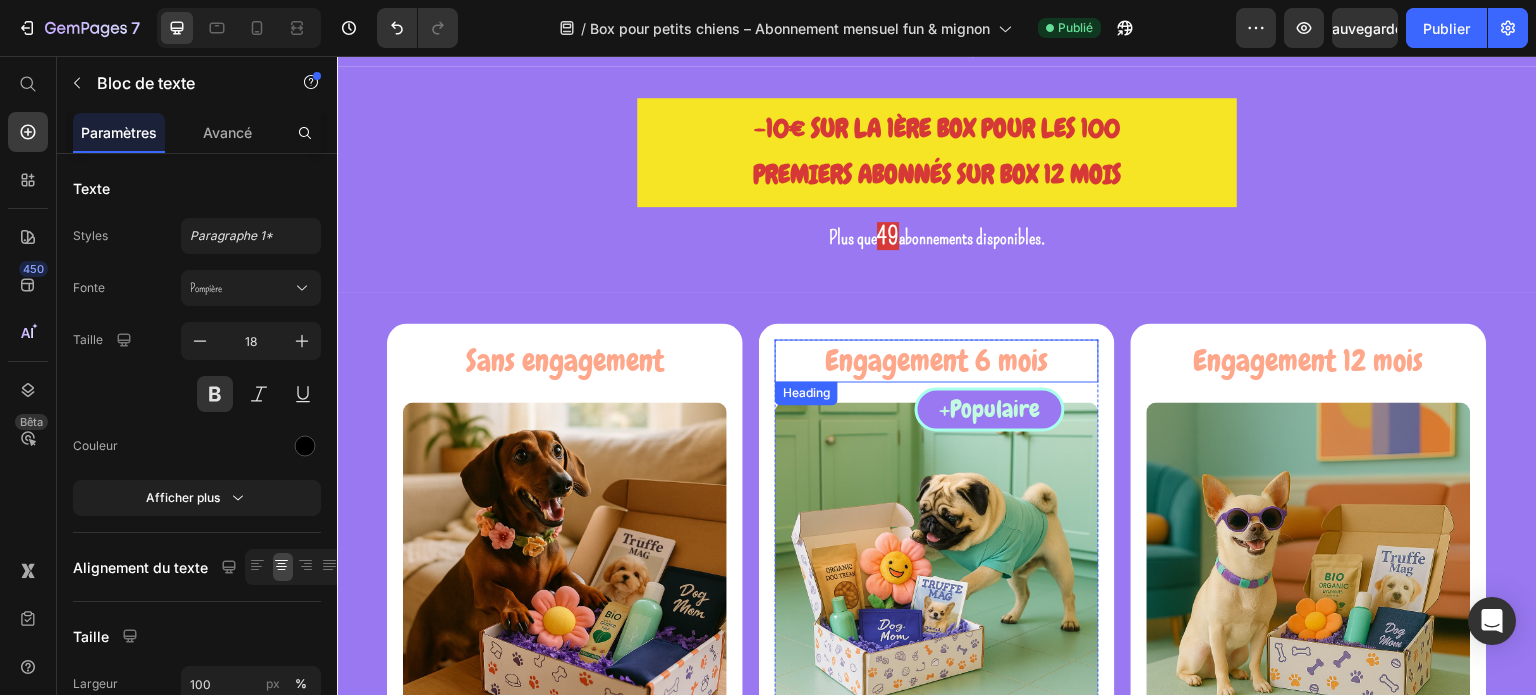 scroll, scrollTop: 200, scrollLeft: 0, axis: vertical 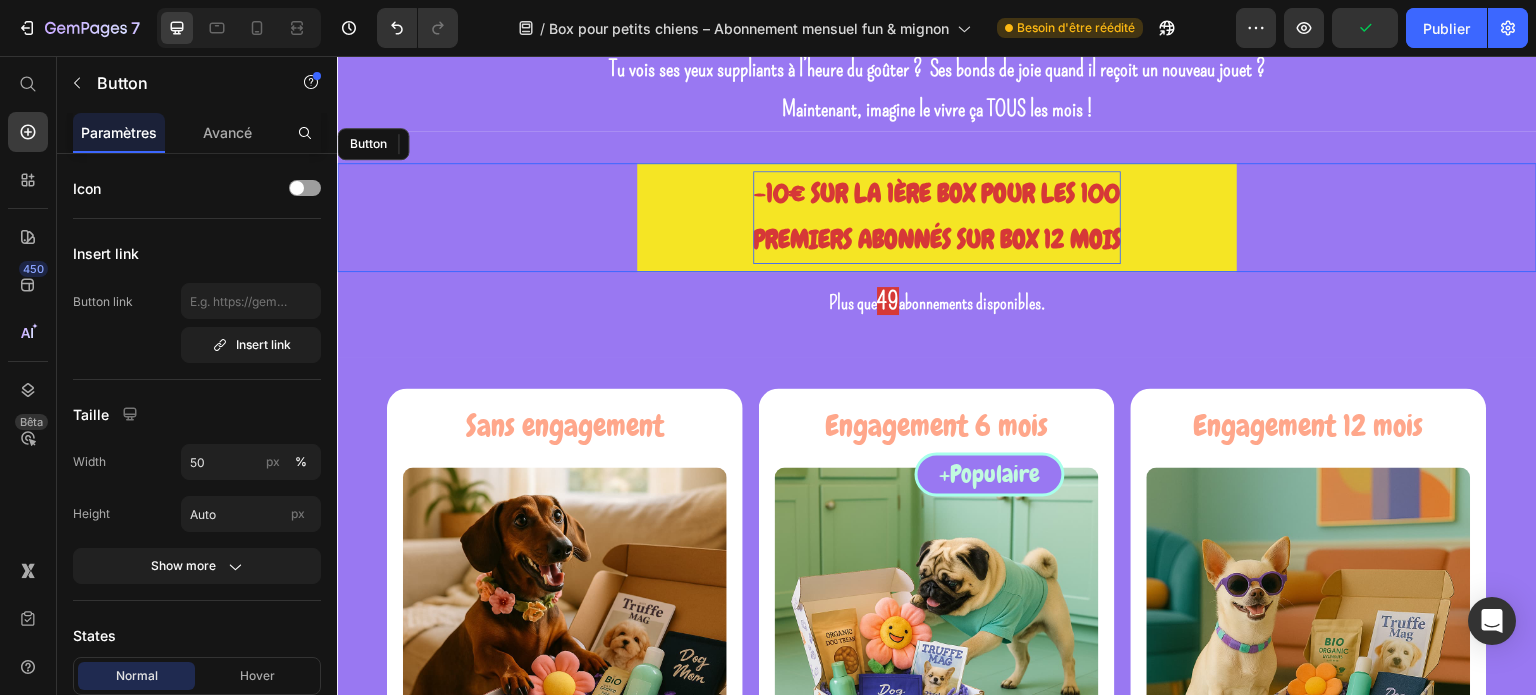 click on "-10€ SUR LA 1ÈRE BOX POUR LES 100   PREMIERS ABONNÉS SUR BOX 12 MOIS" at bounding box center (937, 218) 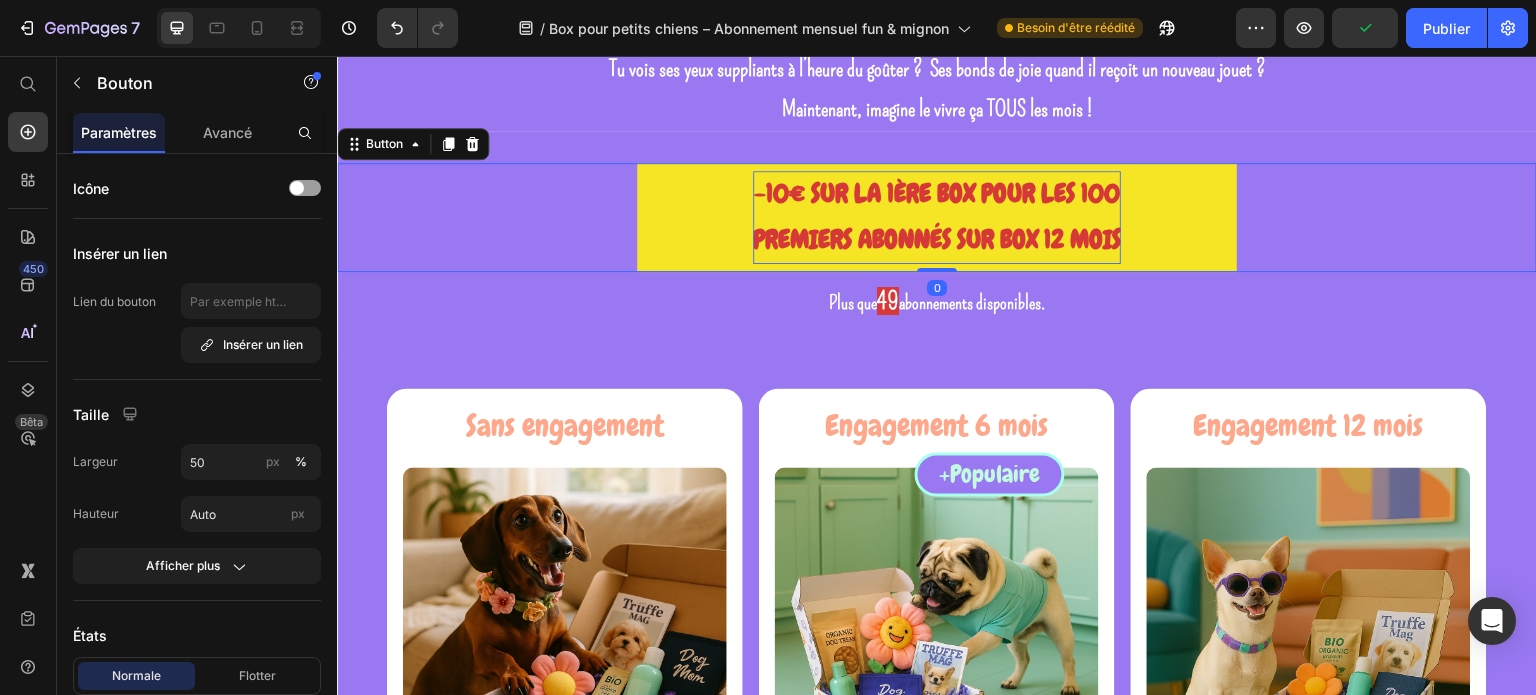 click on "-10€ SUR LA 1ÈRE BOX POUR LES 100   PREMIERS ABONNÉS SUR BOX 12 MOIS" at bounding box center (937, 218) 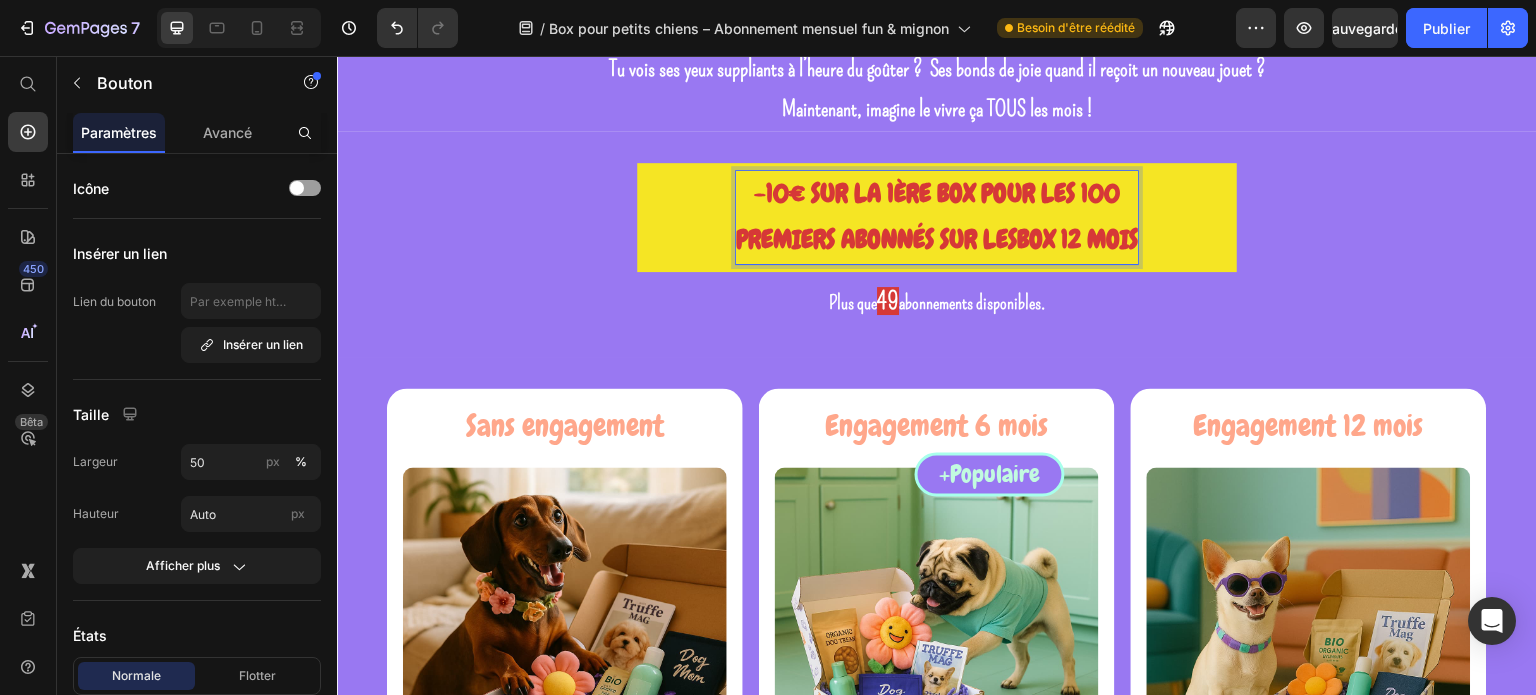 click on "-10€ SUR LA 1ÈRE BOX POUR LES 100  PREMIERS ABONNÉS SUR LESBOX 12 MOIS" at bounding box center [937, 218] 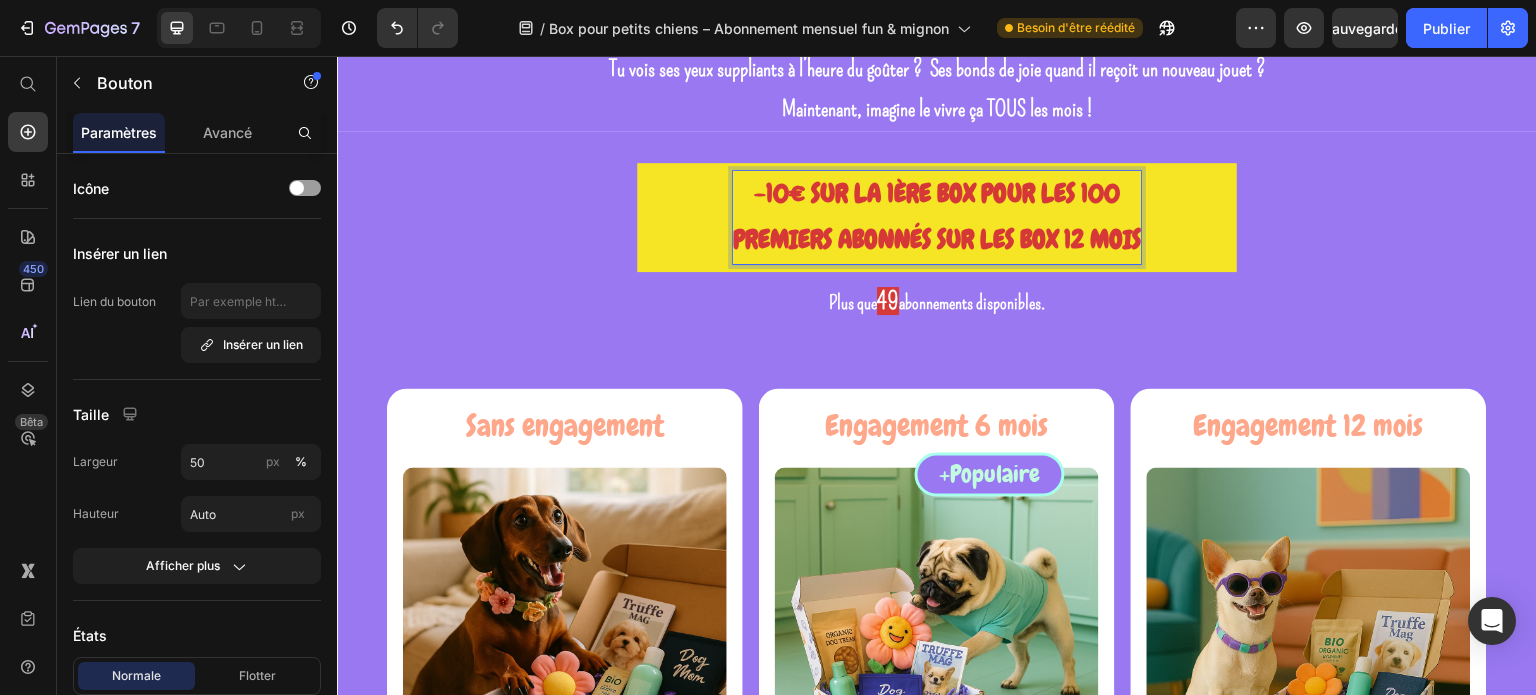 click on "-10€ SUR LA 1ÈRE BOX POUR LES 100  PREMIERS ABONNÉS SUR LES BOX 12 MOIS" at bounding box center (937, 218) 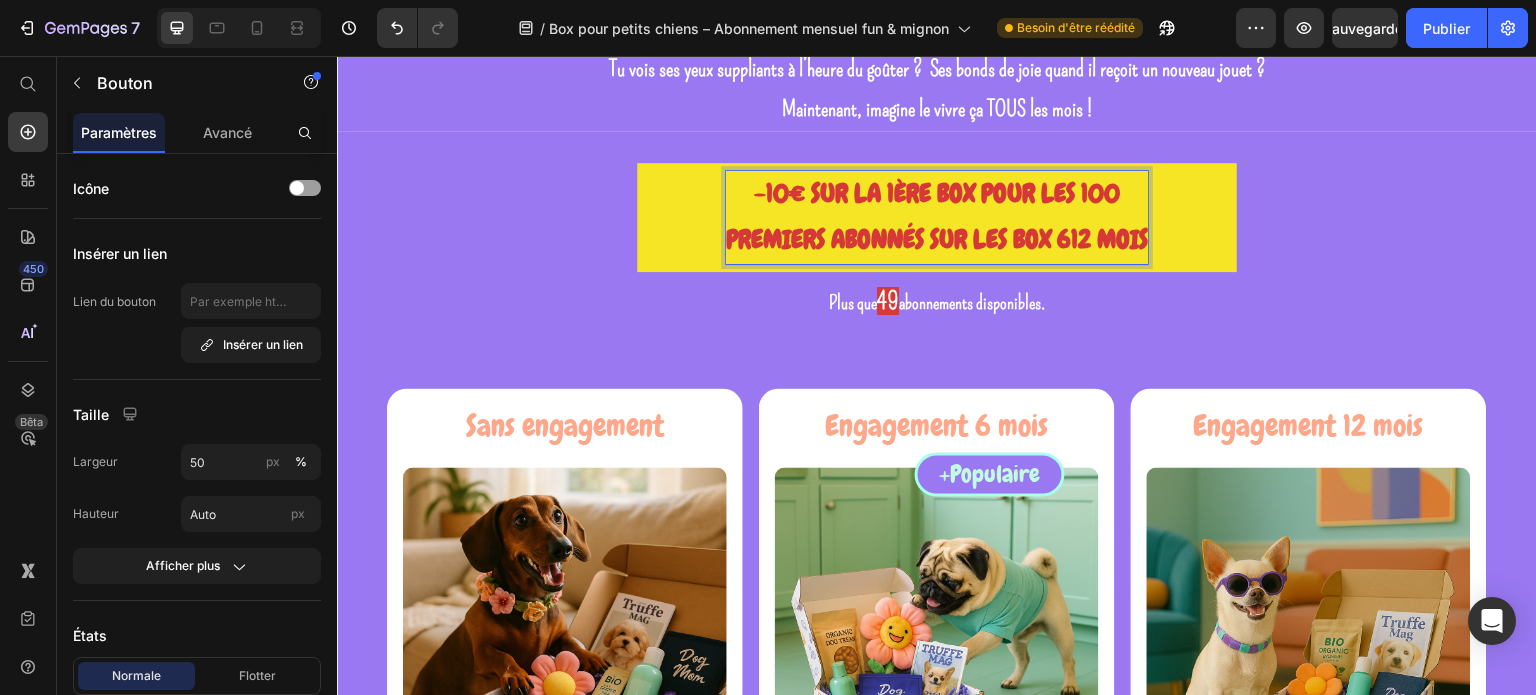 click on "-10€ SUR LA 1ÈRE BOX POUR LES 100  PREMIERS ABONNÉS SUR LES BOX 612 MOIS" at bounding box center (937, 218) 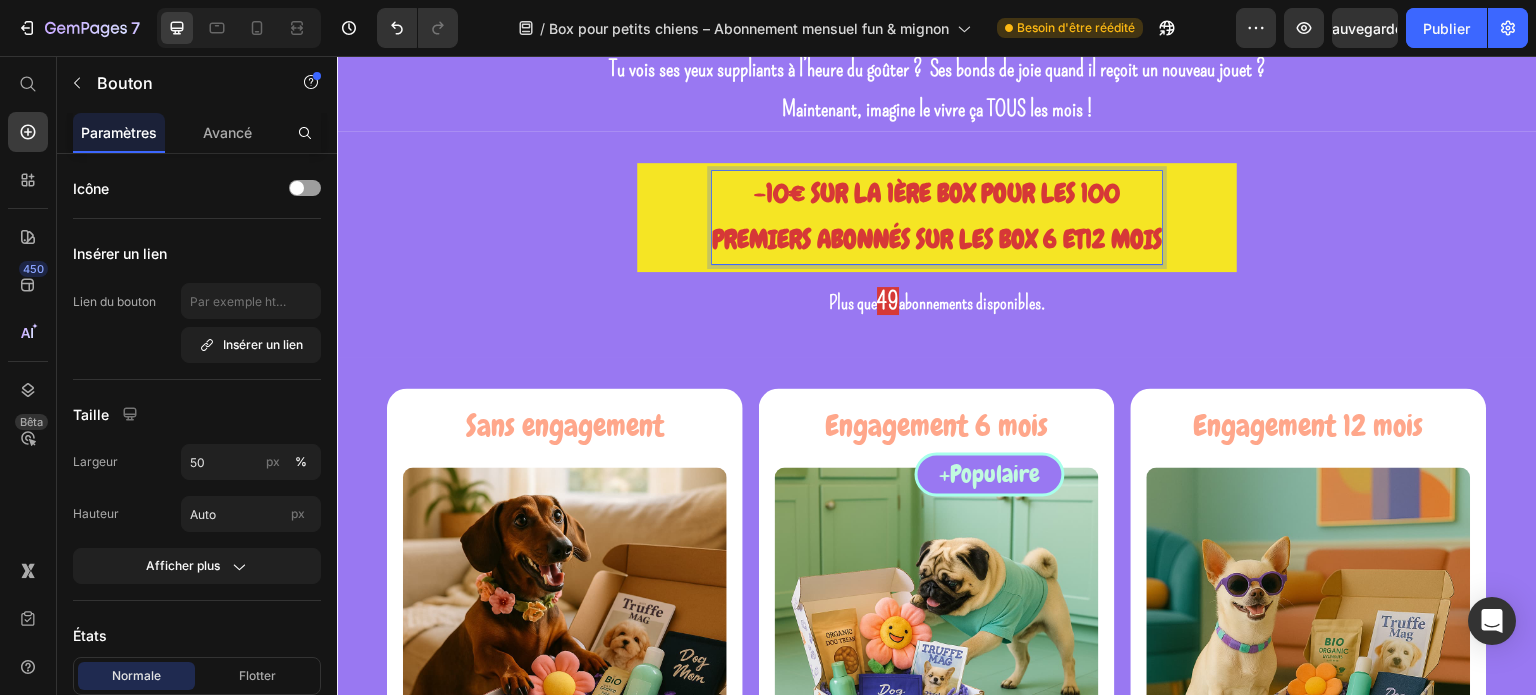 click on "-10€ SUR LA 1ÈRE BOX POUR LES 100  PREMIERS ABONNÉS SUR LES BOX 6 ET12 MOIS" at bounding box center [937, 218] 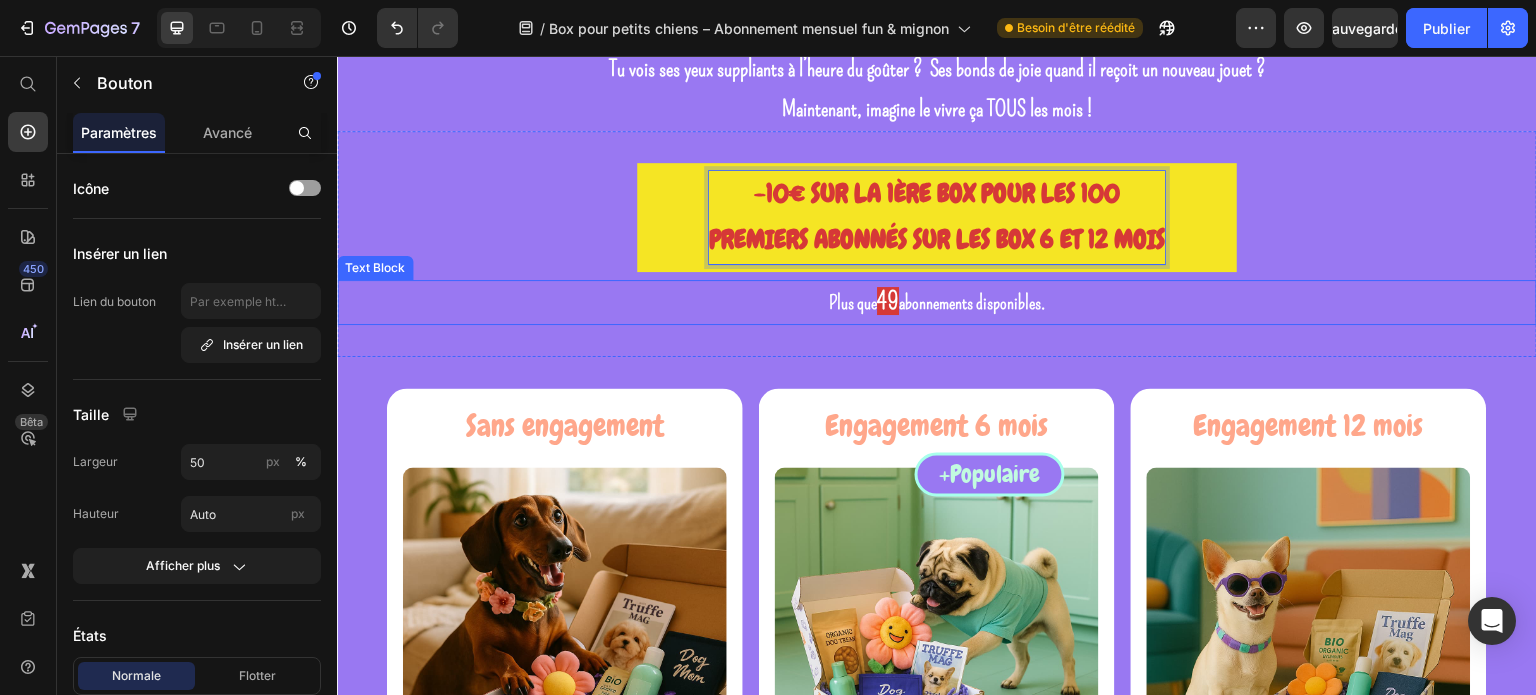 click on "49" at bounding box center (888, 301) 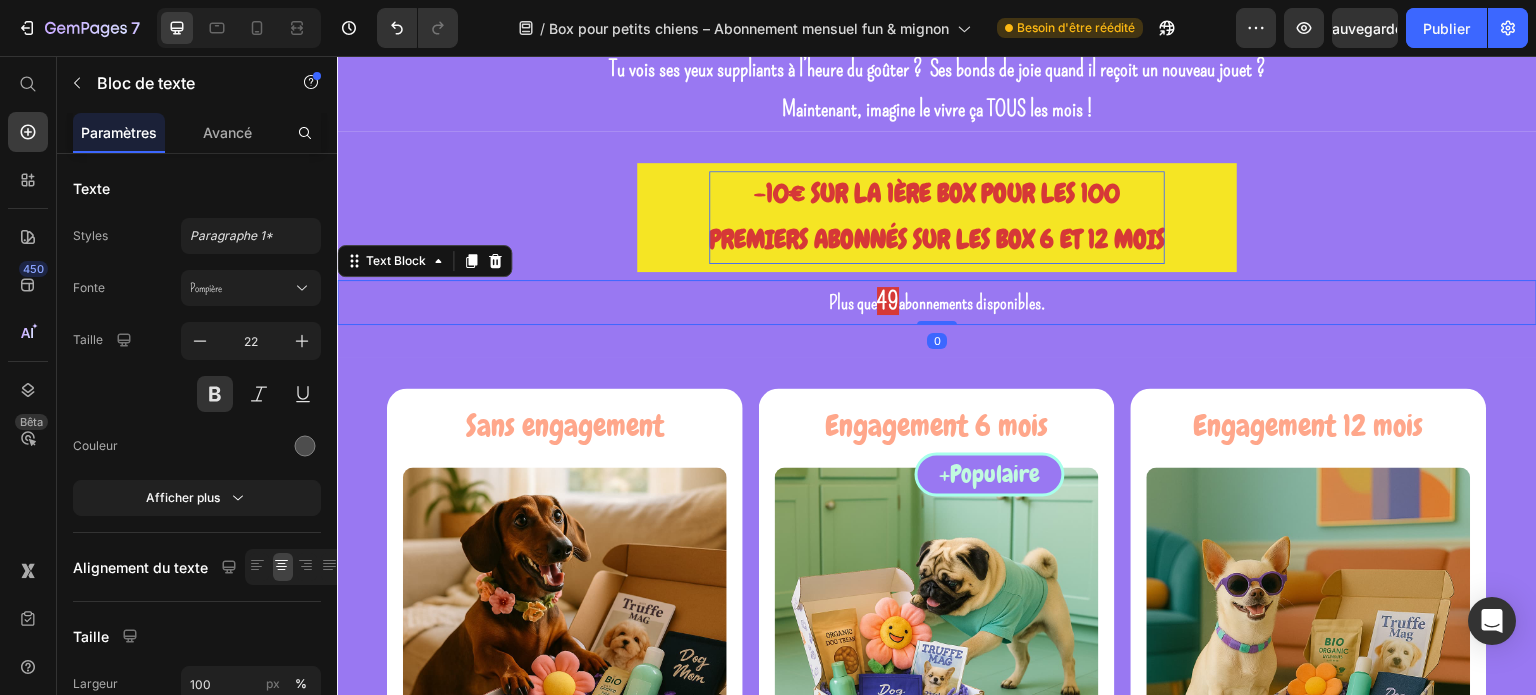 click on "49" at bounding box center (888, 301) 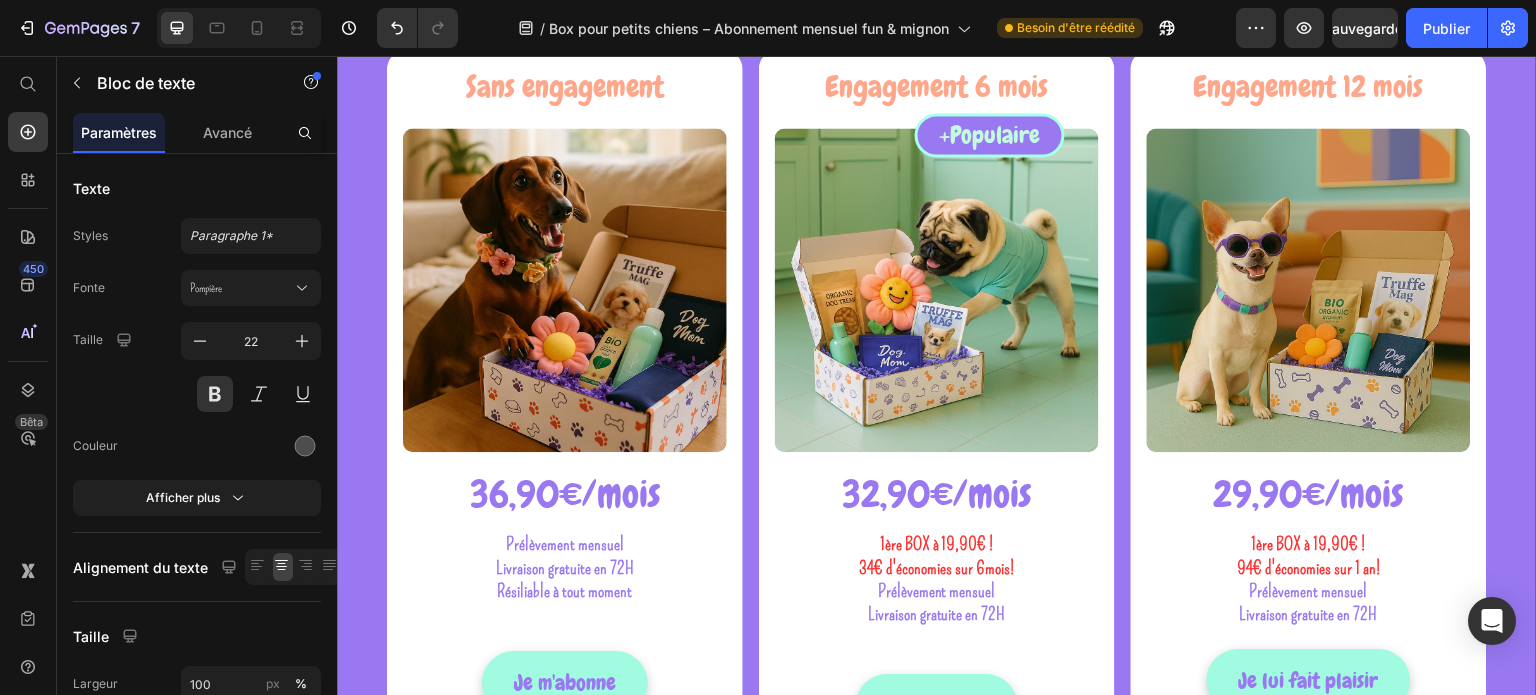scroll, scrollTop: 700, scrollLeft: 0, axis: vertical 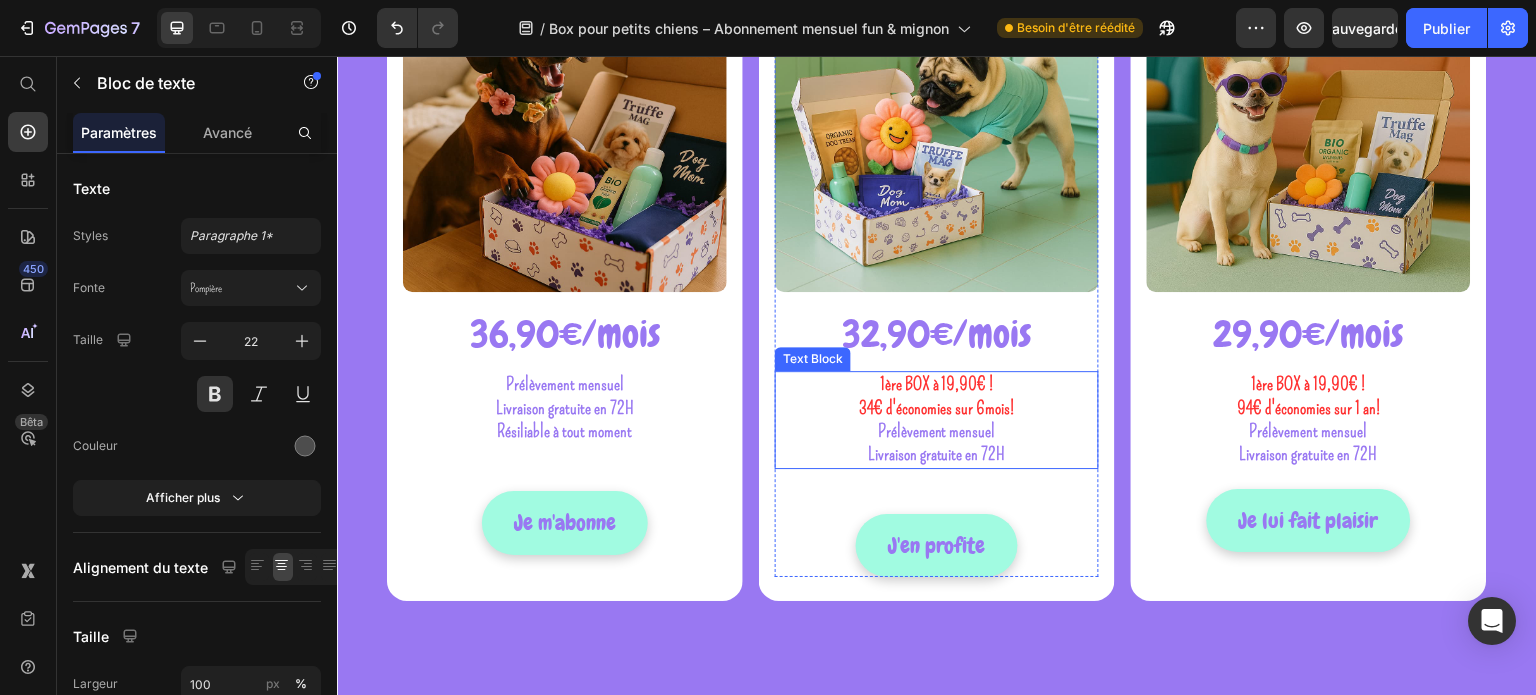 click on "1ère BOX à 19,90€ !" at bounding box center [937, 384] 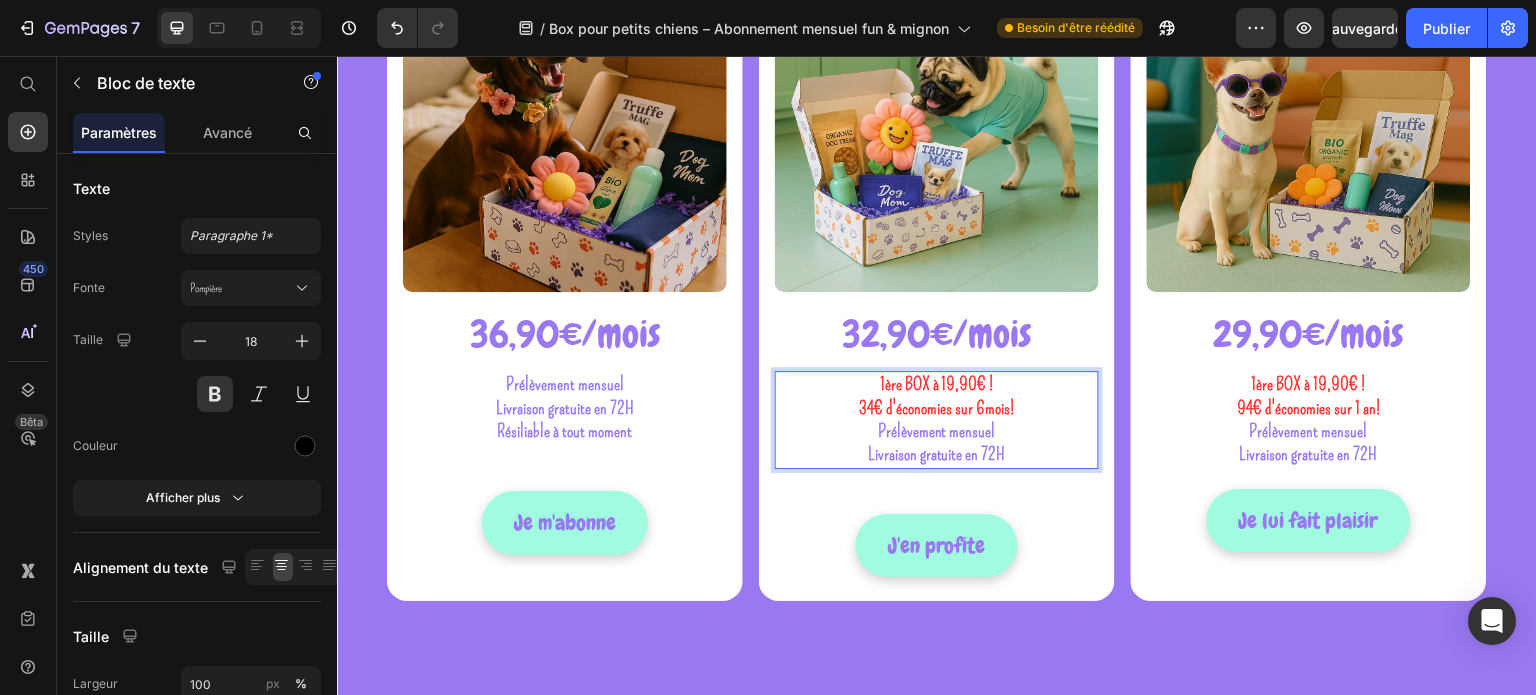 click on "1ère BOX à 19,90€ !" at bounding box center [937, 384] 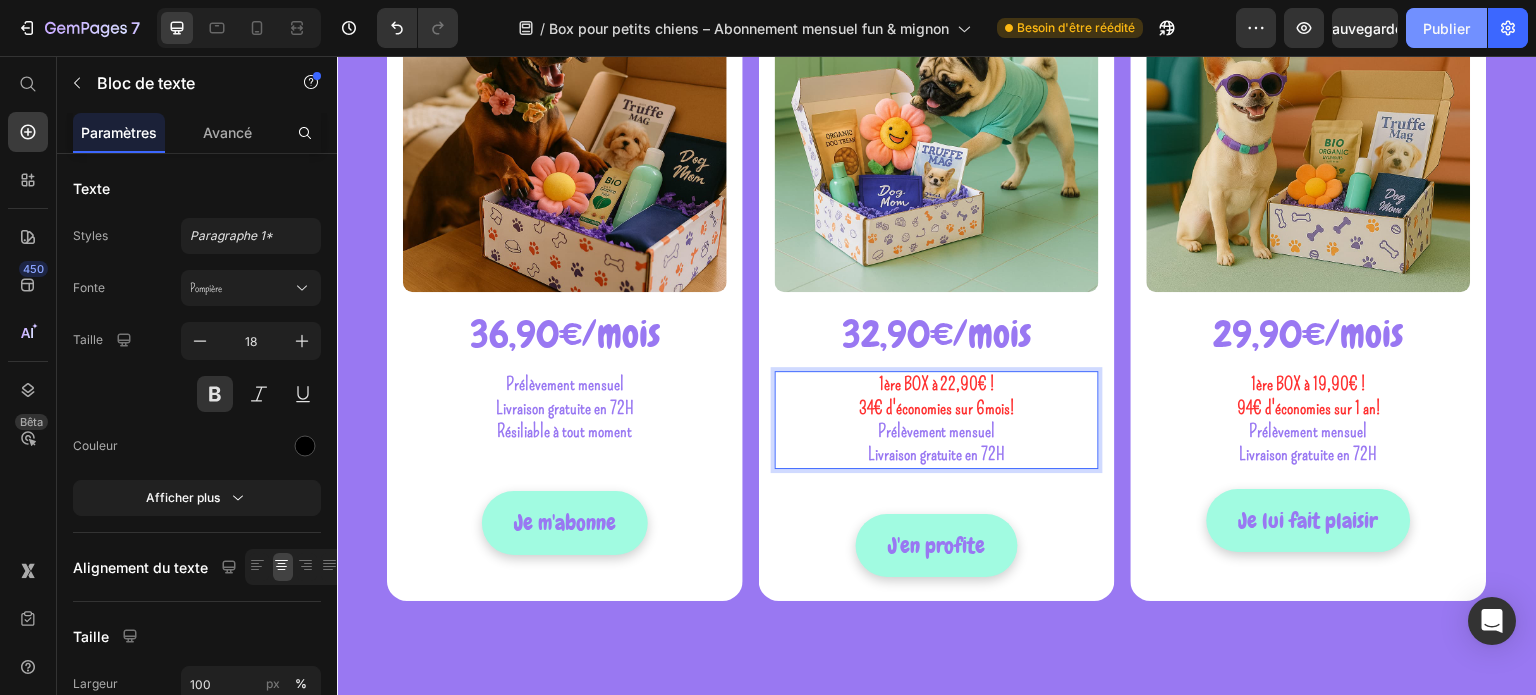 click on "Publier" at bounding box center [1446, 28] 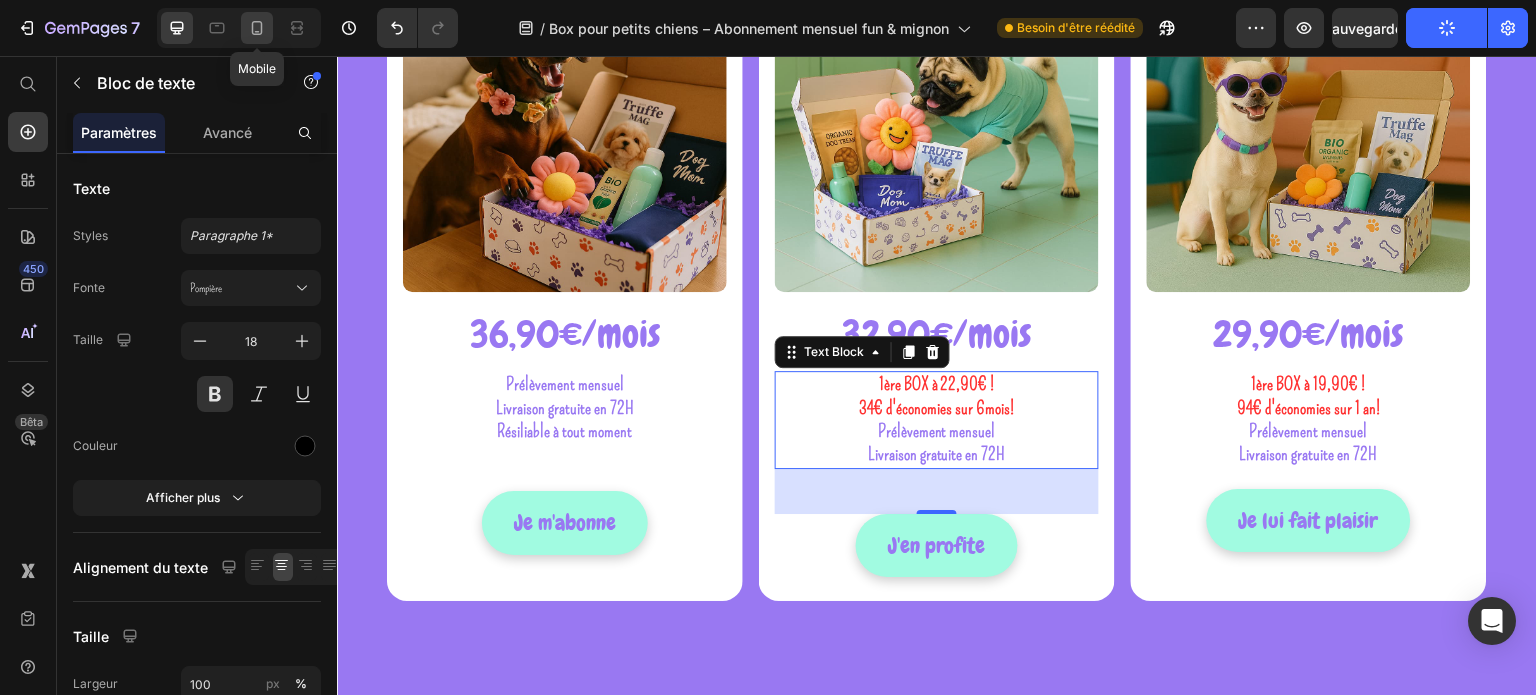 click 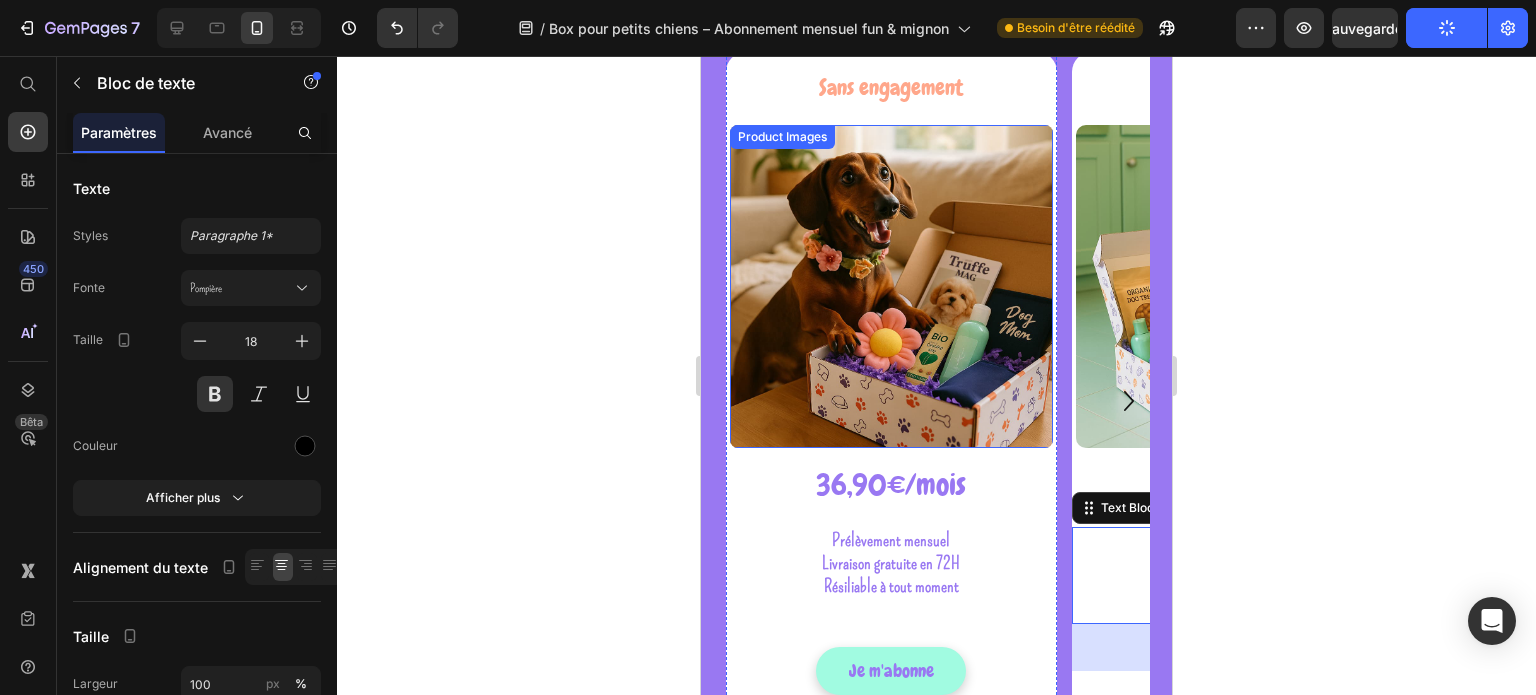scroll, scrollTop: 209, scrollLeft: 0, axis: vertical 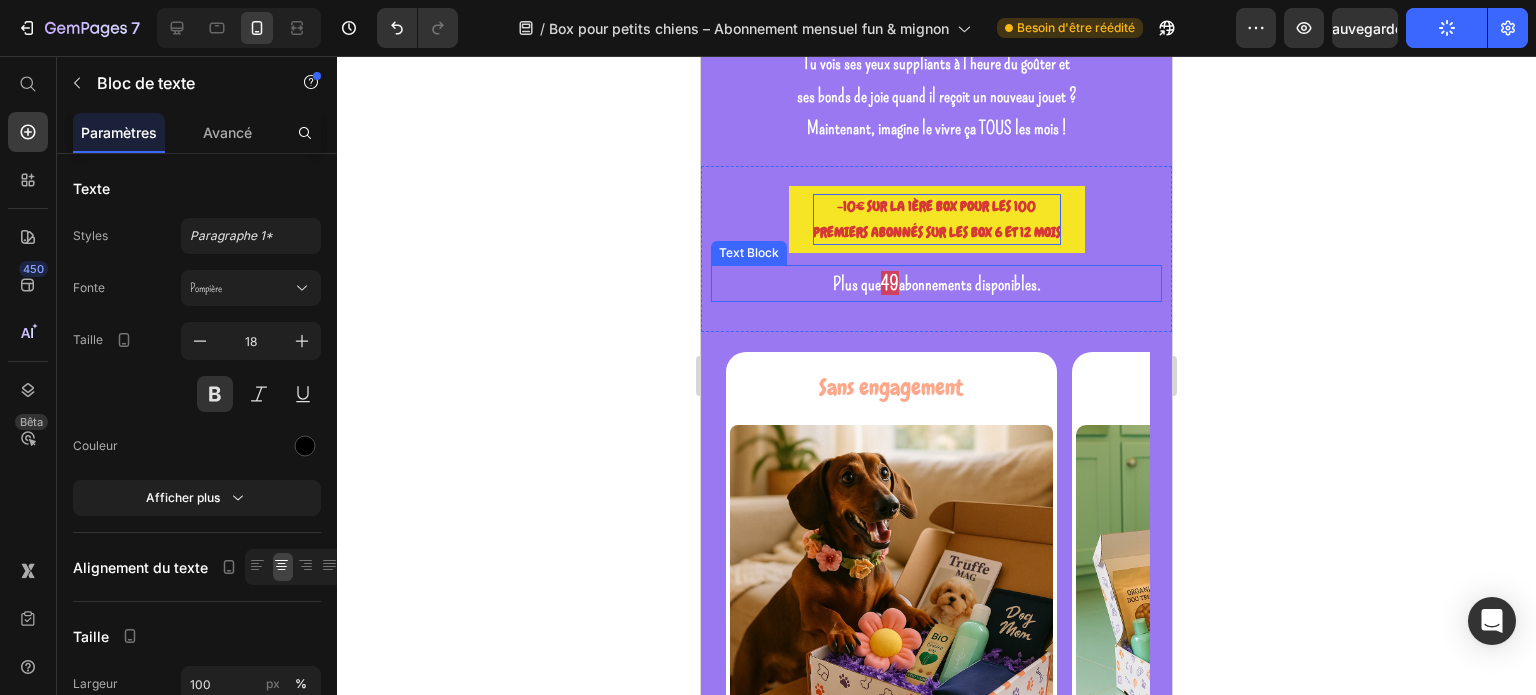 click on "49" at bounding box center (890, 283) 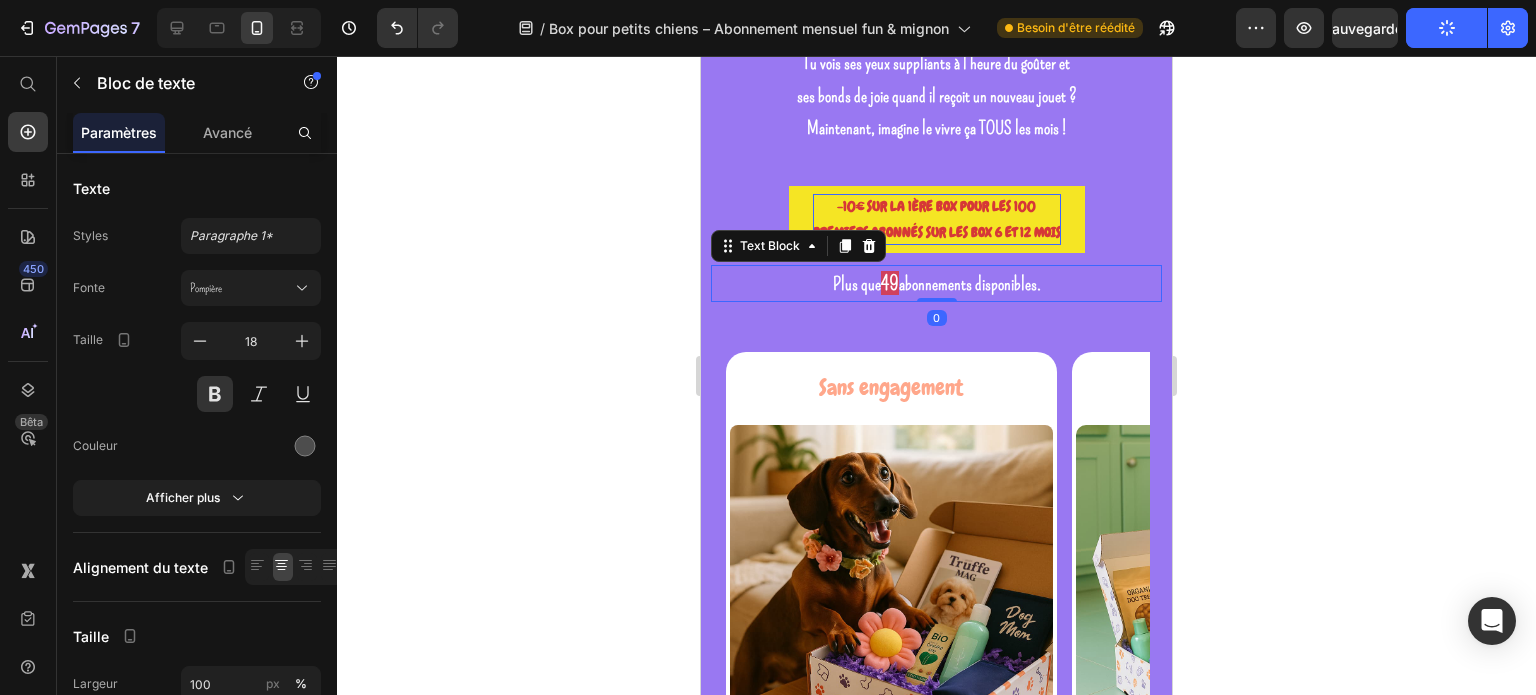 click on "49" at bounding box center (890, 283) 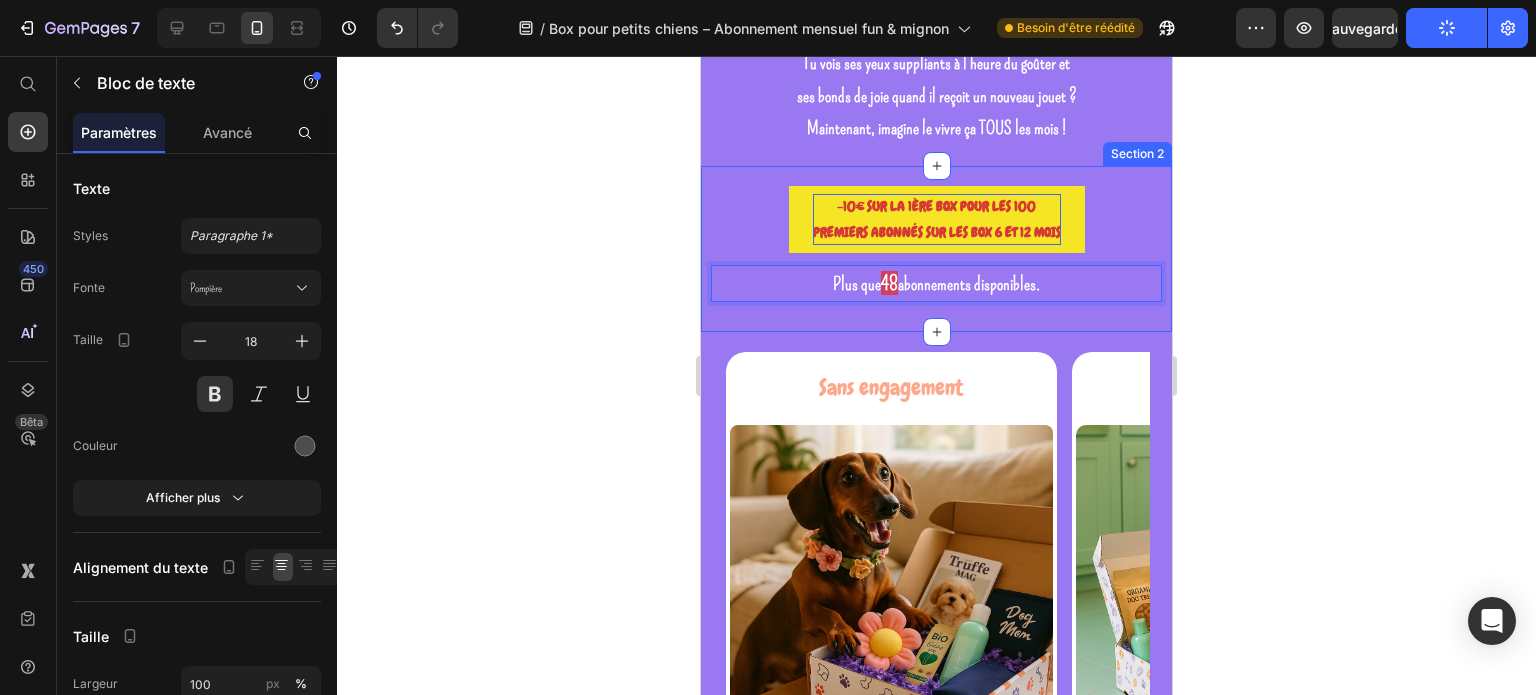 scroll, scrollTop: 409, scrollLeft: 0, axis: vertical 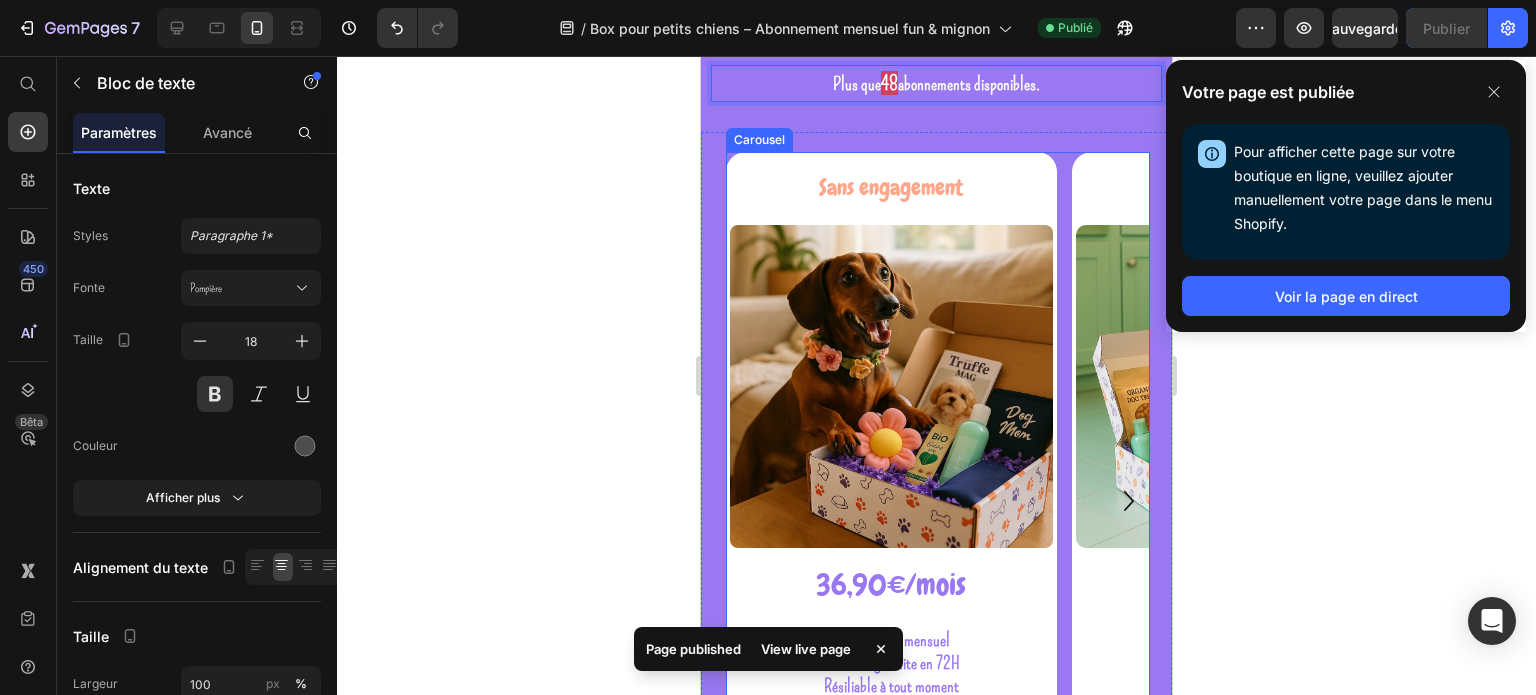click 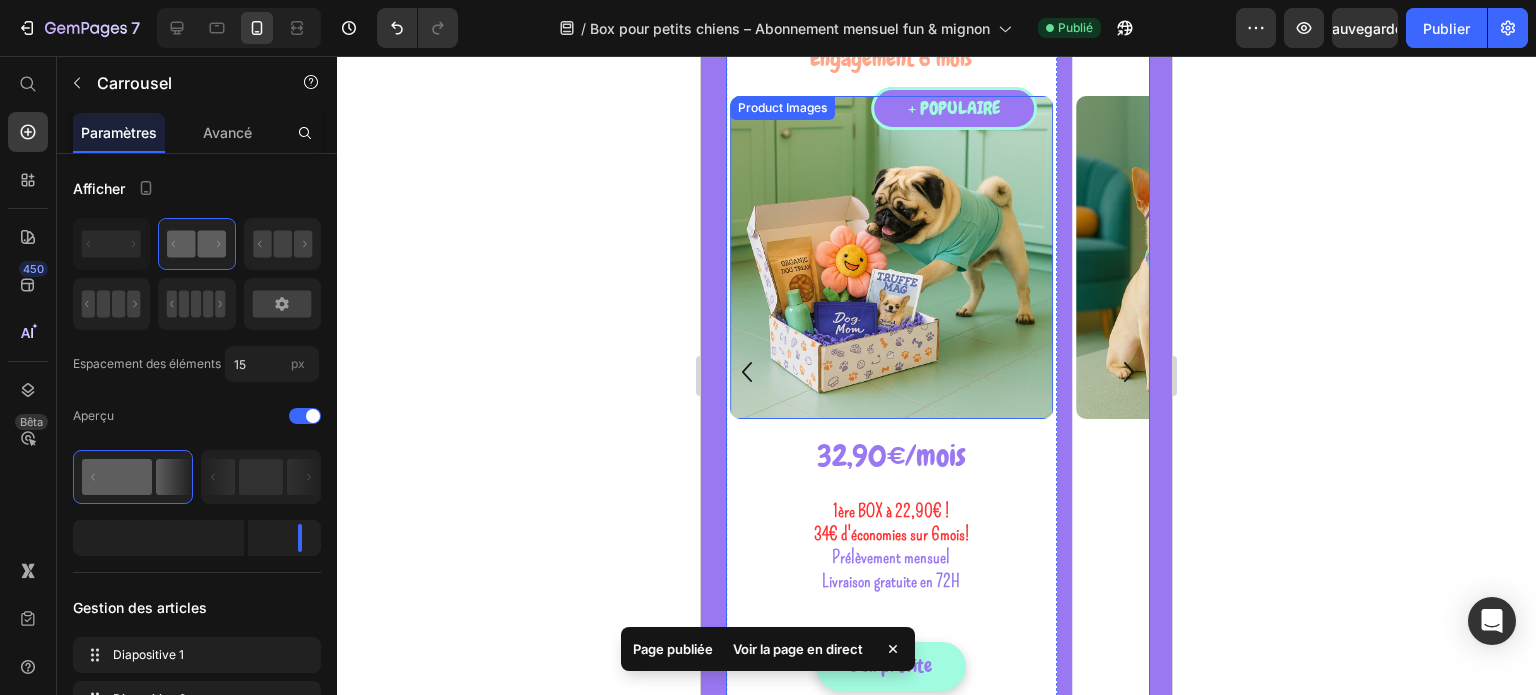 scroll, scrollTop: 609, scrollLeft: 0, axis: vertical 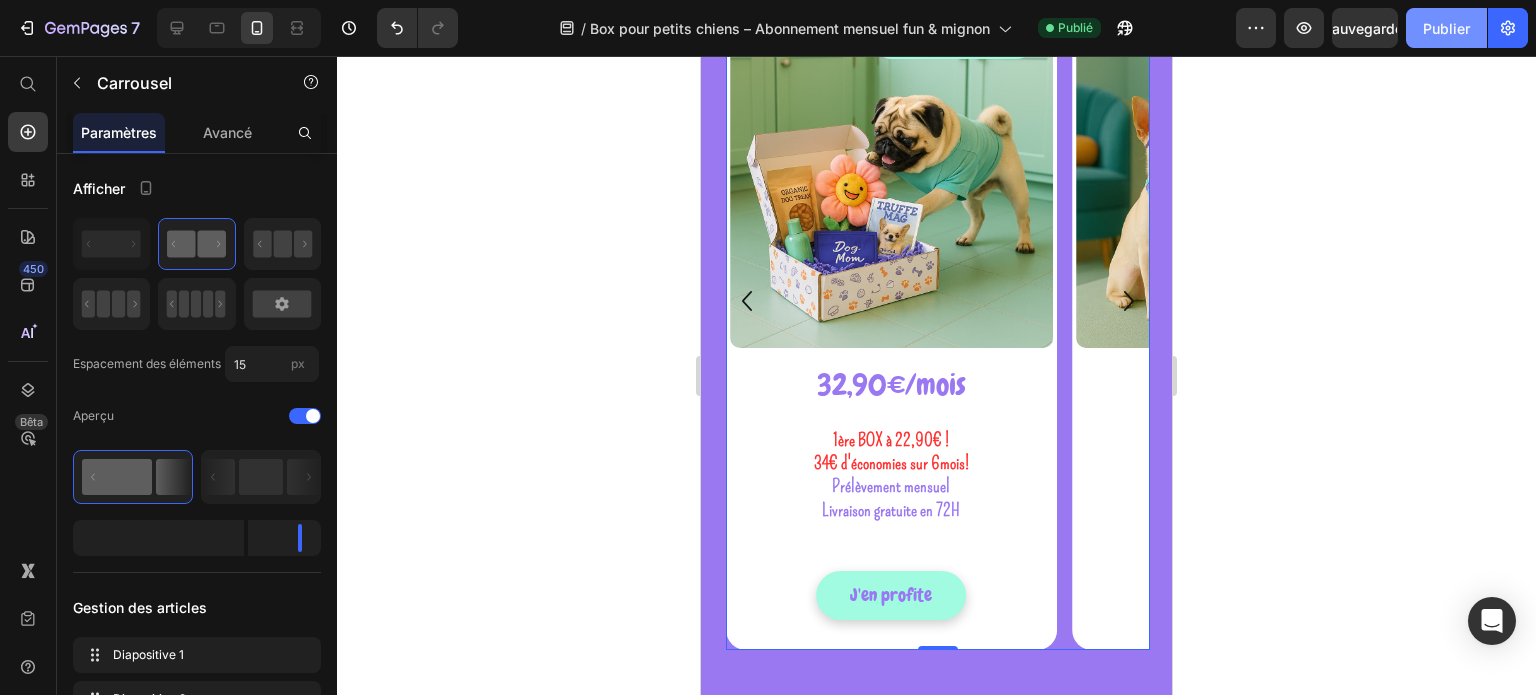 click on "Publier" at bounding box center (1446, 28) 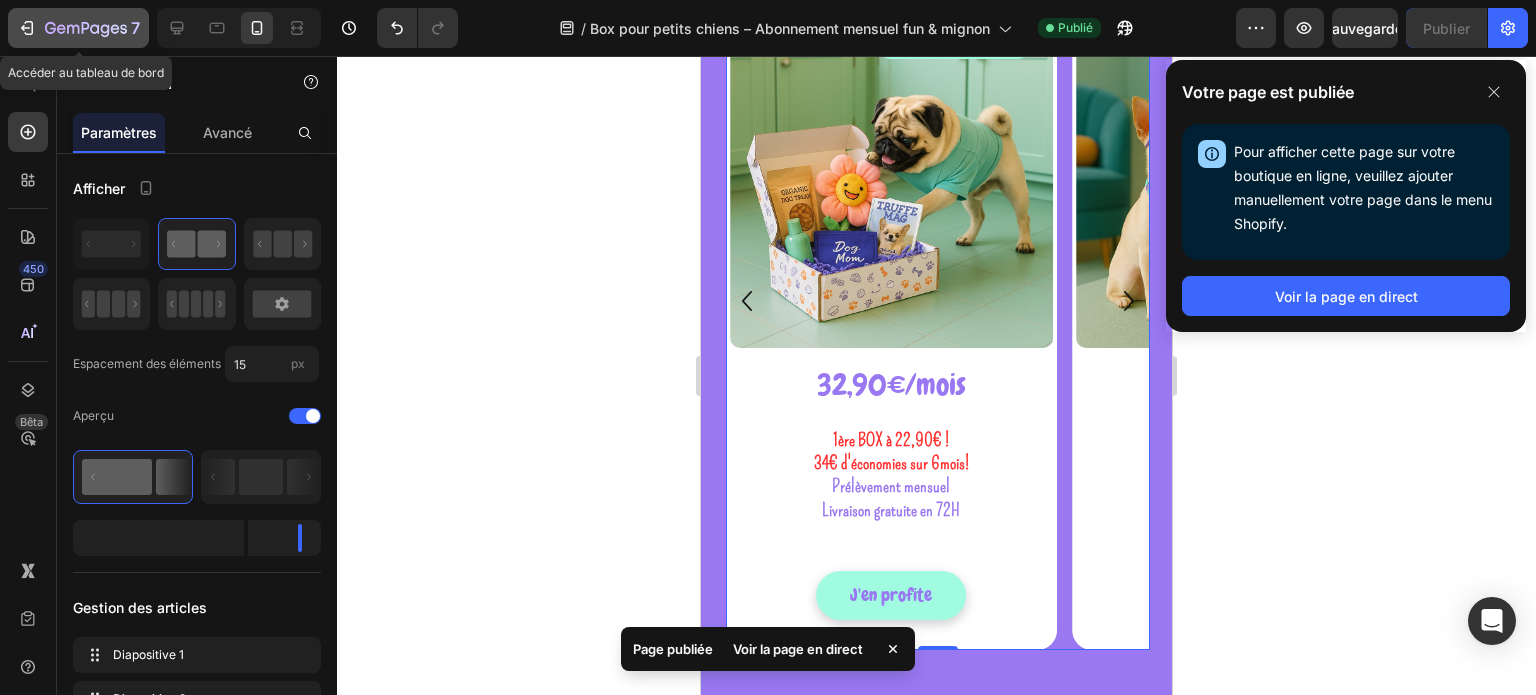 click 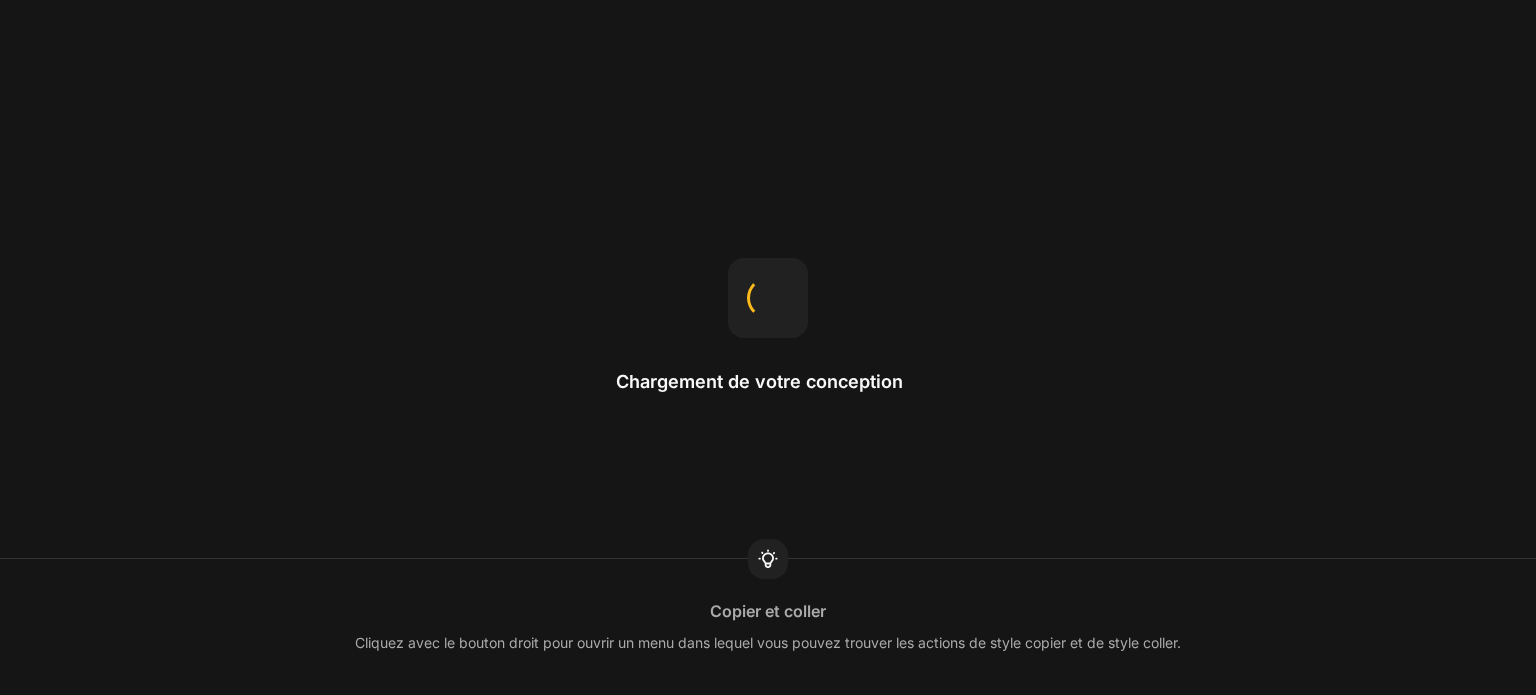 scroll, scrollTop: 0, scrollLeft: 0, axis: both 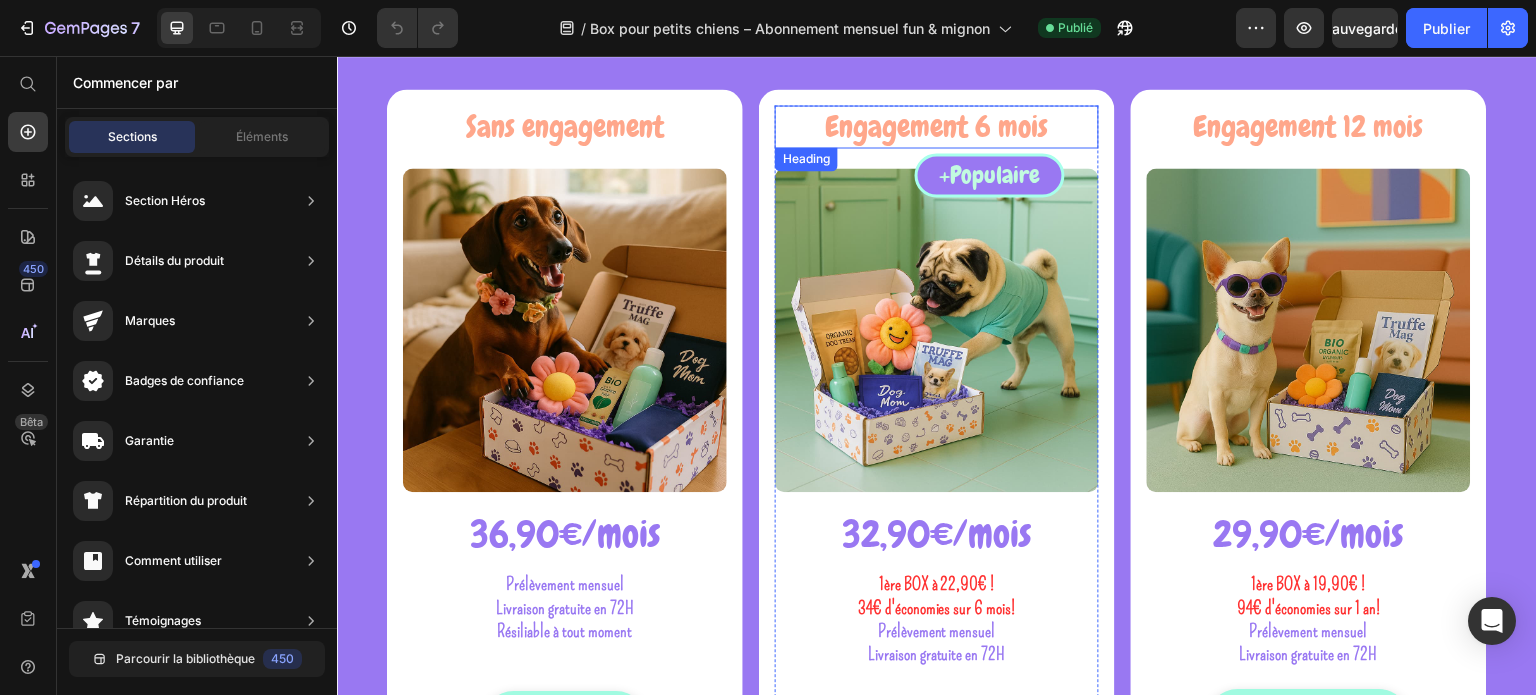 click on "Engagement 6 mois" at bounding box center (937, 126) 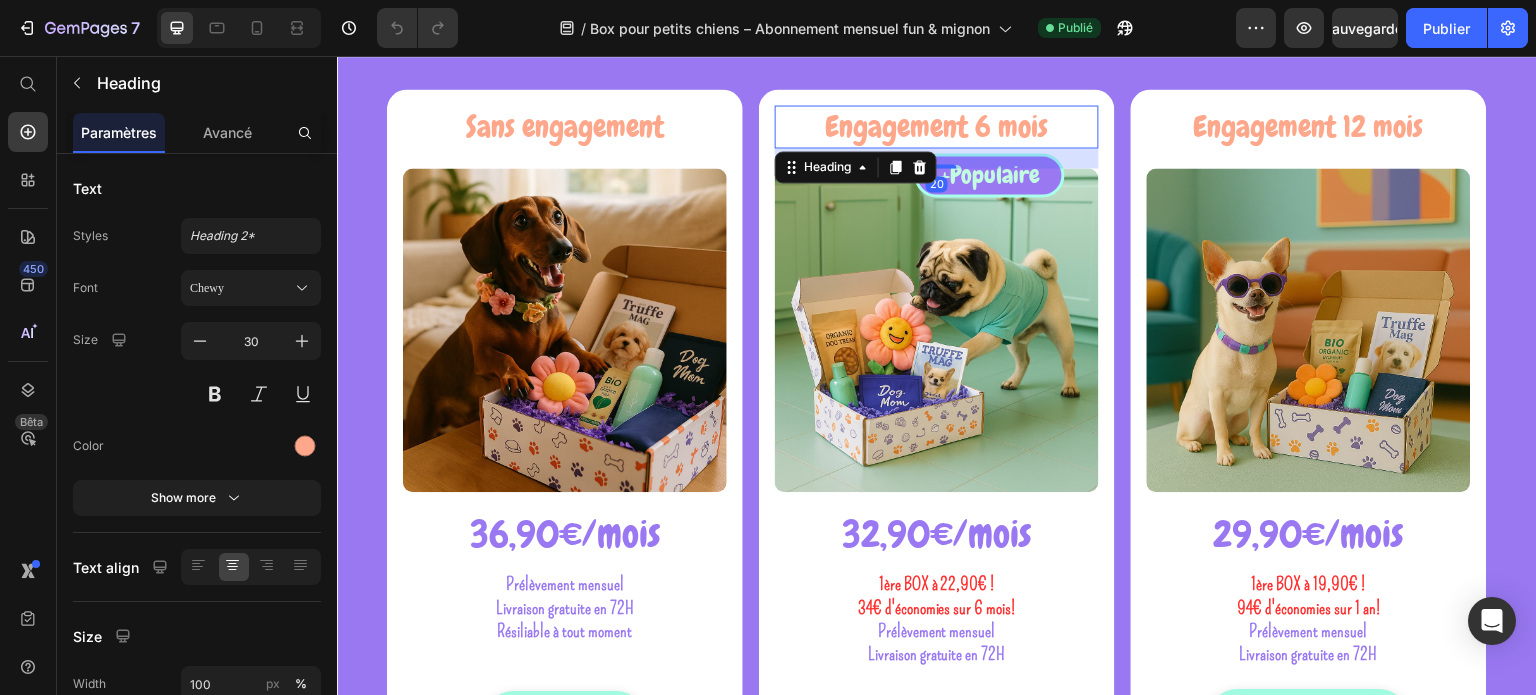 click on "Engagement 6 mois" at bounding box center [937, 126] 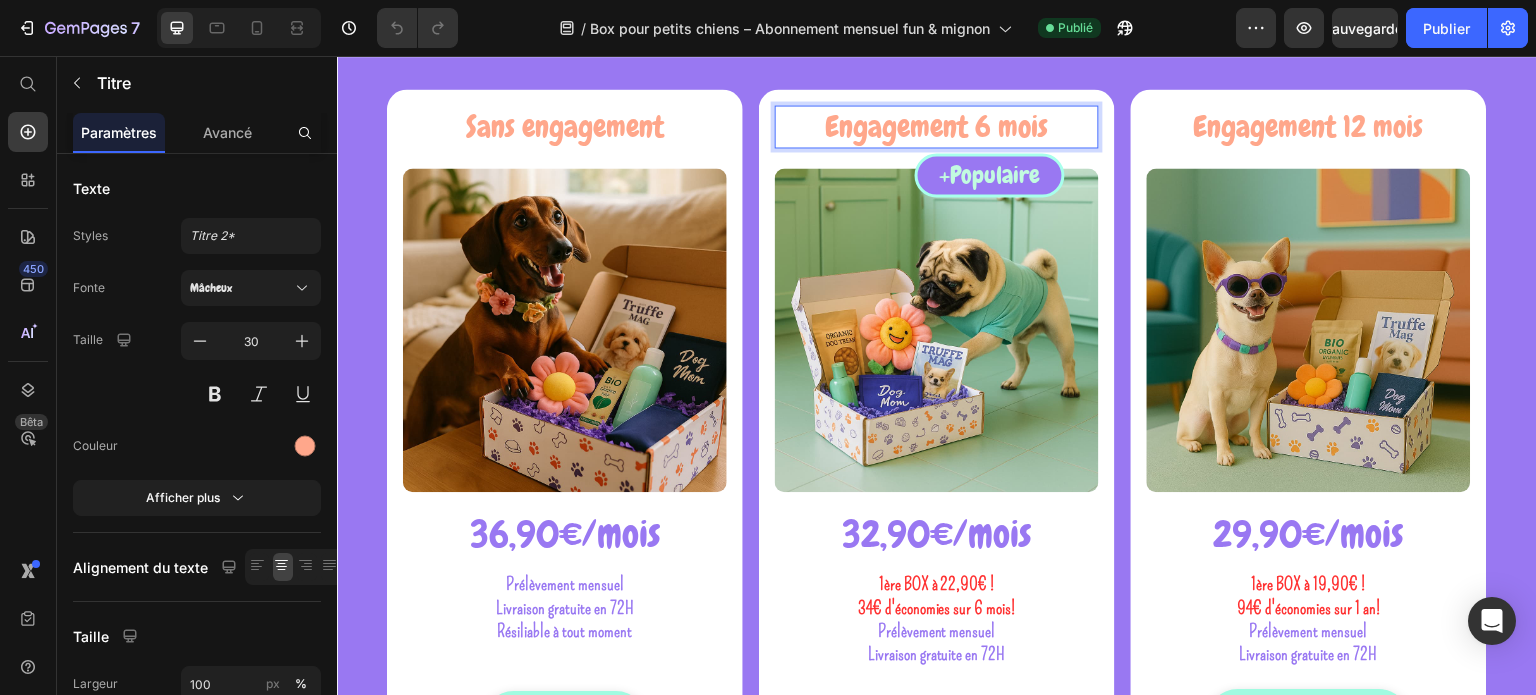 click on "Engagement 6 mois" at bounding box center [937, 126] 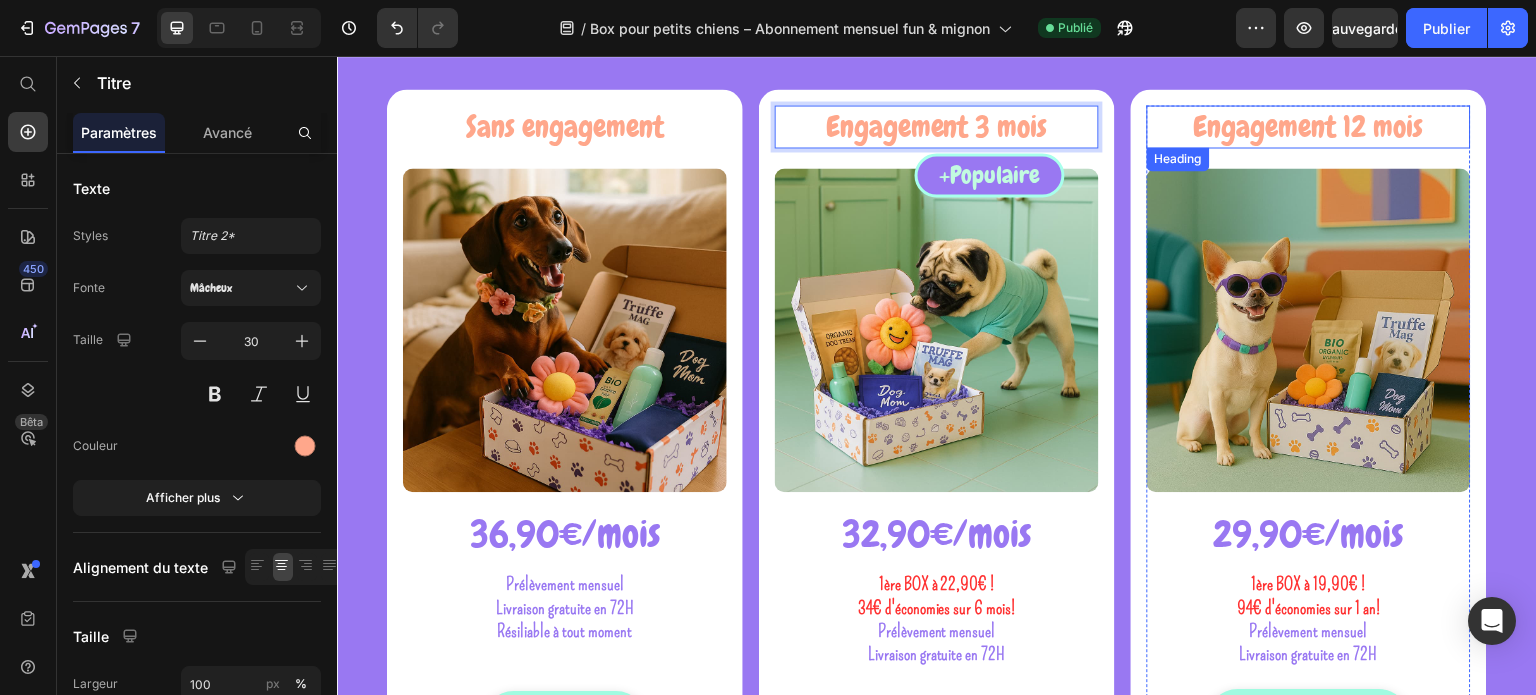 click on "Engagement 12 mois" at bounding box center (1309, 126) 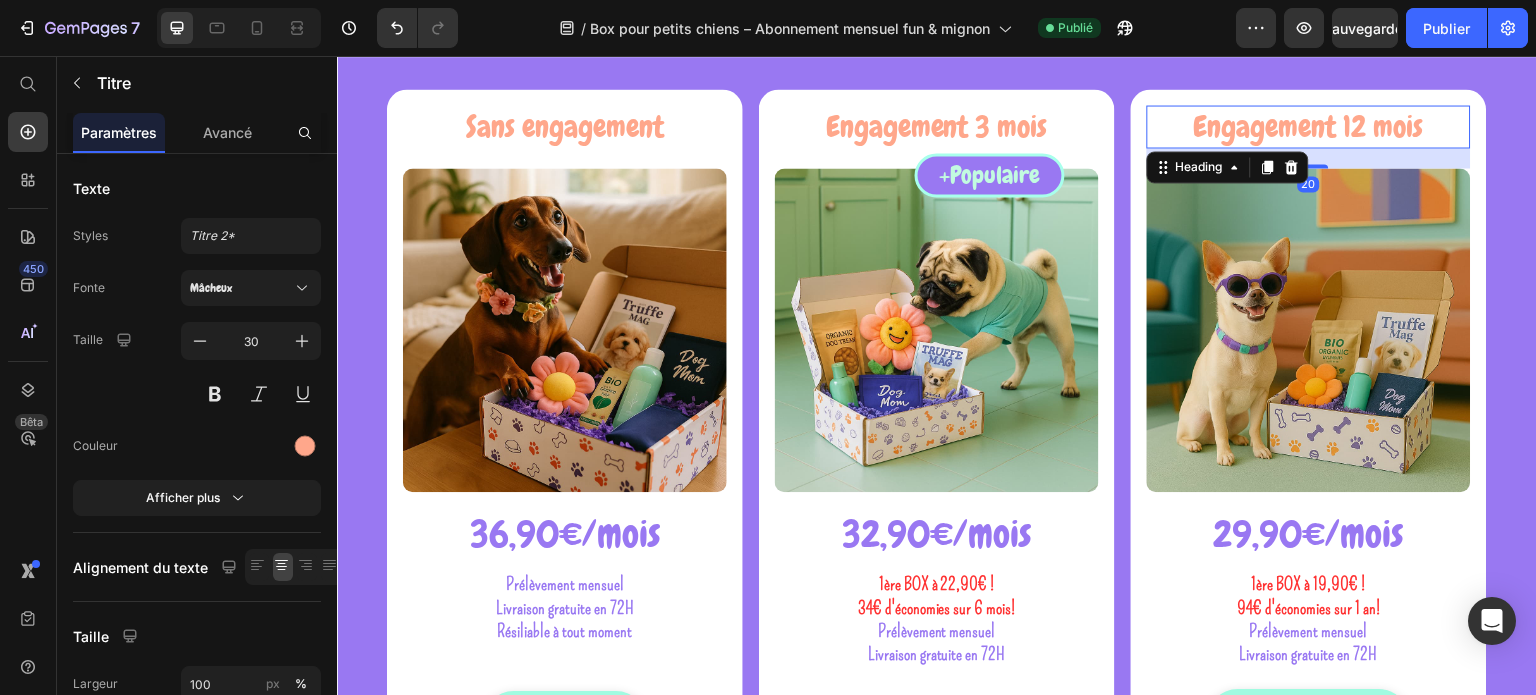 click on "Engagement 12 mois" at bounding box center [1309, 126] 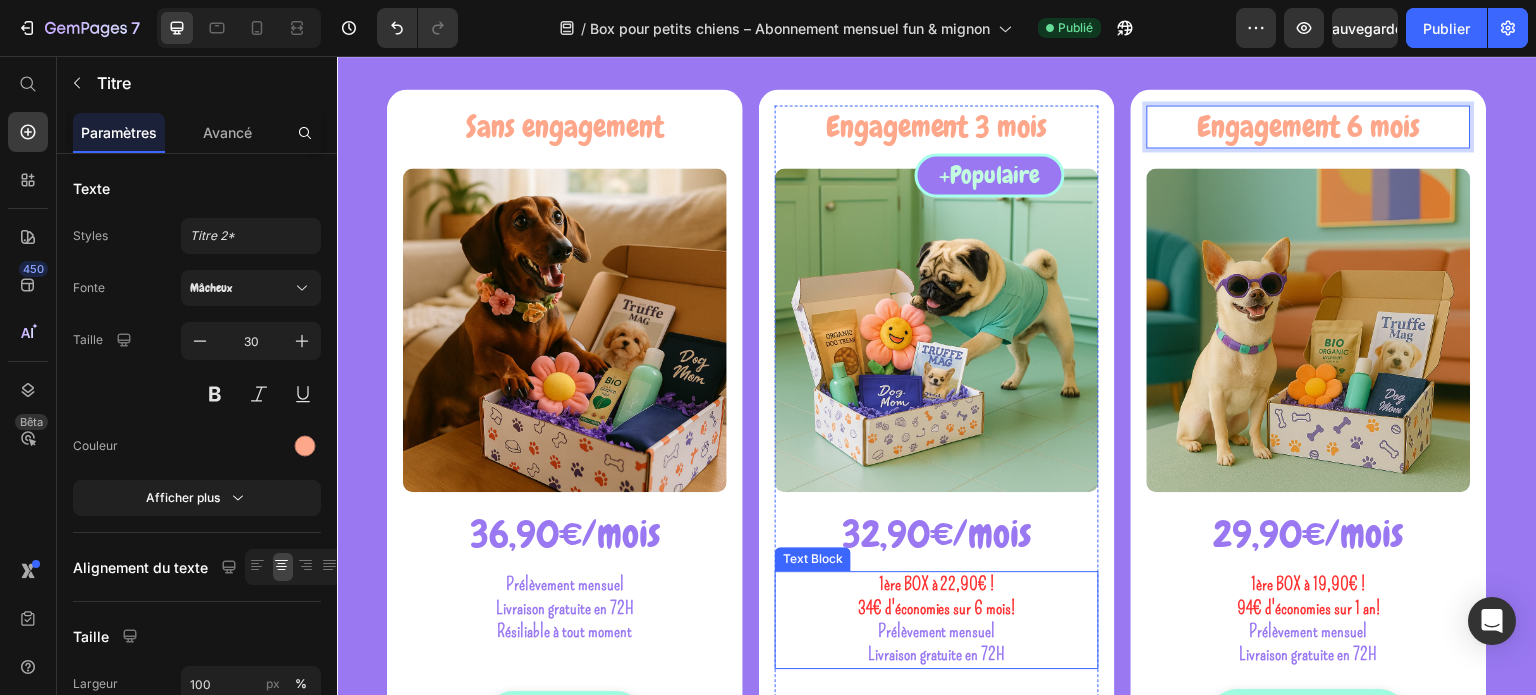 click on "1ère BOX à 22,90€ !" at bounding box center [937, 584] 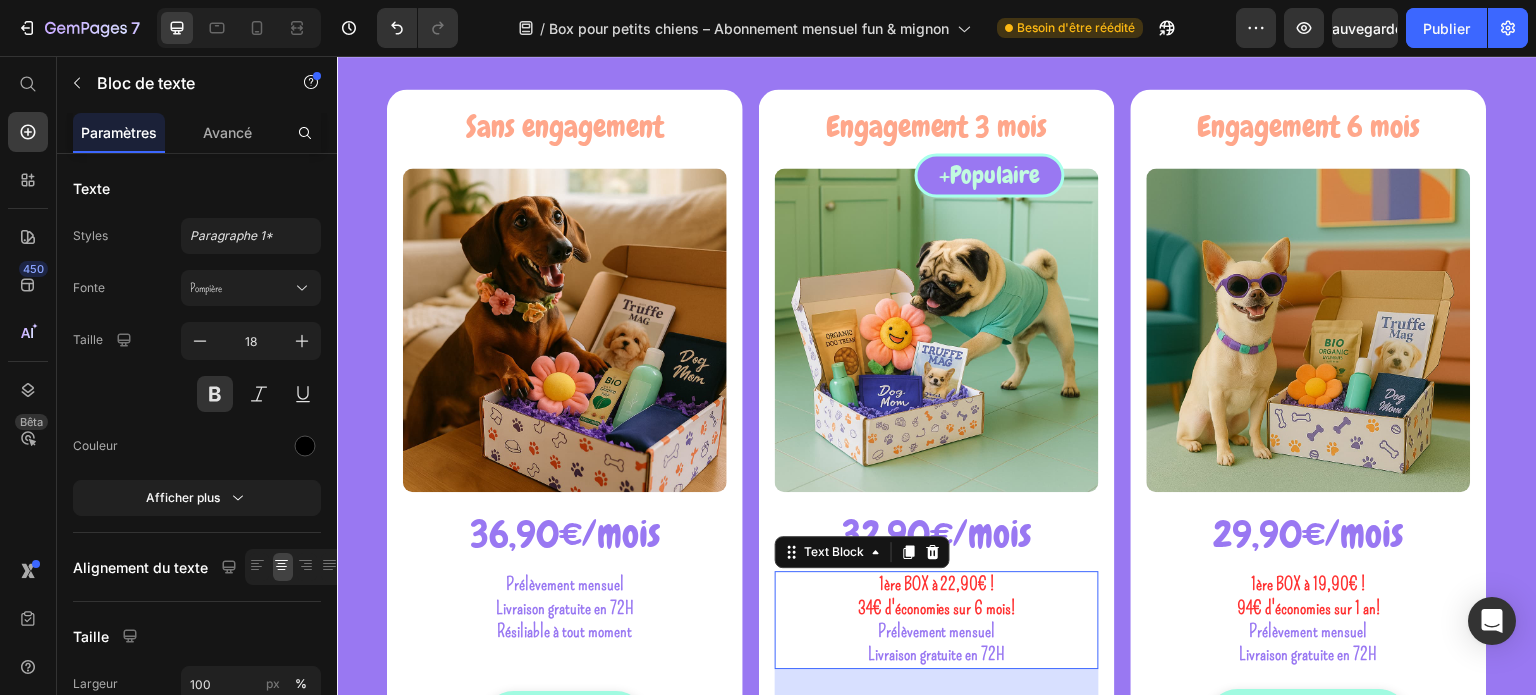 click on "34€ d'économies sur 6 mois!" at bounding box center [937, 608] 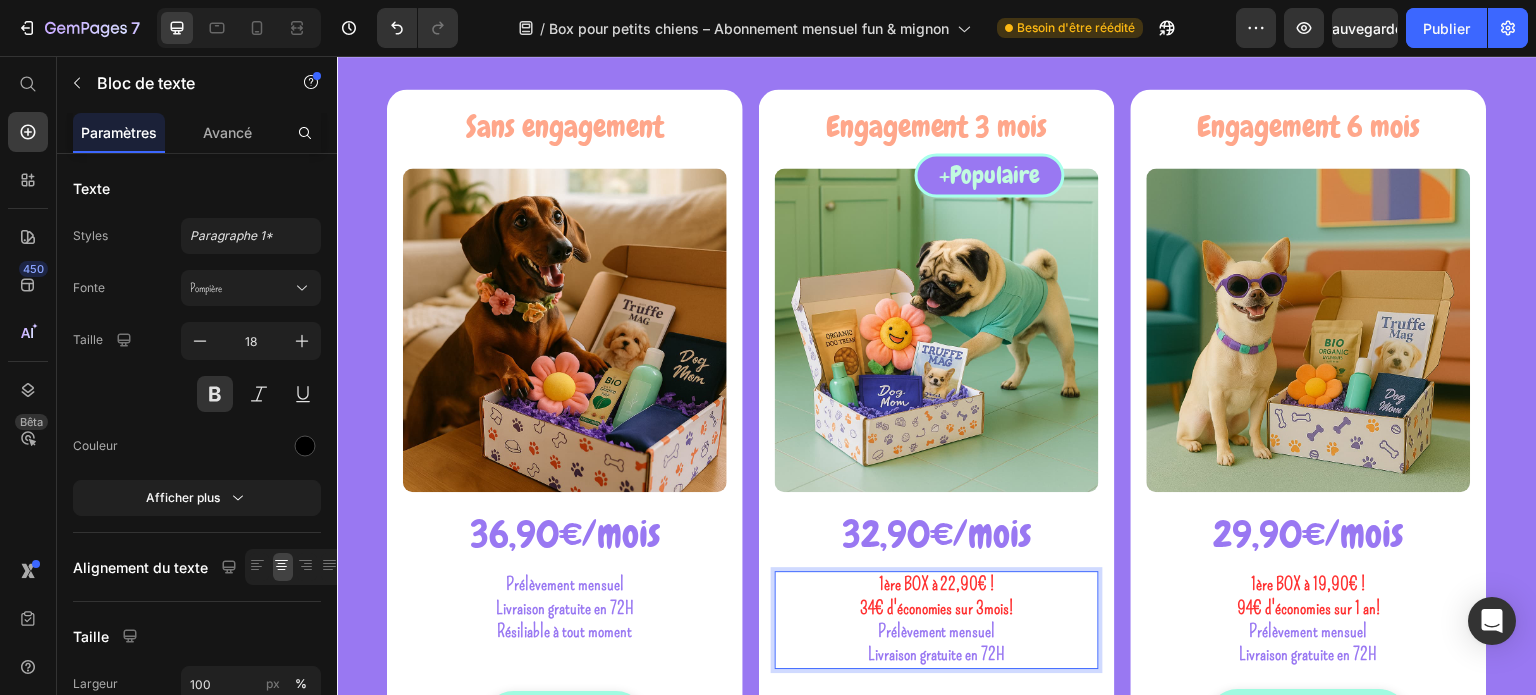 click on "34€ d'économies sur 3mois!" at bounding box center (937, 608) 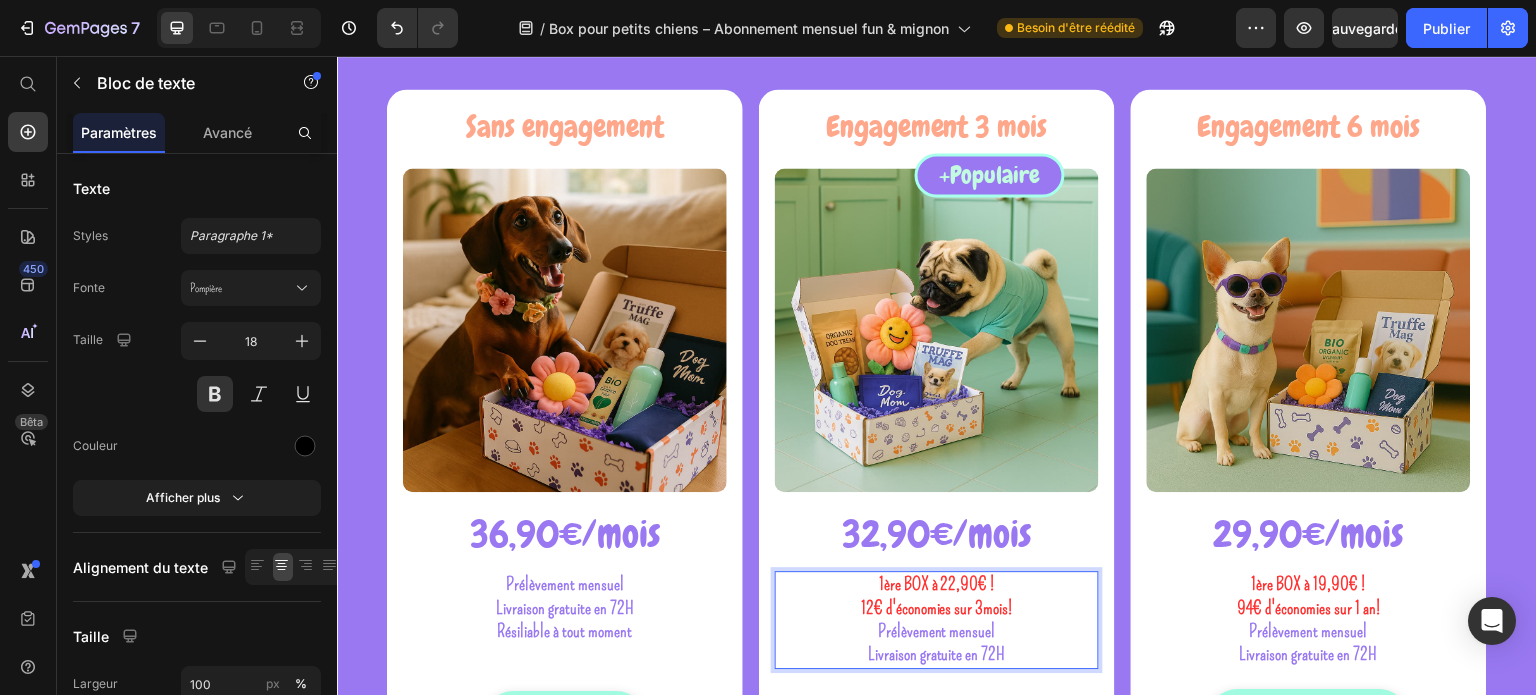 click on "1ère BOX à 22,90€ !" at bounding box center (937, 584) 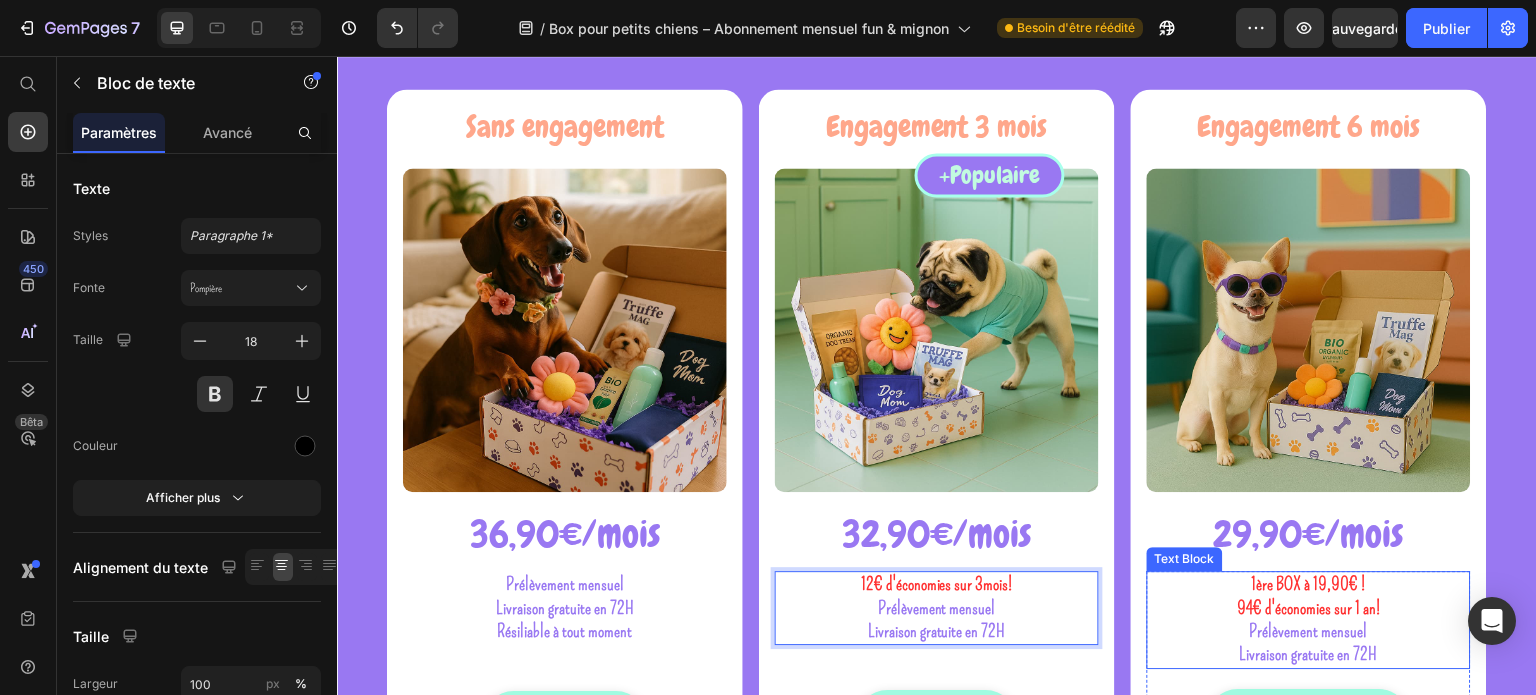 click on "94€ d'économies sur 1 an!" at bounding box center (1309, 608) 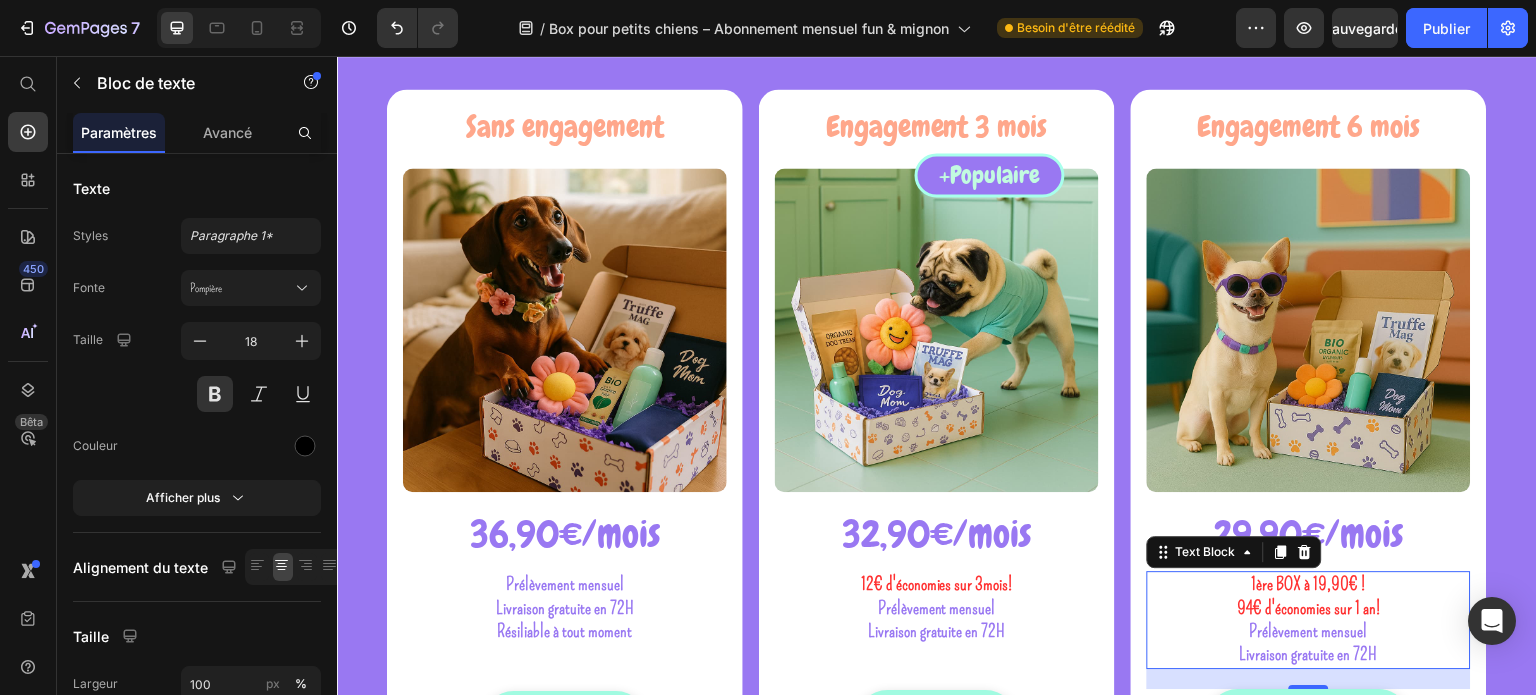 click on "94€ d'économies sur 1 an!" at bounding box center (1309, 608) 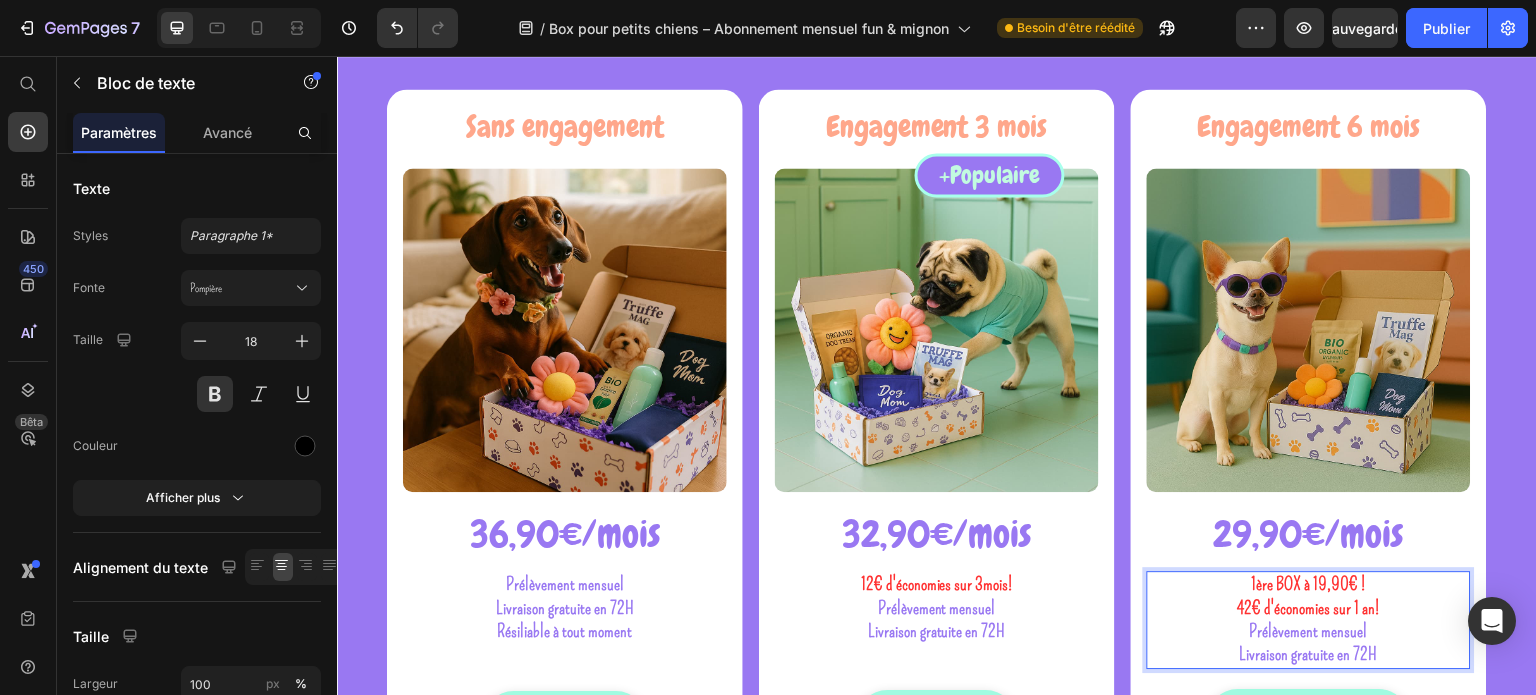 click on "42€ d'économies sur 1 an!" at bounding box center [1309, 608] 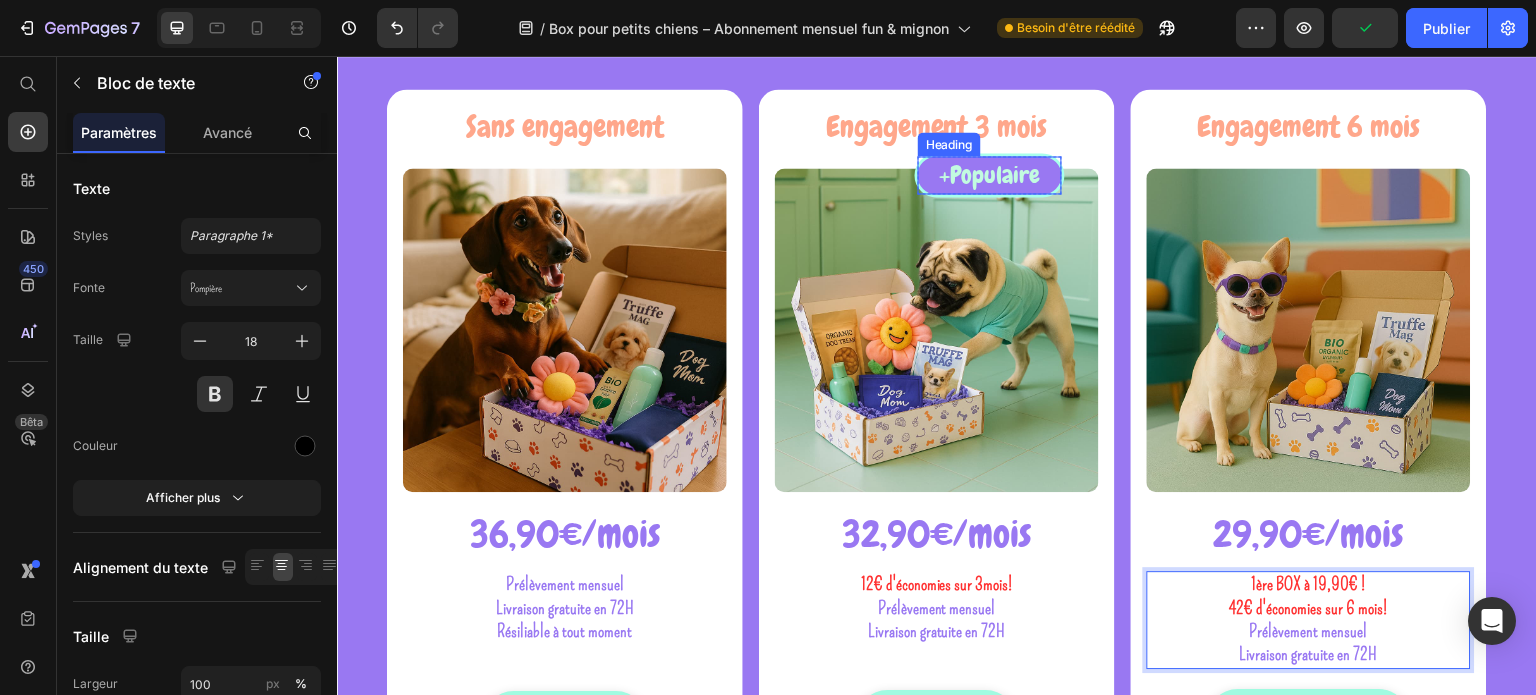 click on "Engagement 3 mois Heading +Populaire Heading Row + POPULAIRE Text Block Row Product Images + POPULAIRE Text Block Row 32,90€/mois Heading 12€ d'économies sur 3mois! Prélèvement mensuel Livraison gratuite en 72H Text Block" at bounding box center [937, 398] 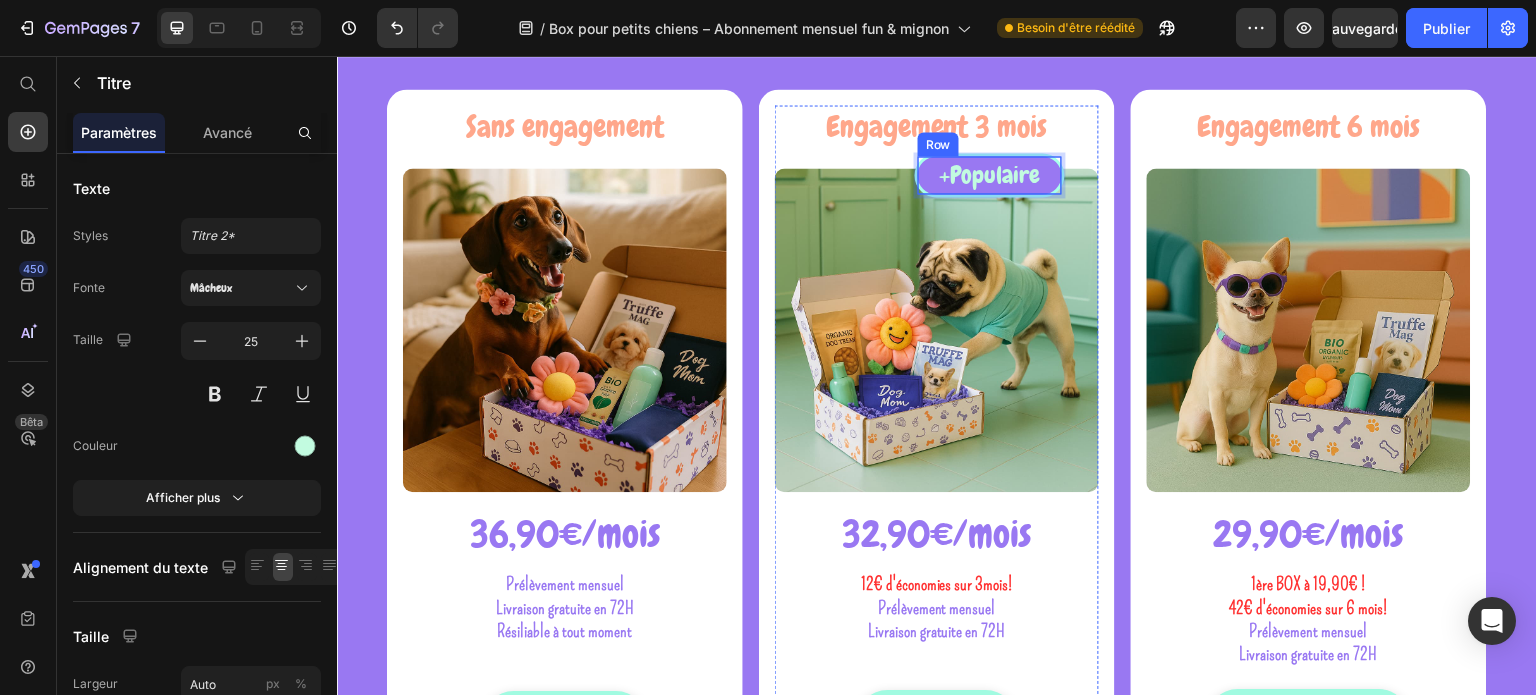 click on "+Populaire Heading   0 Row" at bounding box center (990, 175) 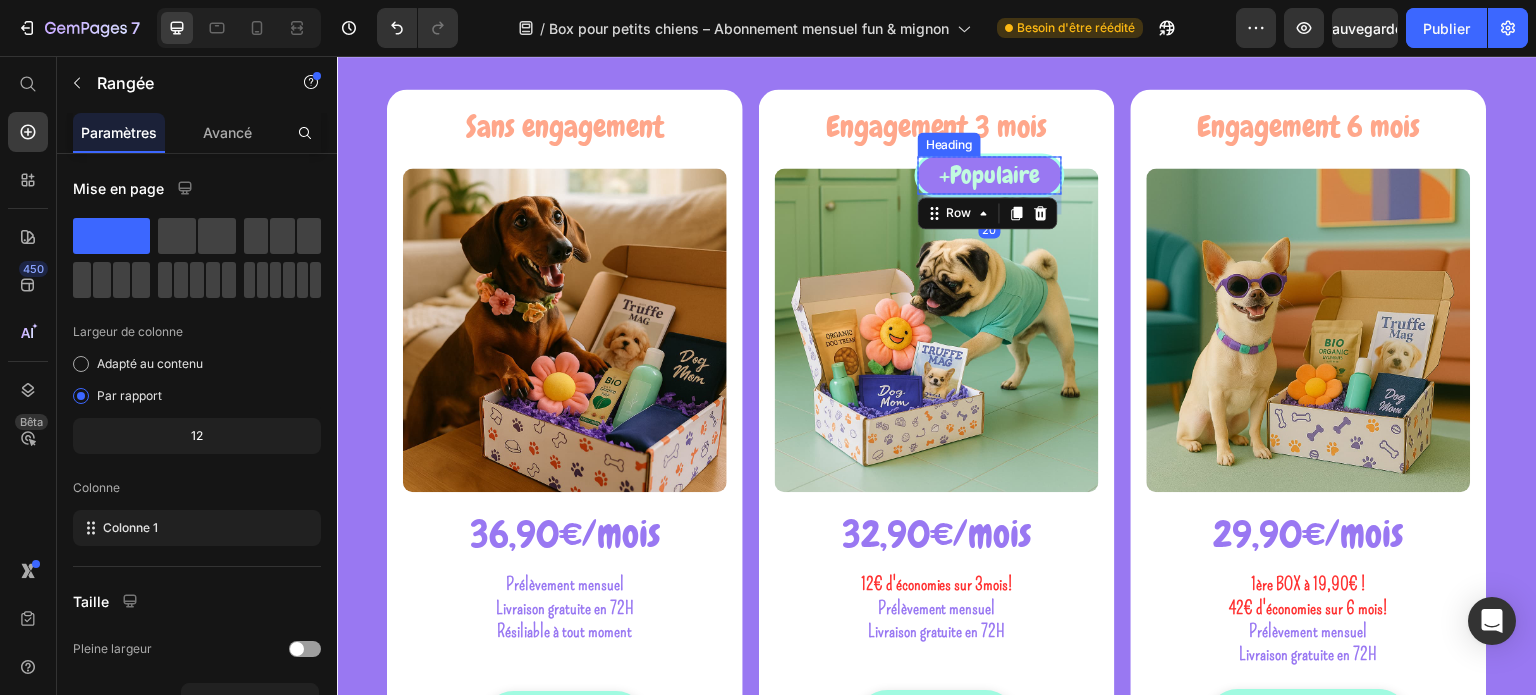 click on "Engagement 3 mois Heading ⁠⁠⁠⁠⁠⁠⁠ +Populaire Heading Row   20 + POPULAIRE Text Block Row Product Images + POPULAIRE Text Block Row 32,90€/mois Heading 12€ d'économies sur 3mois! Prélèvement mensuel Livraison gratuite en 72H Text Block" at bounding box center (937, 398) 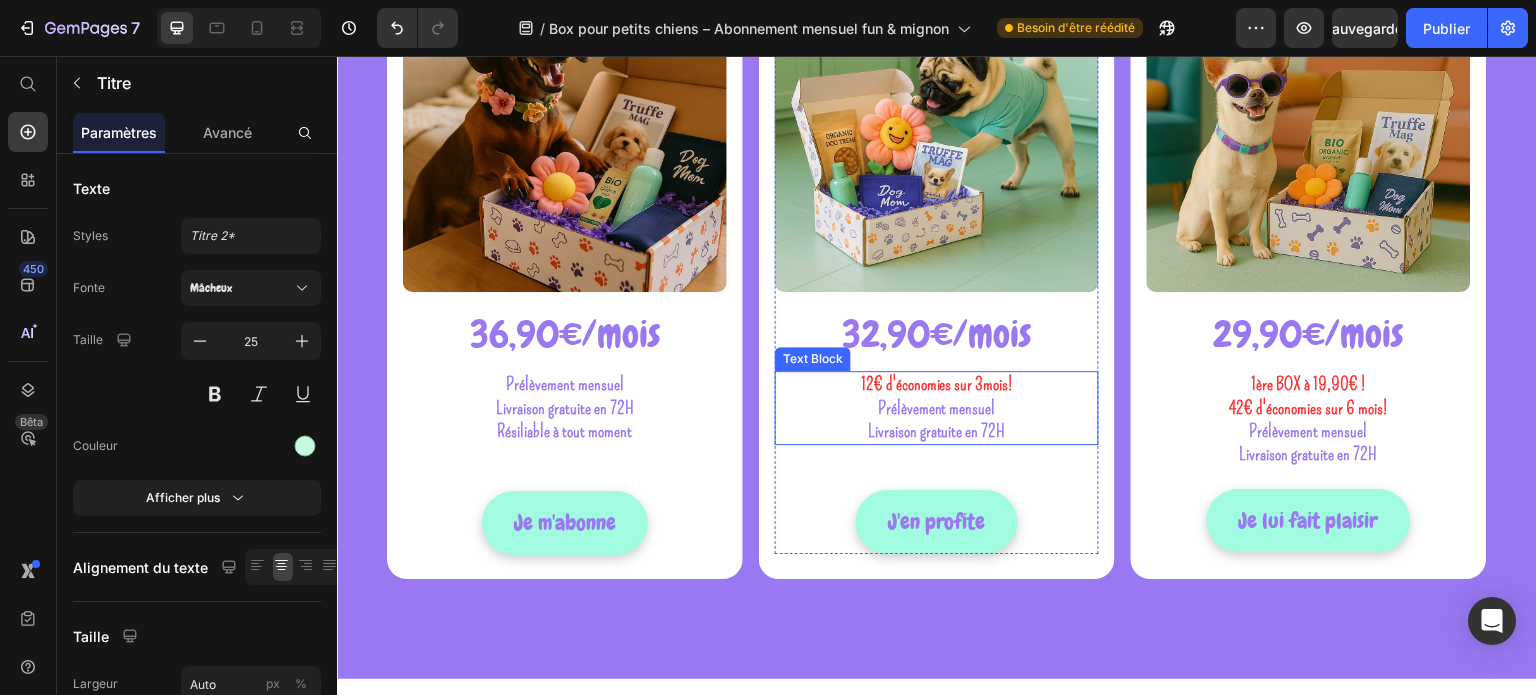 scroll, scrollTop: 600, scrollLeft: 0, axis: vertical 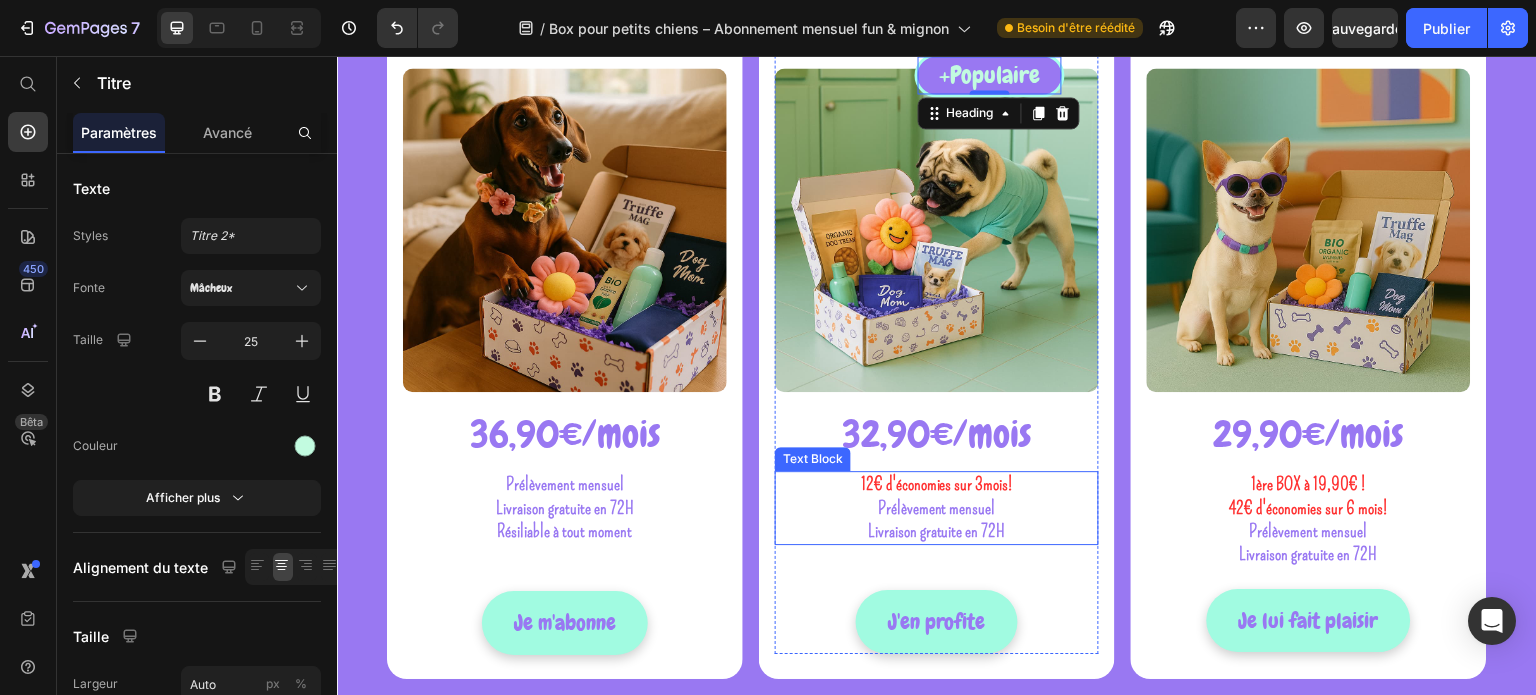 click on "12€ d'économies sur 3mois!" at bounding box center [937, 484] 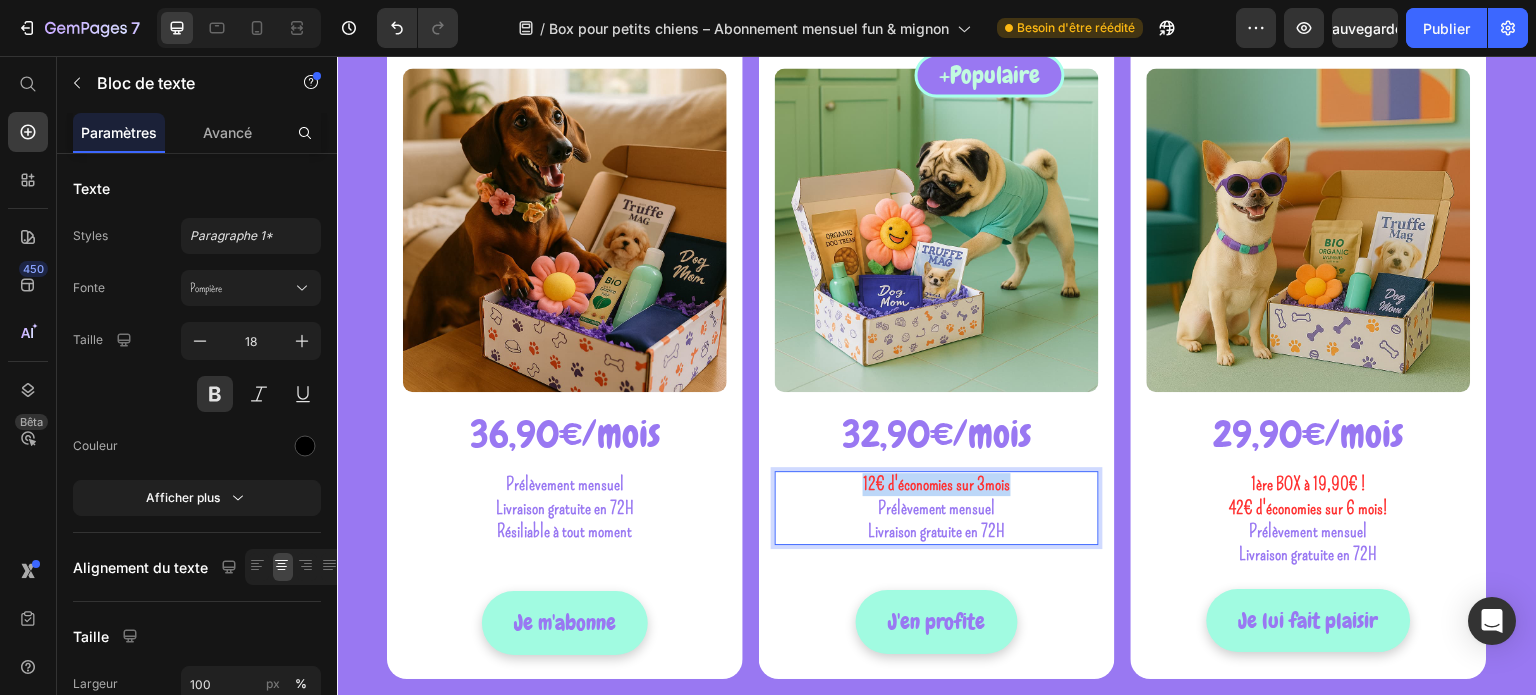 drag, startPoint x: 1009, startPoint y: 490, endPoint x: 818, endPoint y: 490, distance: 191 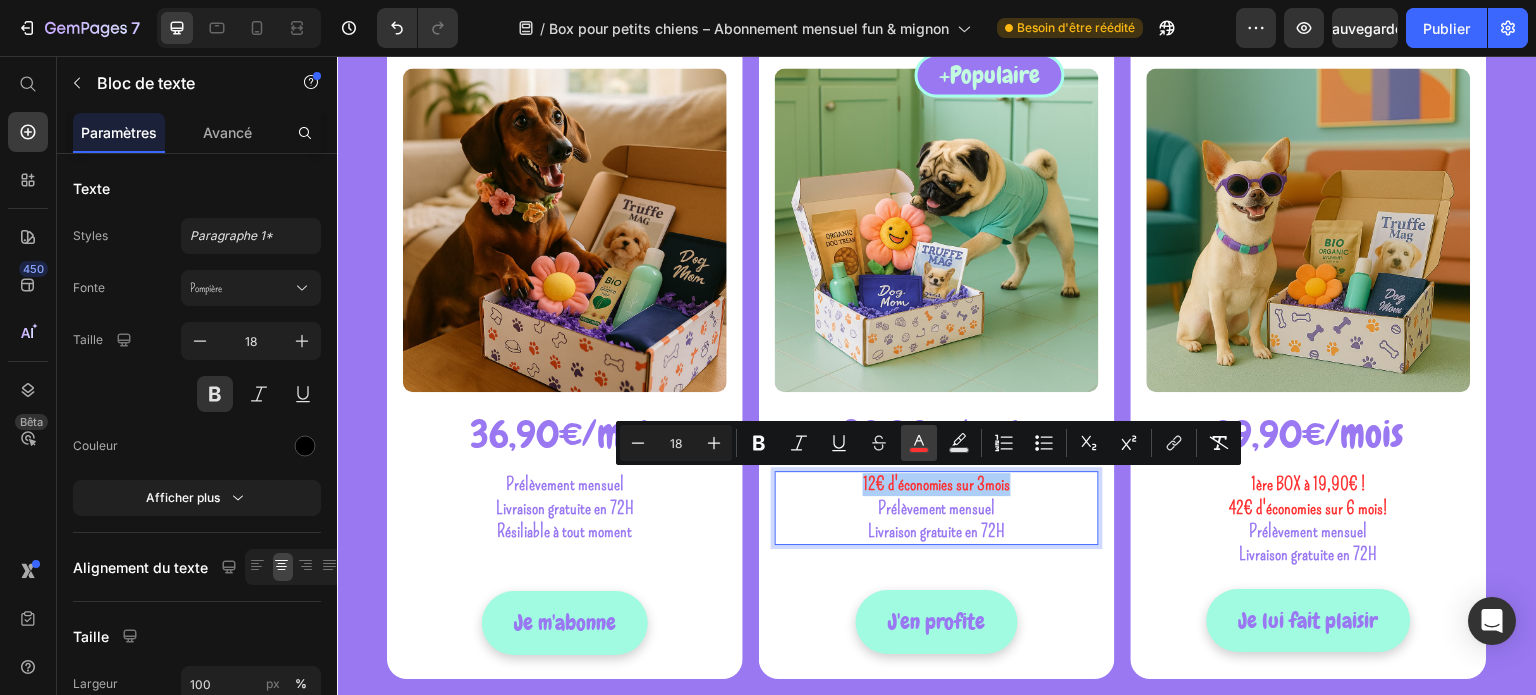 click 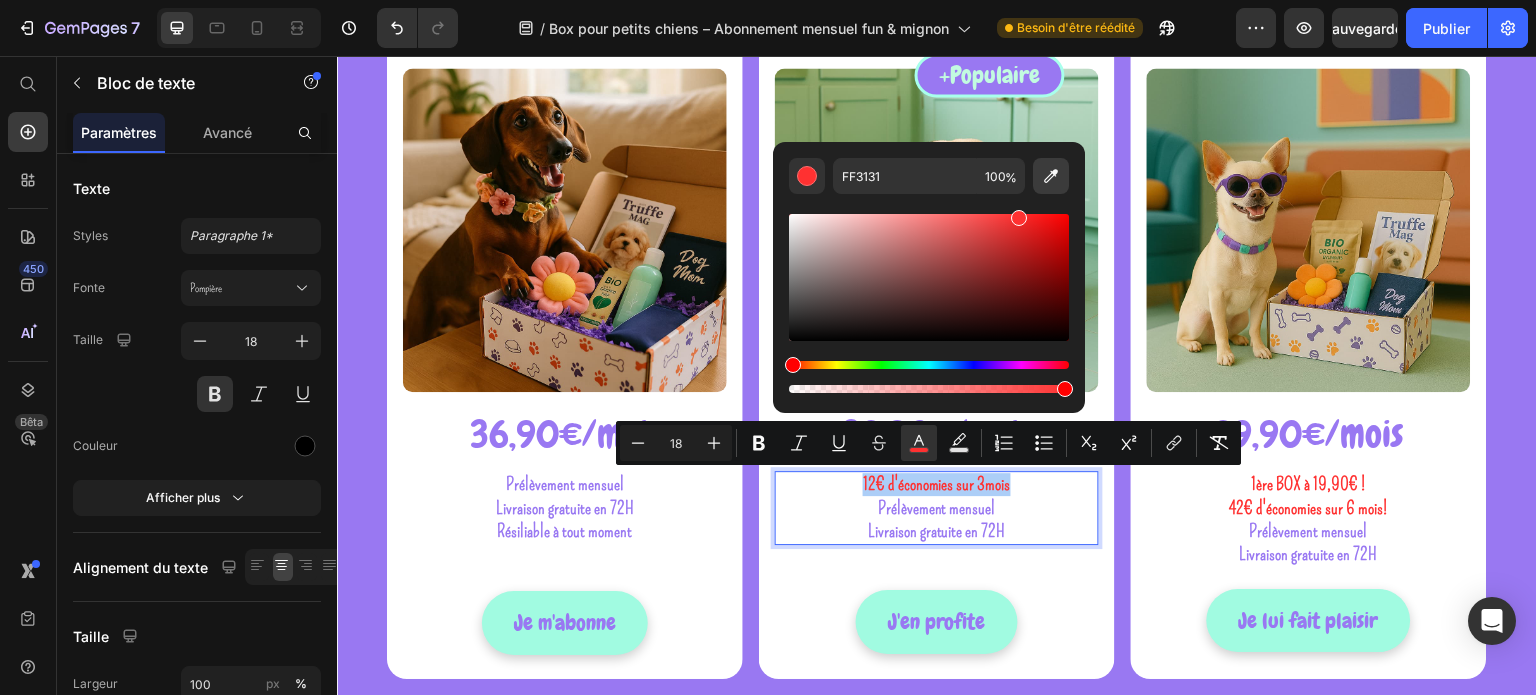 click 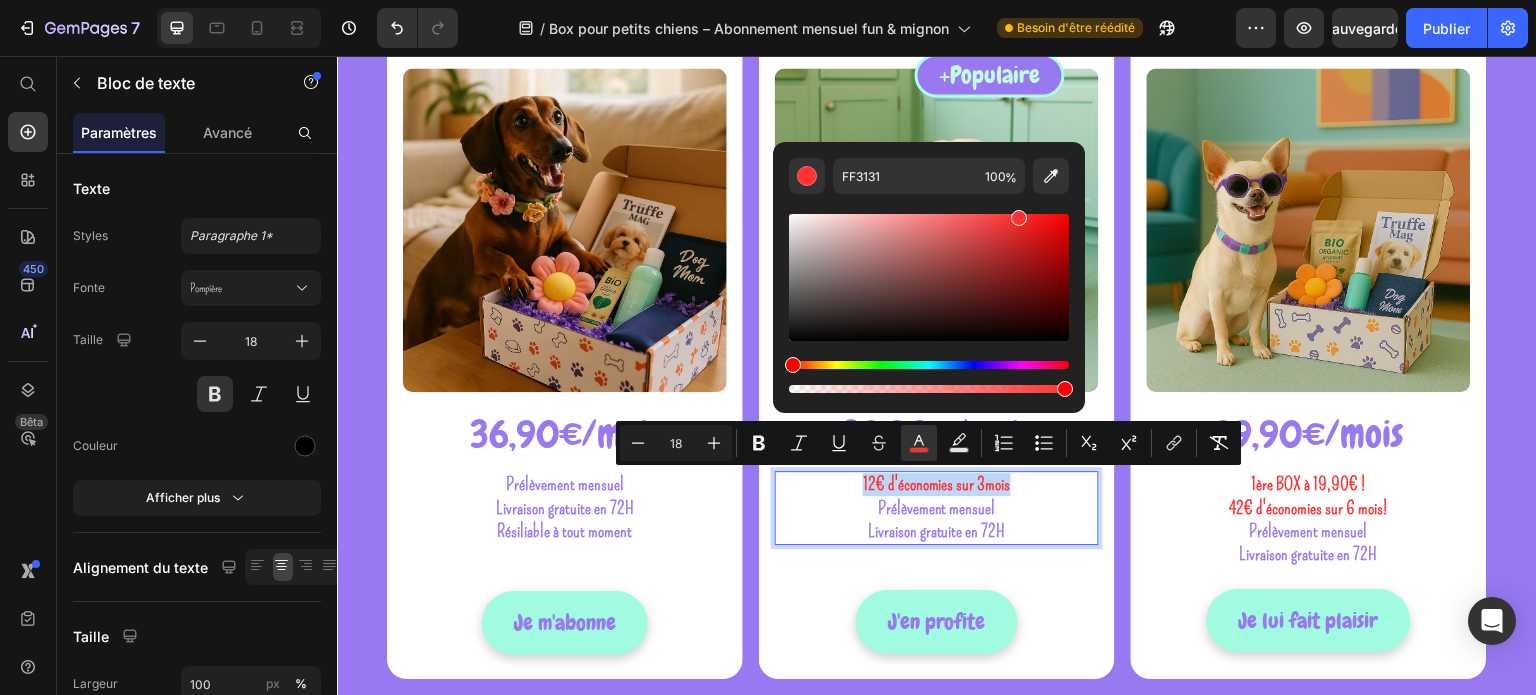 type on "9978F2" 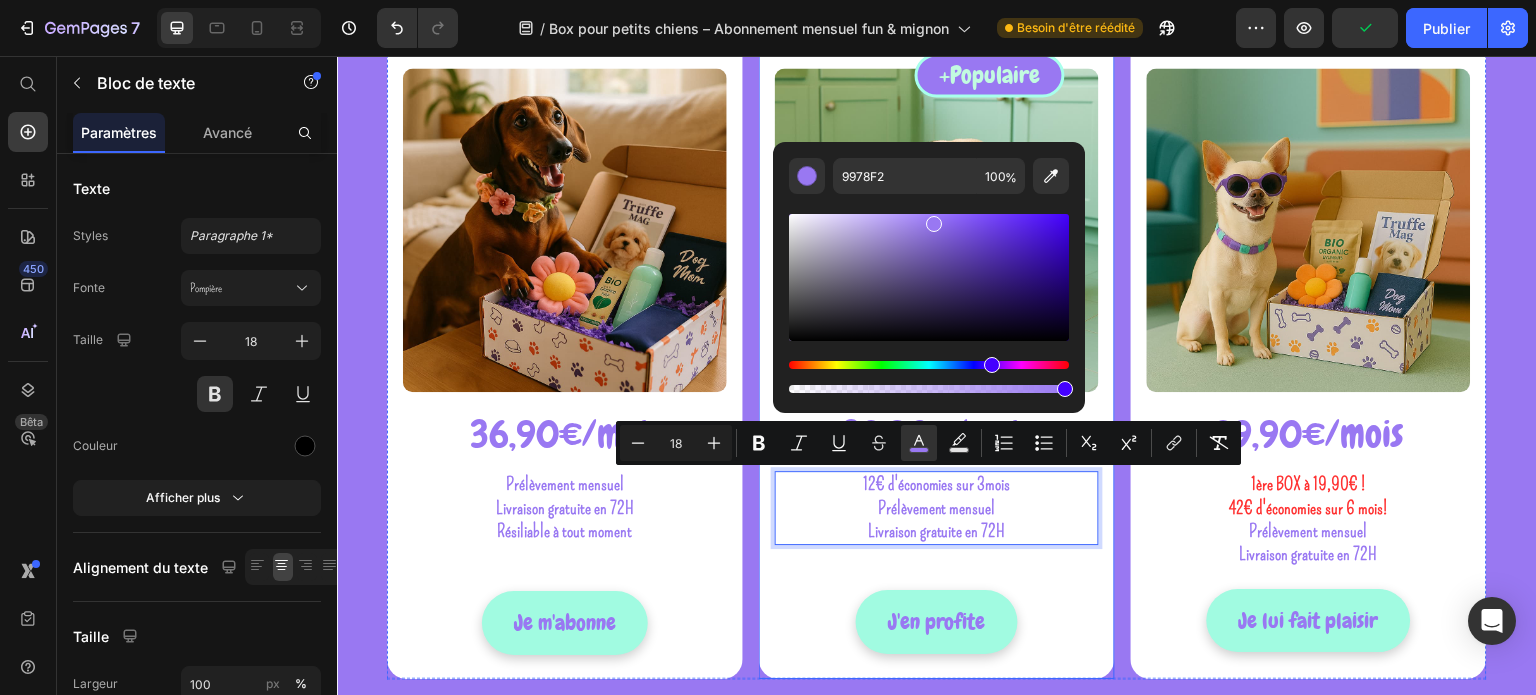 click on "Engagement 3 mois Heading ⁠⁠⁠⁠⁠⁠⁠ +Populaire Heading Row + POPULAIRE Text Block Row Product Images + POPULAIRE Text Block Row 32,90€/mois Heading 12€ d'économies sur 3mois Prélèvement mensuel Livraison gratuite en 72H Text Block   45 Subify Subscriptions Subify Subscriptions J'en profite Add to Cart Row Product Row" at bounding box center (937, 334) 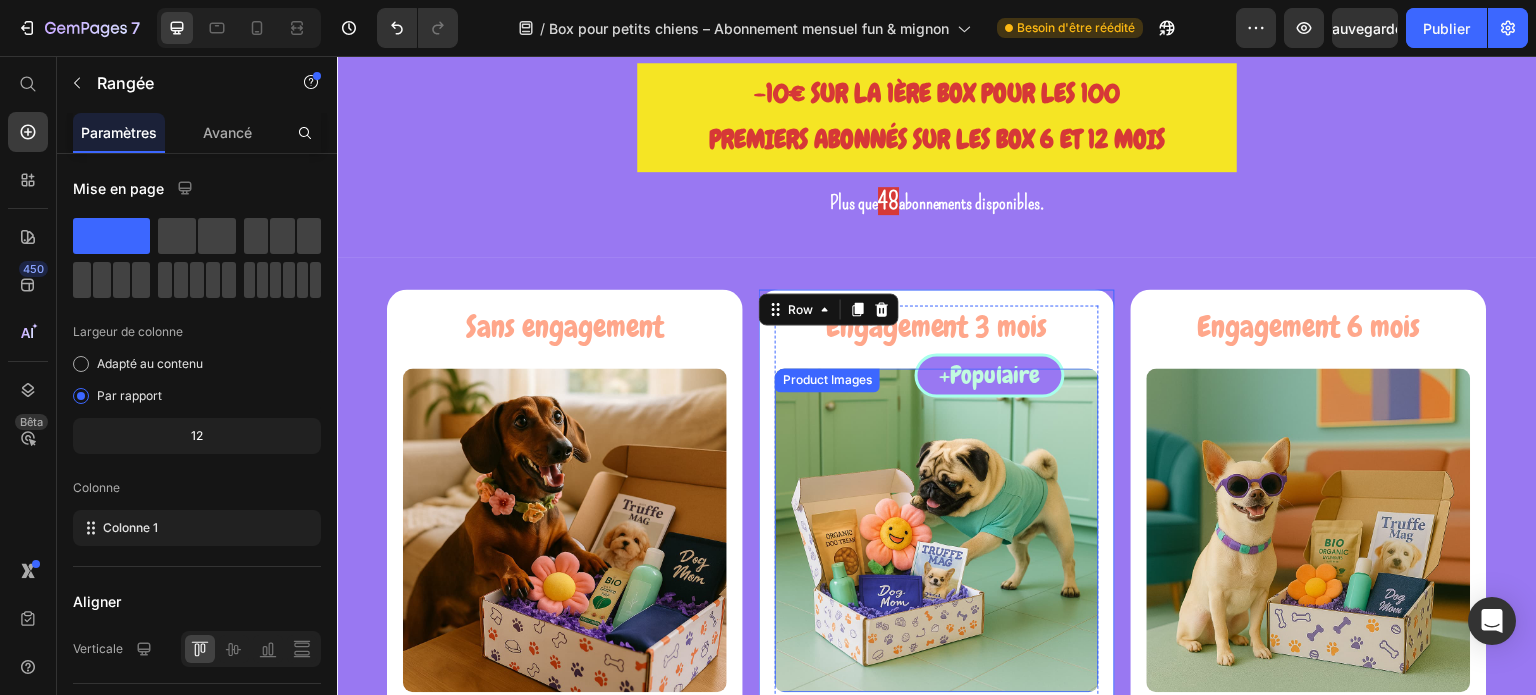 scroll, scrollTop: 0, scrollLeft: 0, axis: both 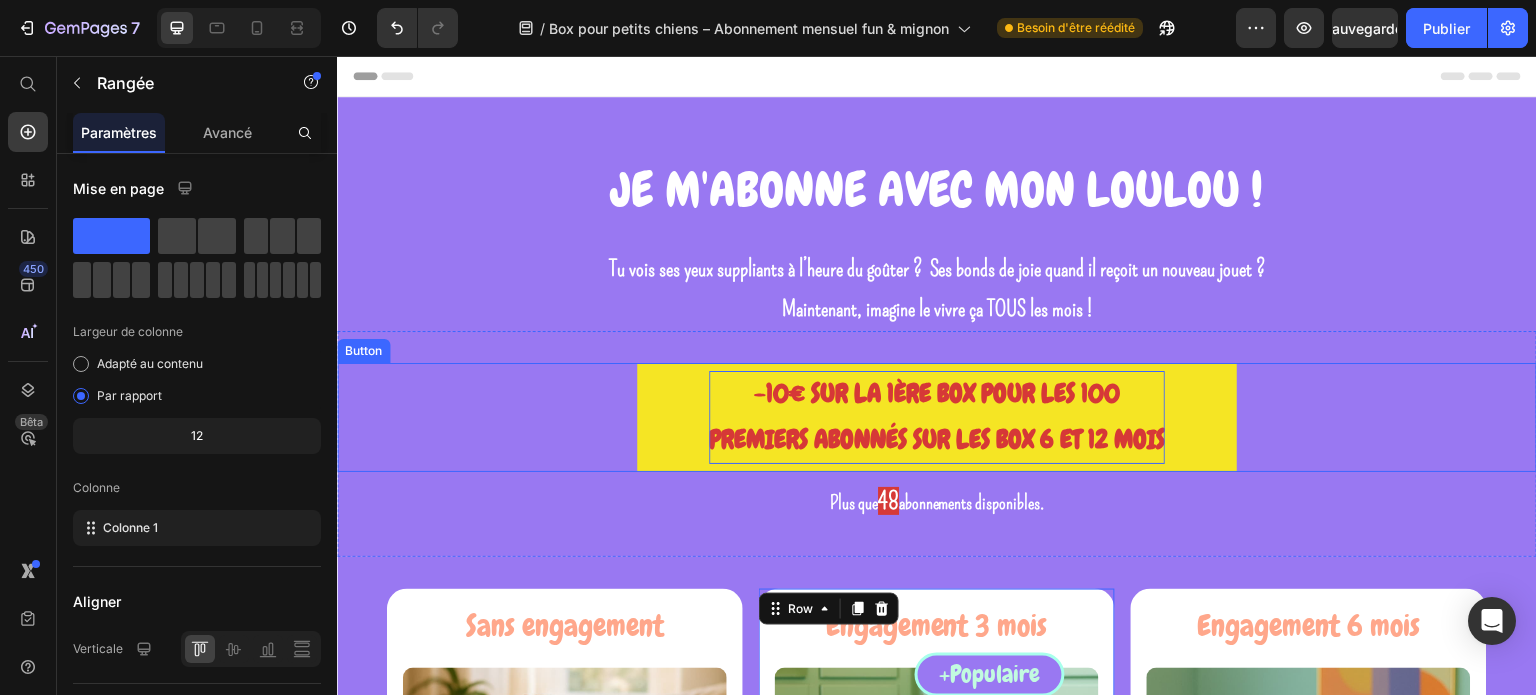 click on "-10€ SUR LA 1ÈRE BOX POUR LES 100   PREMIERS ABONNÉS SUR LES BOX 6 ET 12 MOIS" at bounding box center [937, 418] 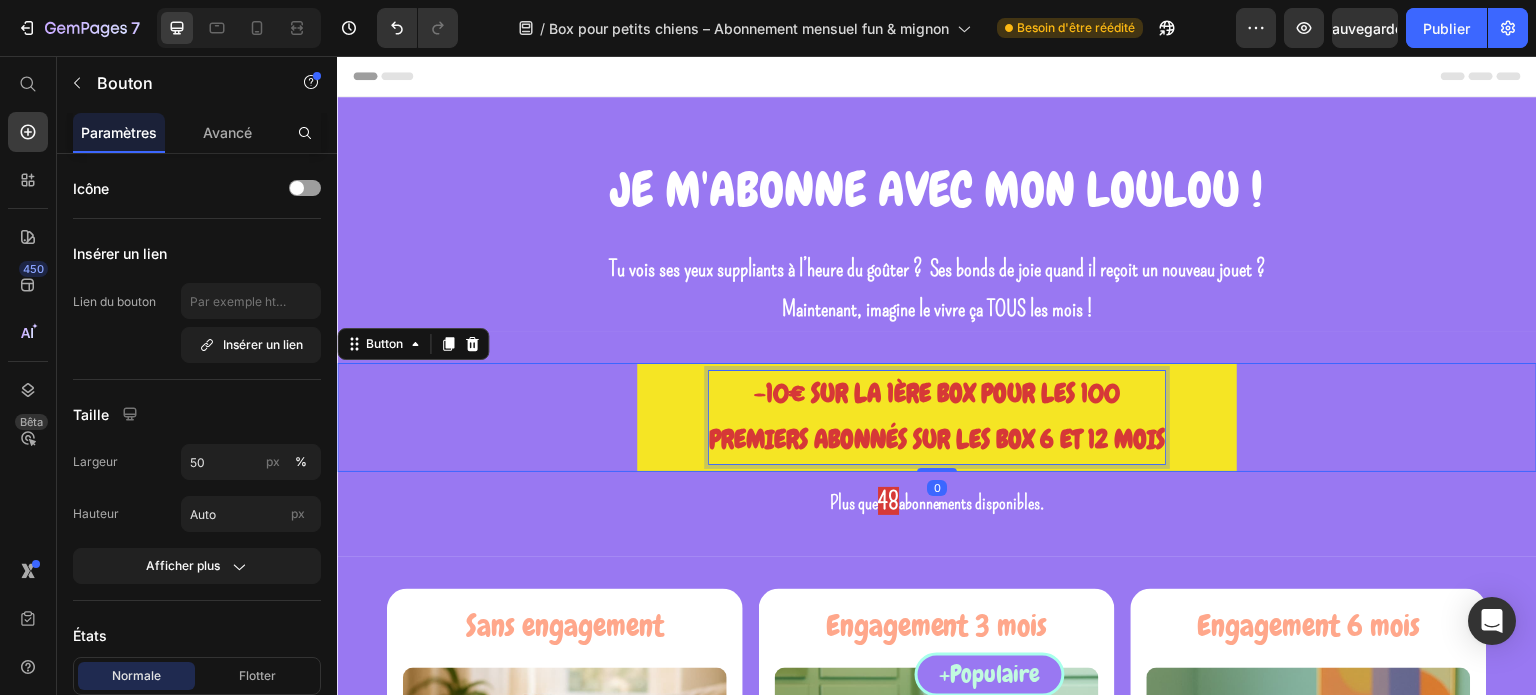 click on "-10€ SUR LA 1ÈRE BOX POUR LES 100  PREMIERS ABONNÉS SUR LES BOX 6 ET 12 MOIS" at bounding box center (937, 418) 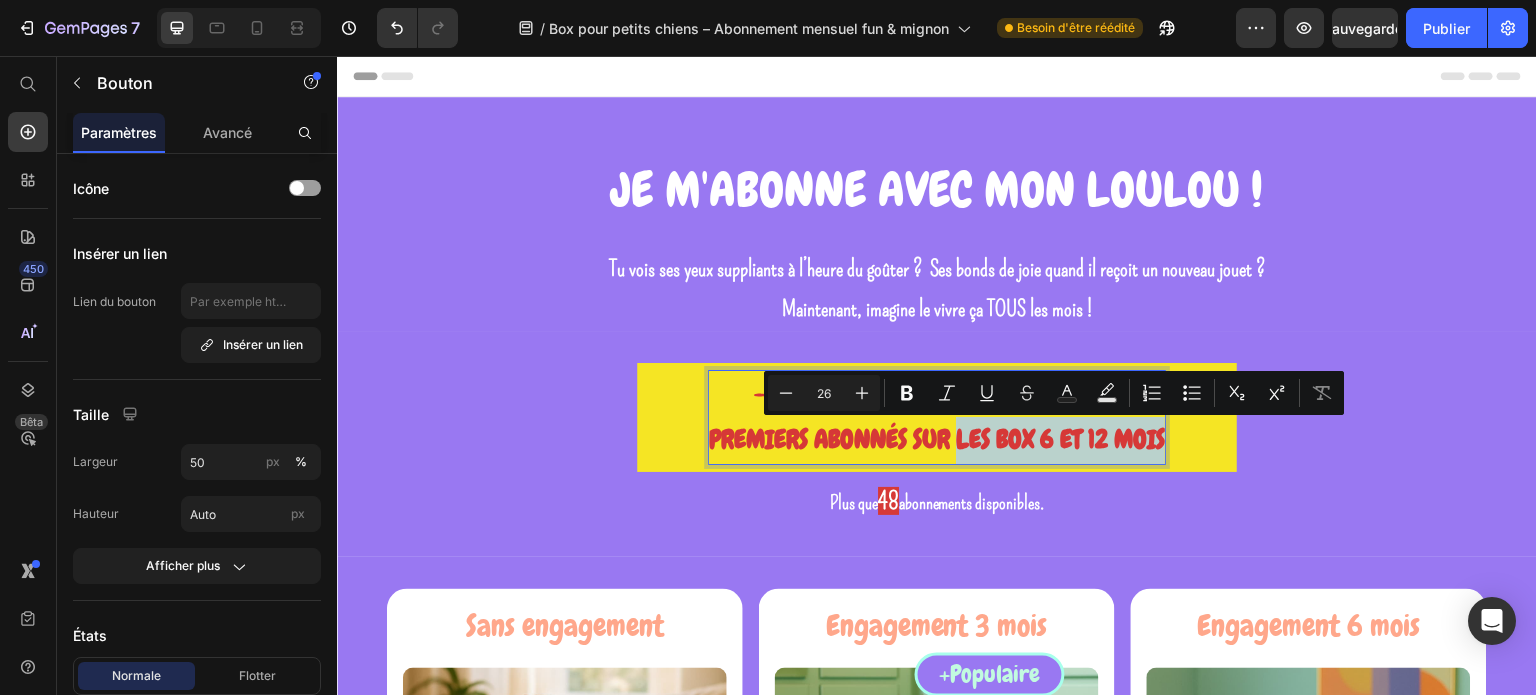 drag, startPoint x: 1158, startPoint y: 436, endPoint x: 950, endPoint y: 445, distance: 208.19463 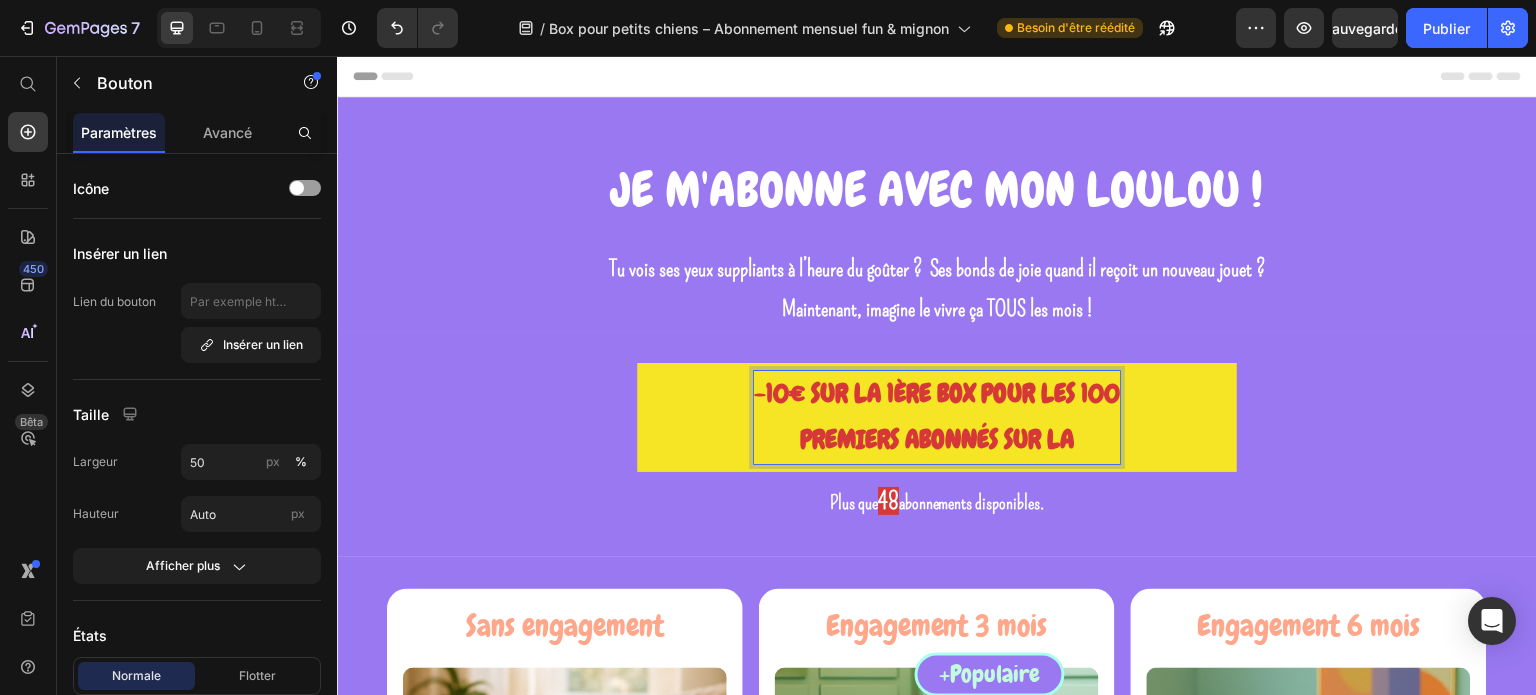 click on "-10€ SUR LA 1ÈRE BOX POUR LES 100  PREMIERS ABONNÉS SUR LA" at bounding box center (937, 418) 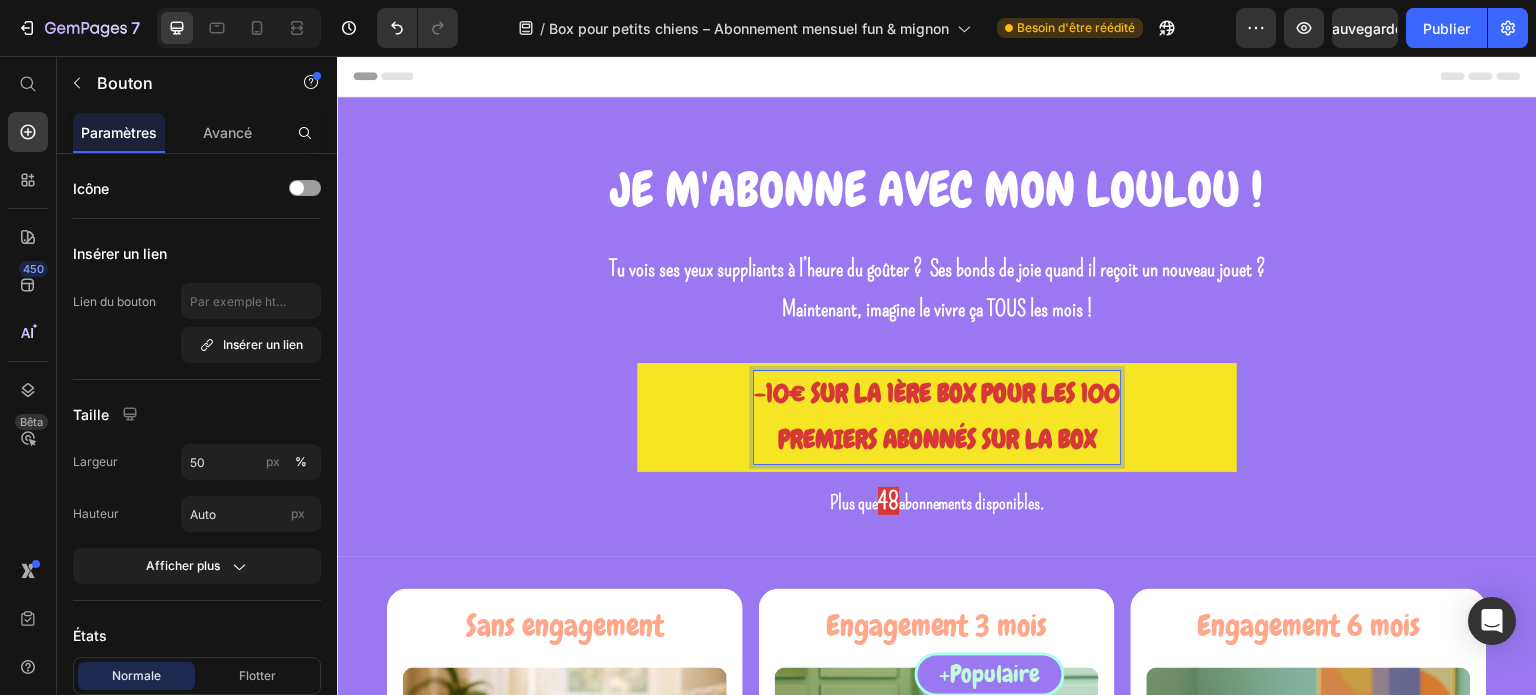 click on "-10€ SUR LA 1ÈRE BOX POUR LES 100  PREMIERS ABONNÉS SUR LA BOX" at bounding box center [937, 418] 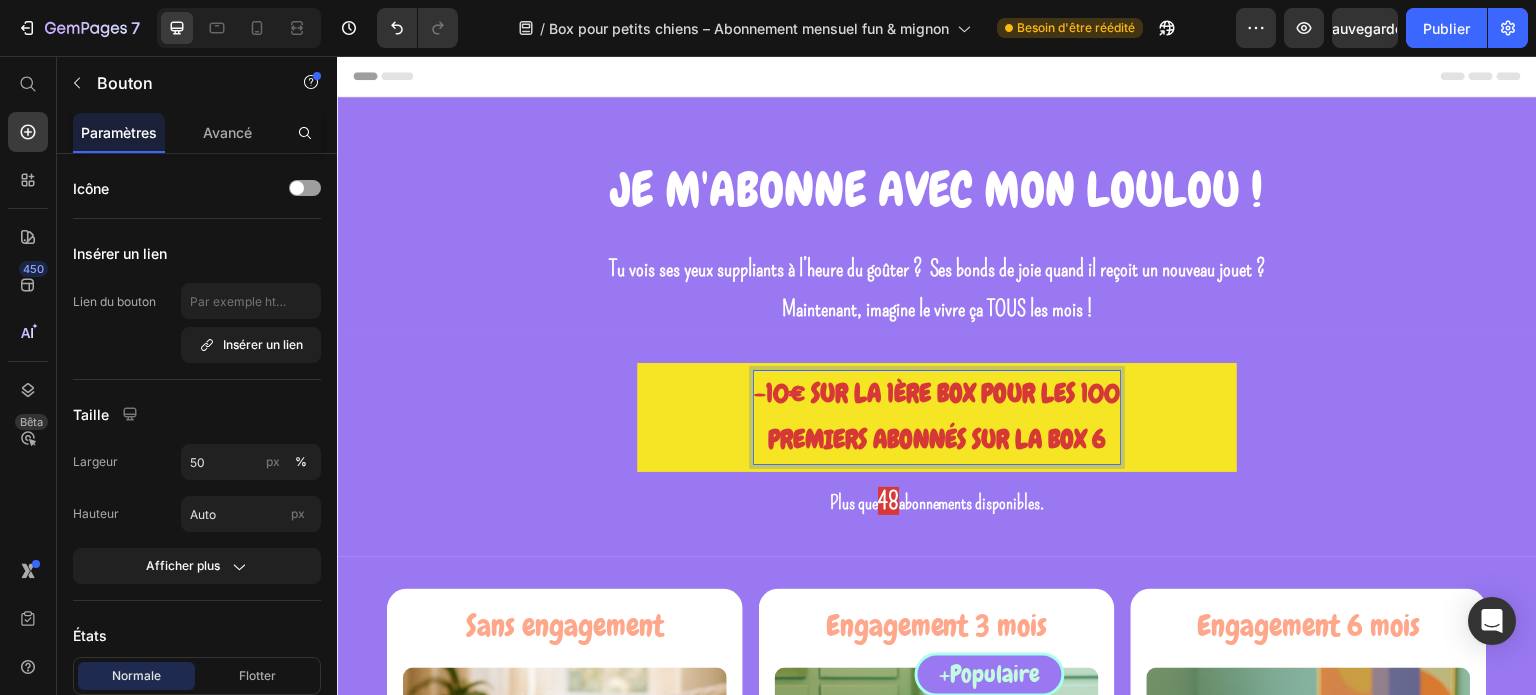 click on "-10€ SUR LA 1ÈRE BOX POUR LES 100  PREMIERS ABONNÉS SUR LA BOX 6" at bounding box center (937, 418) 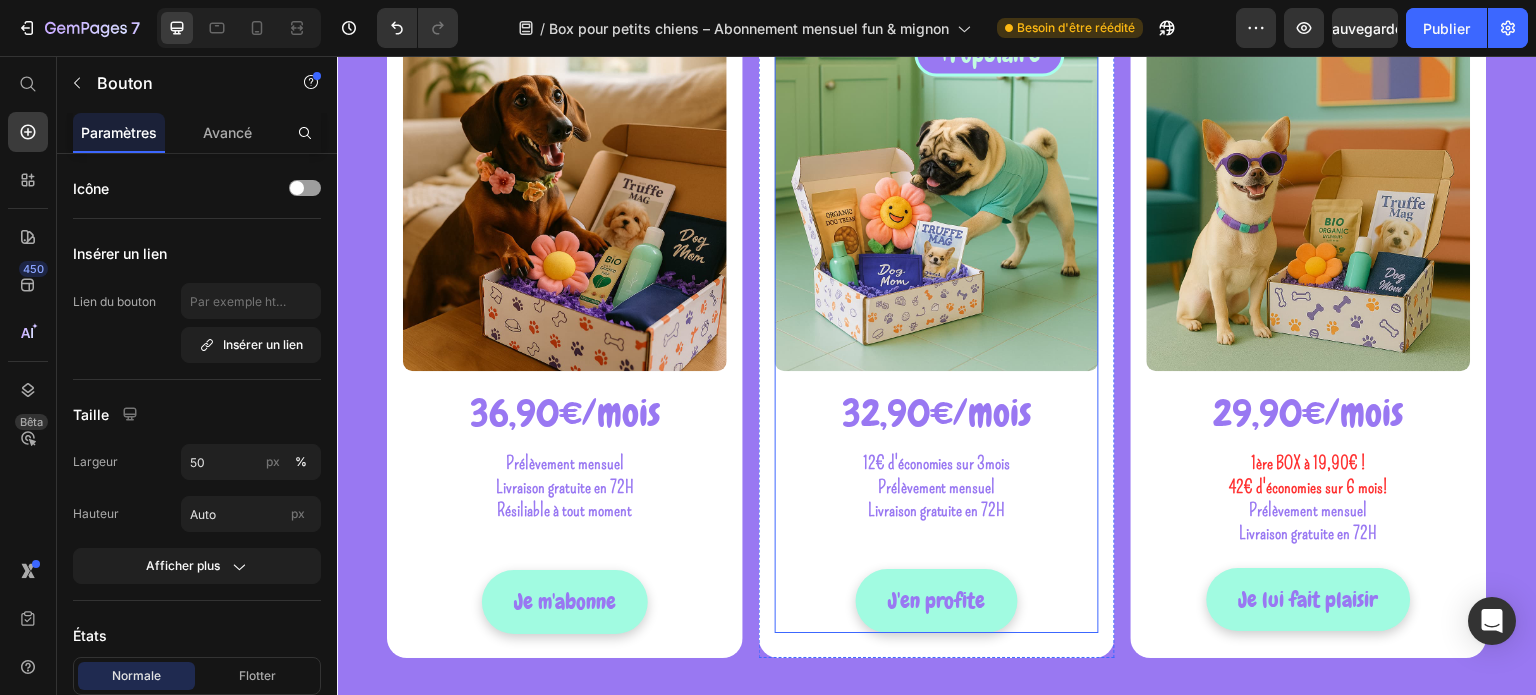 scroll, scrollTop: 600, scrollLeft: 0, axis: vertical 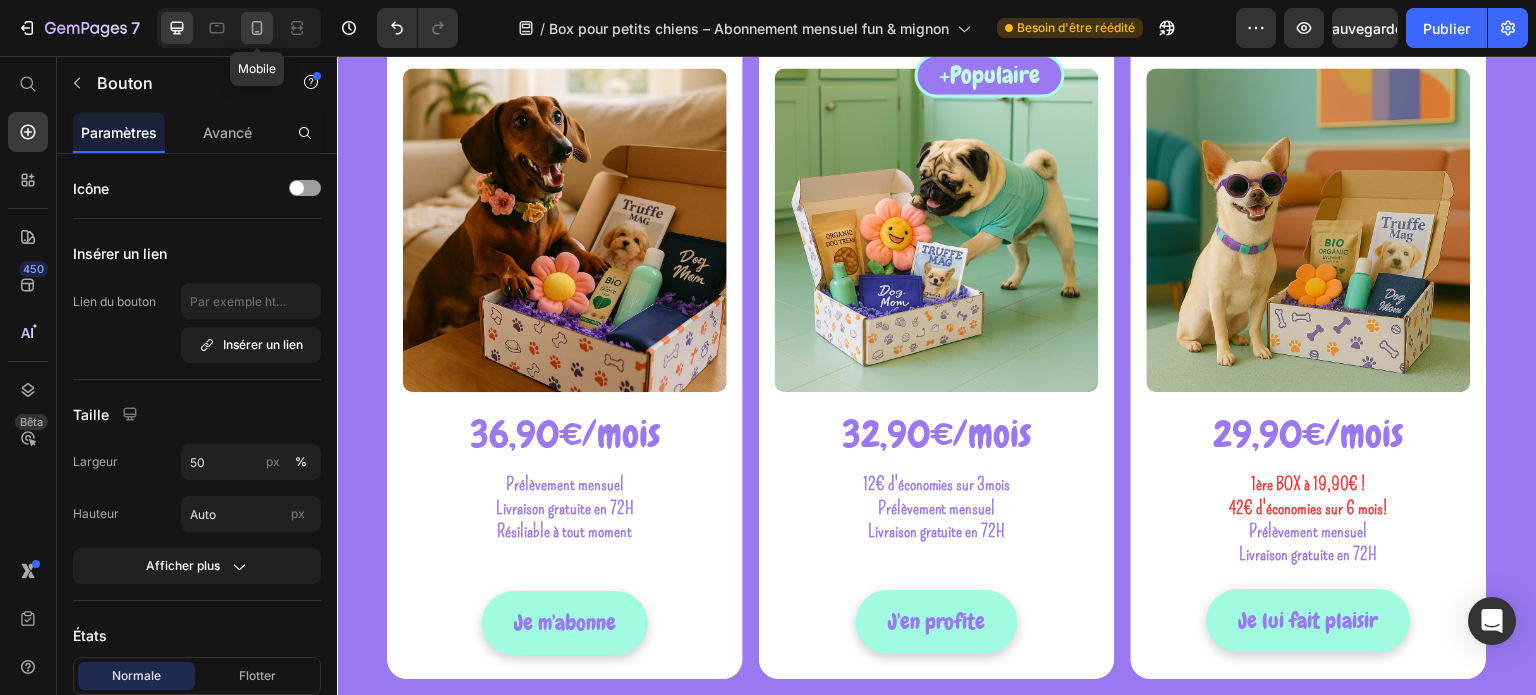 click 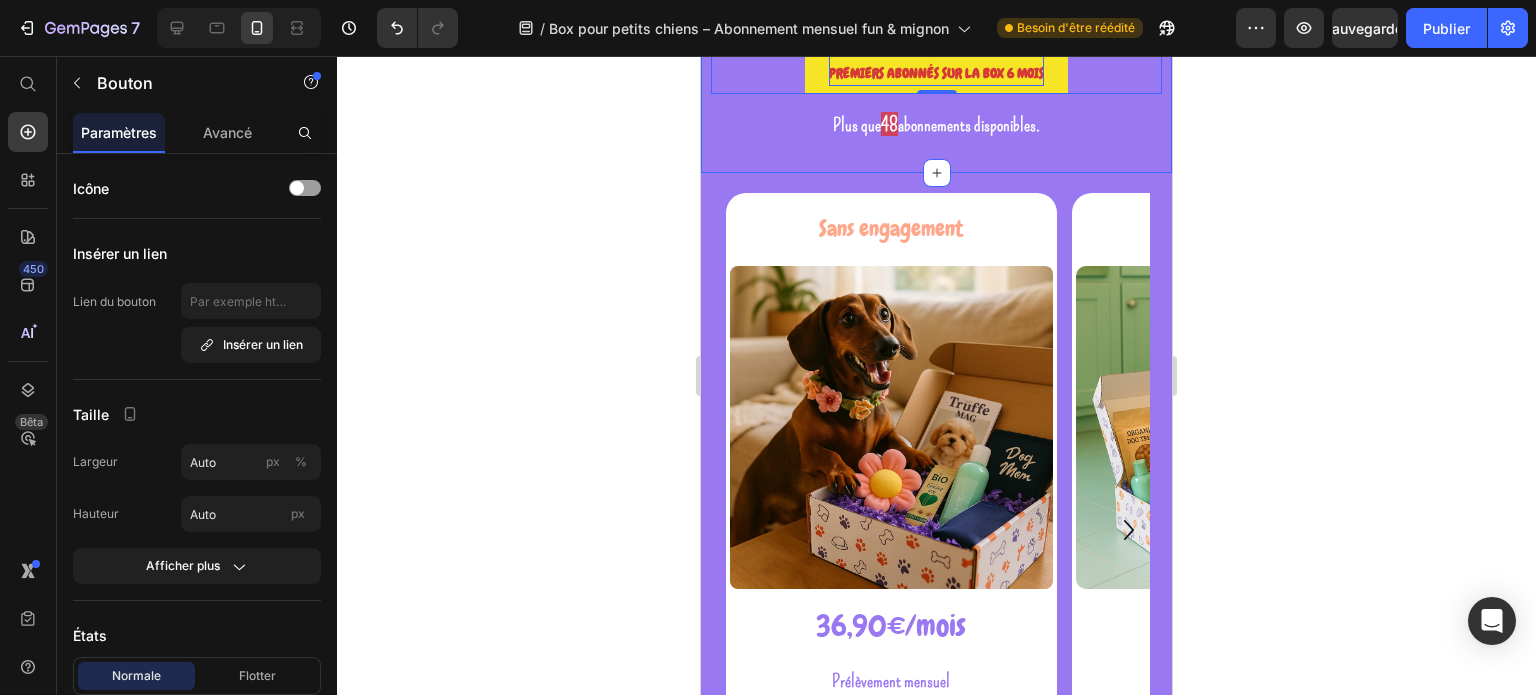 scroll, scrollTop: 668, scrollLeft: 0, axis: vertical 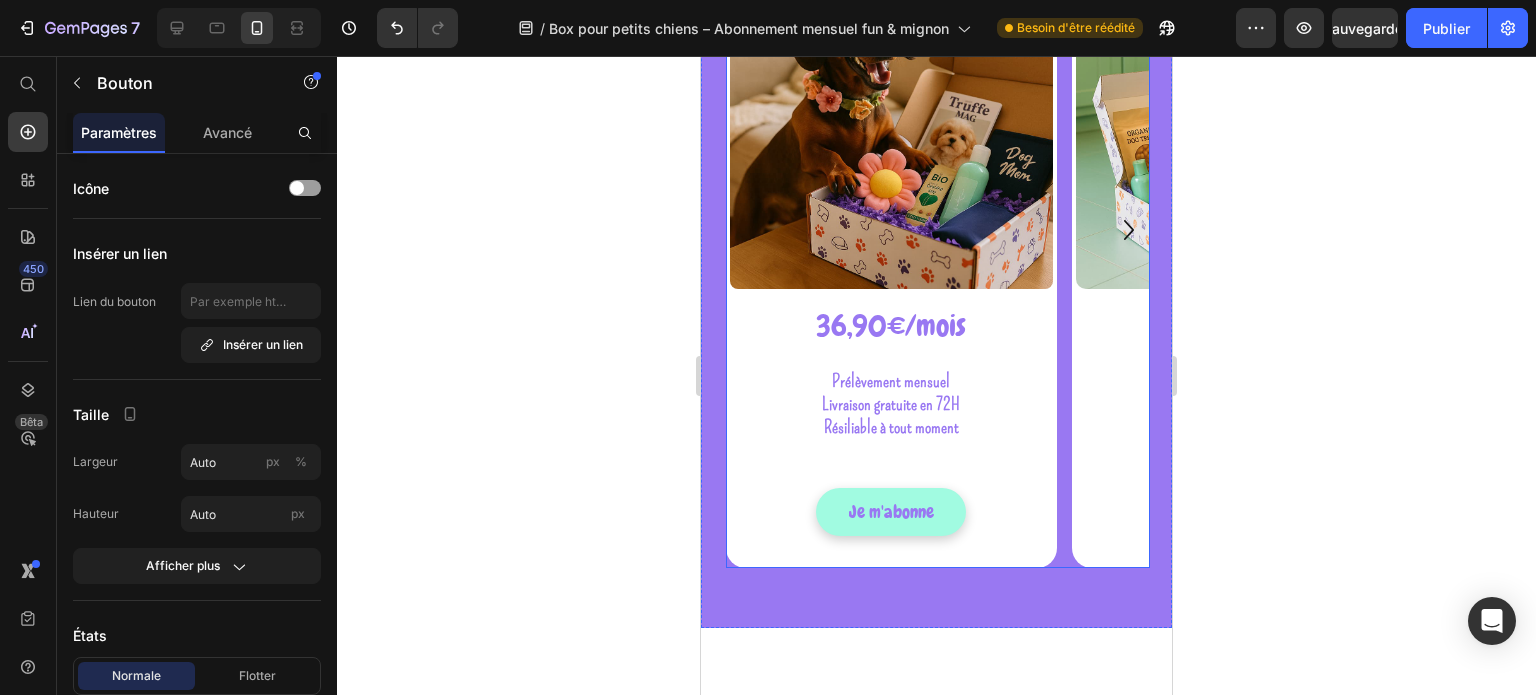 click 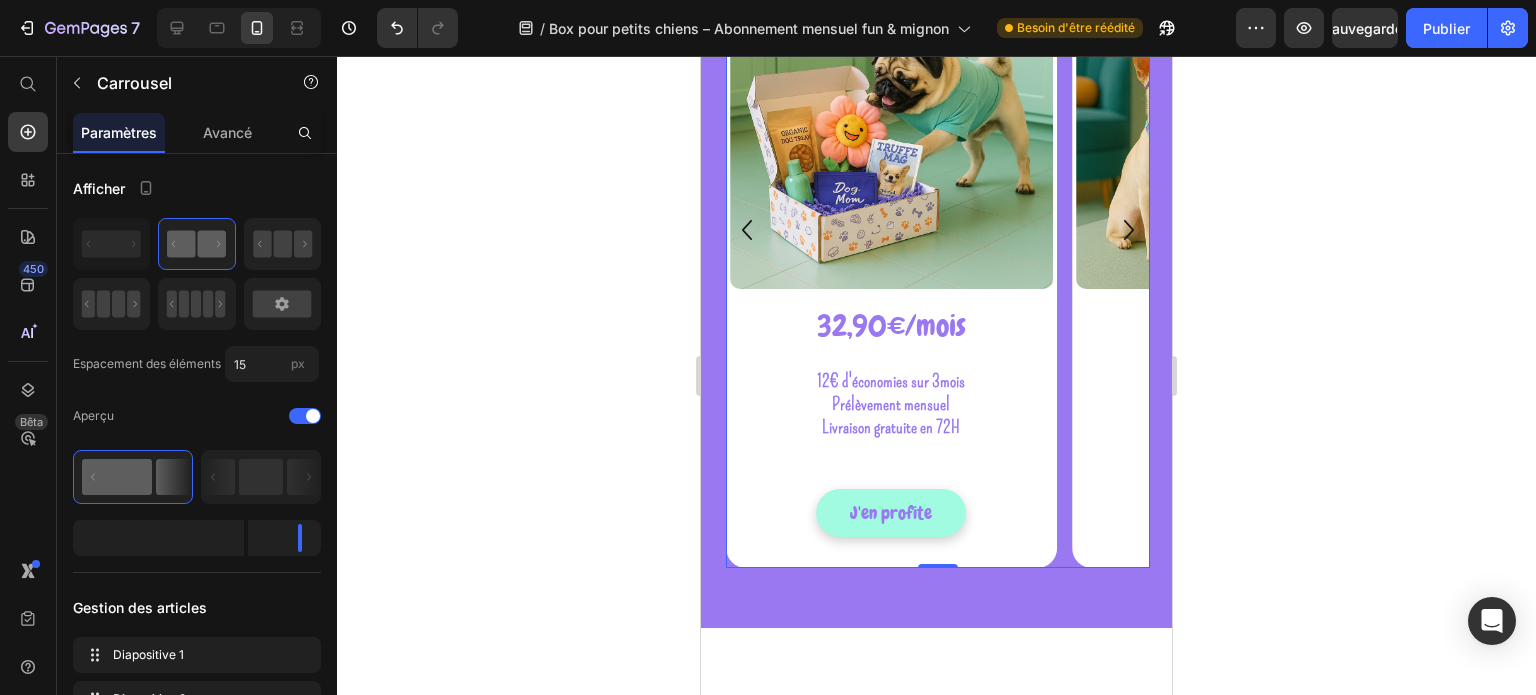click 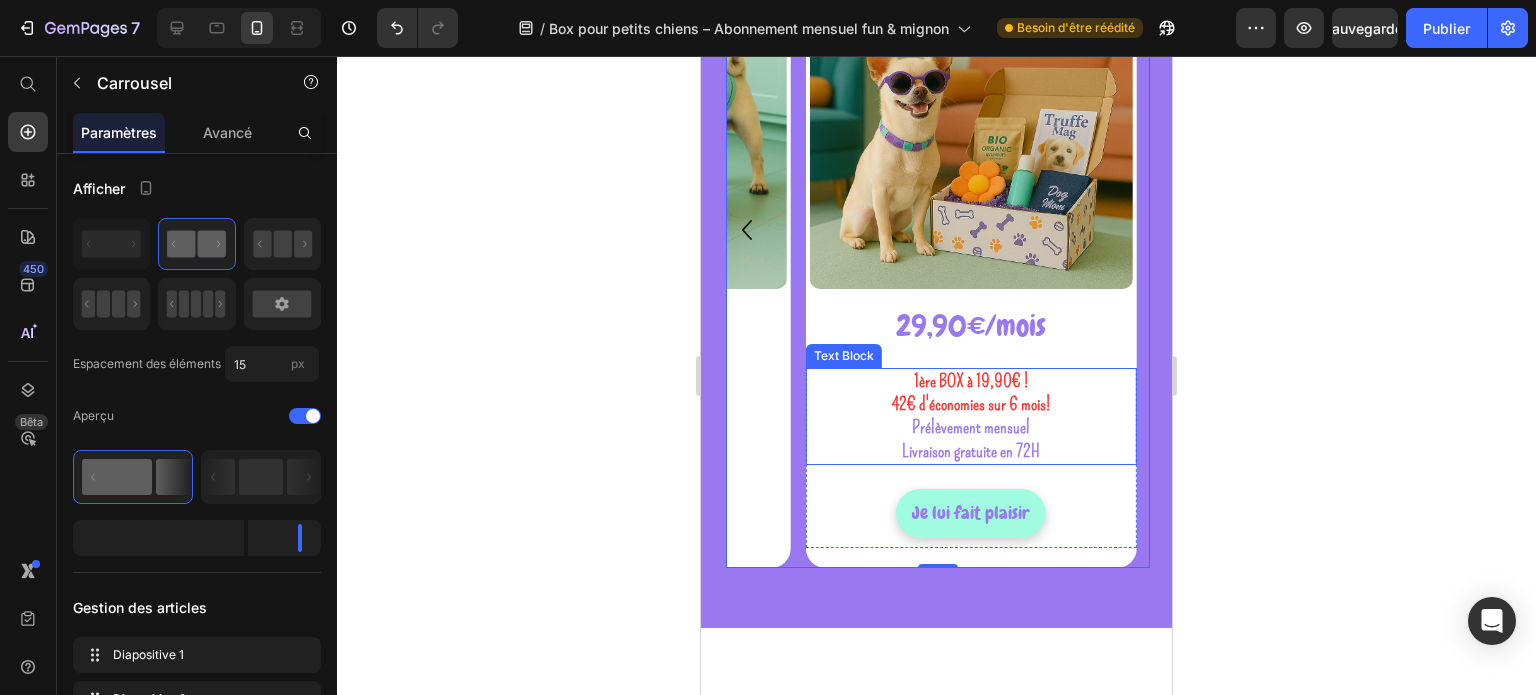 click on "42€ d'économies sur 6 mois!" at bounding box center (971, 404) 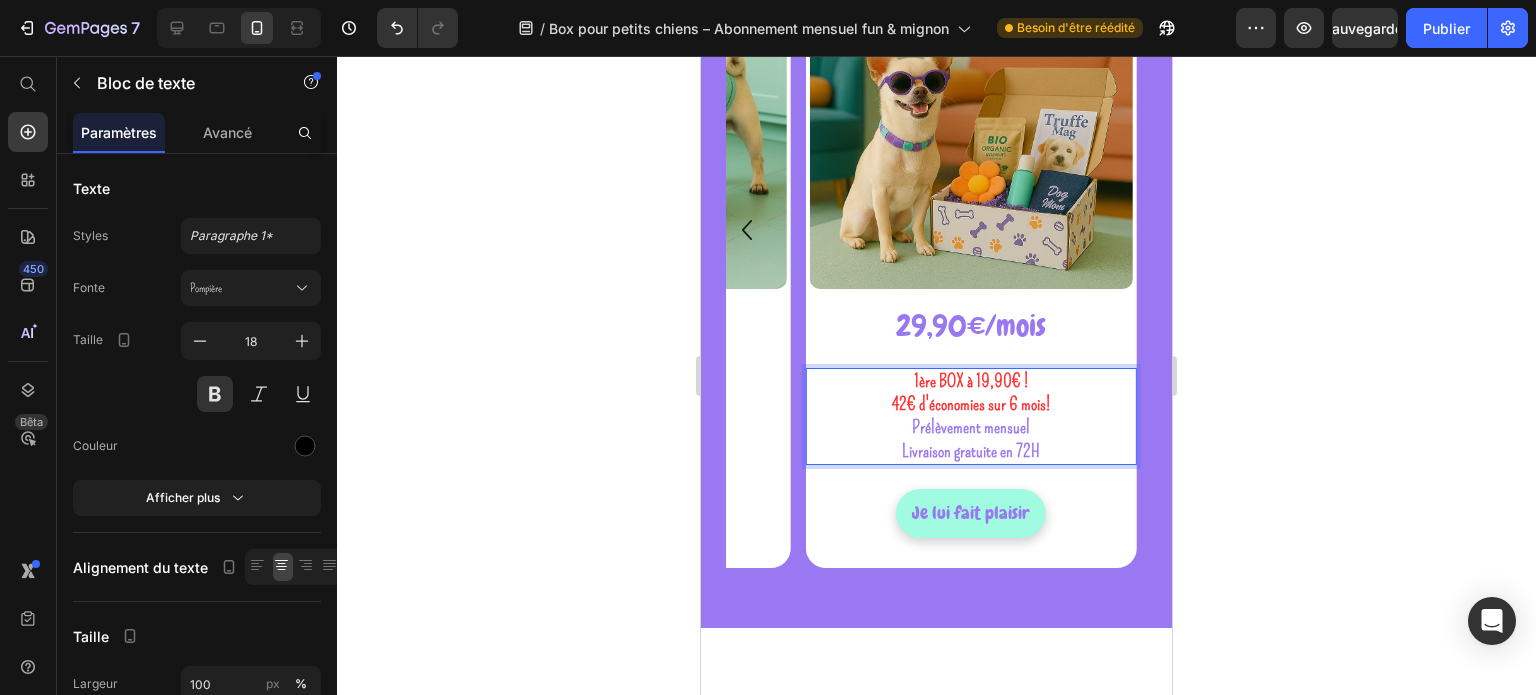 click on "42€ d'économies sur 6 mois!" at bounding box center (971, 404) 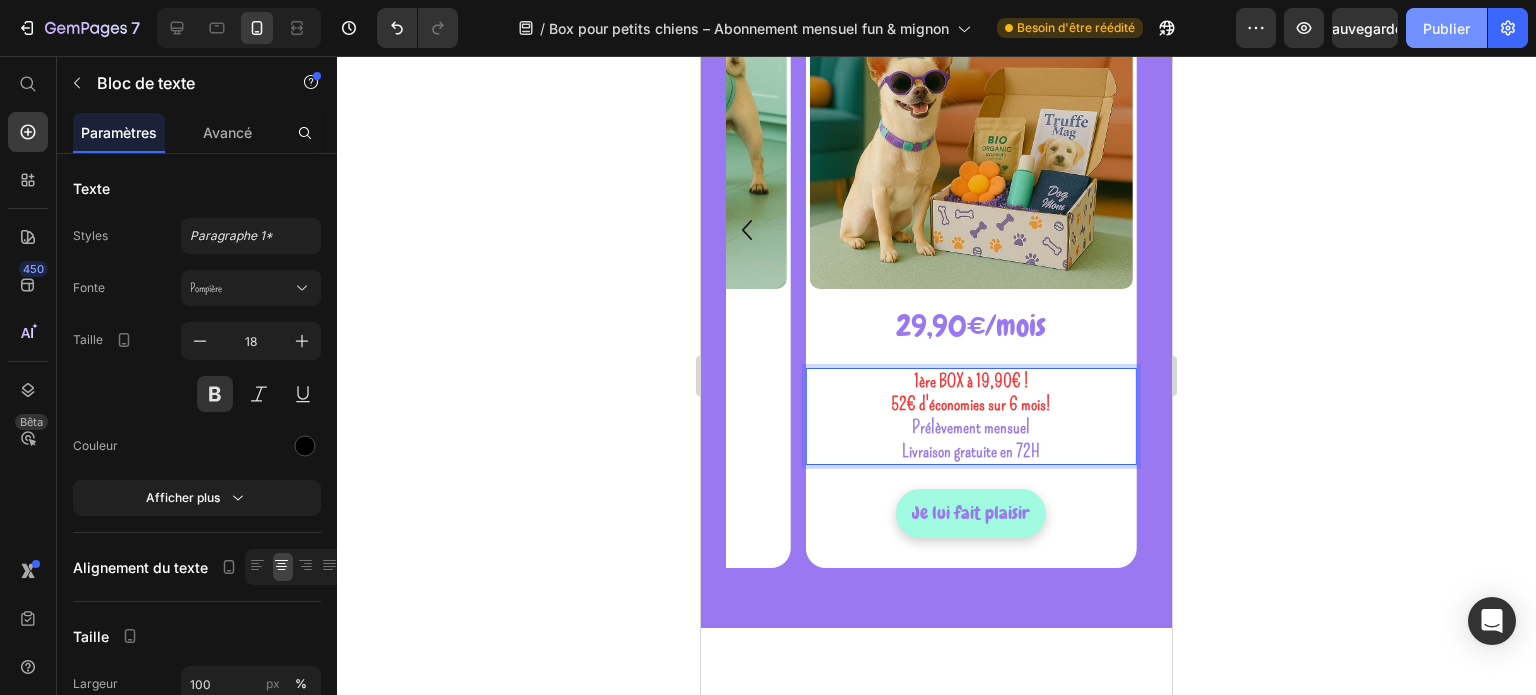 click on "Publier" at bounding box center [1446, 28] 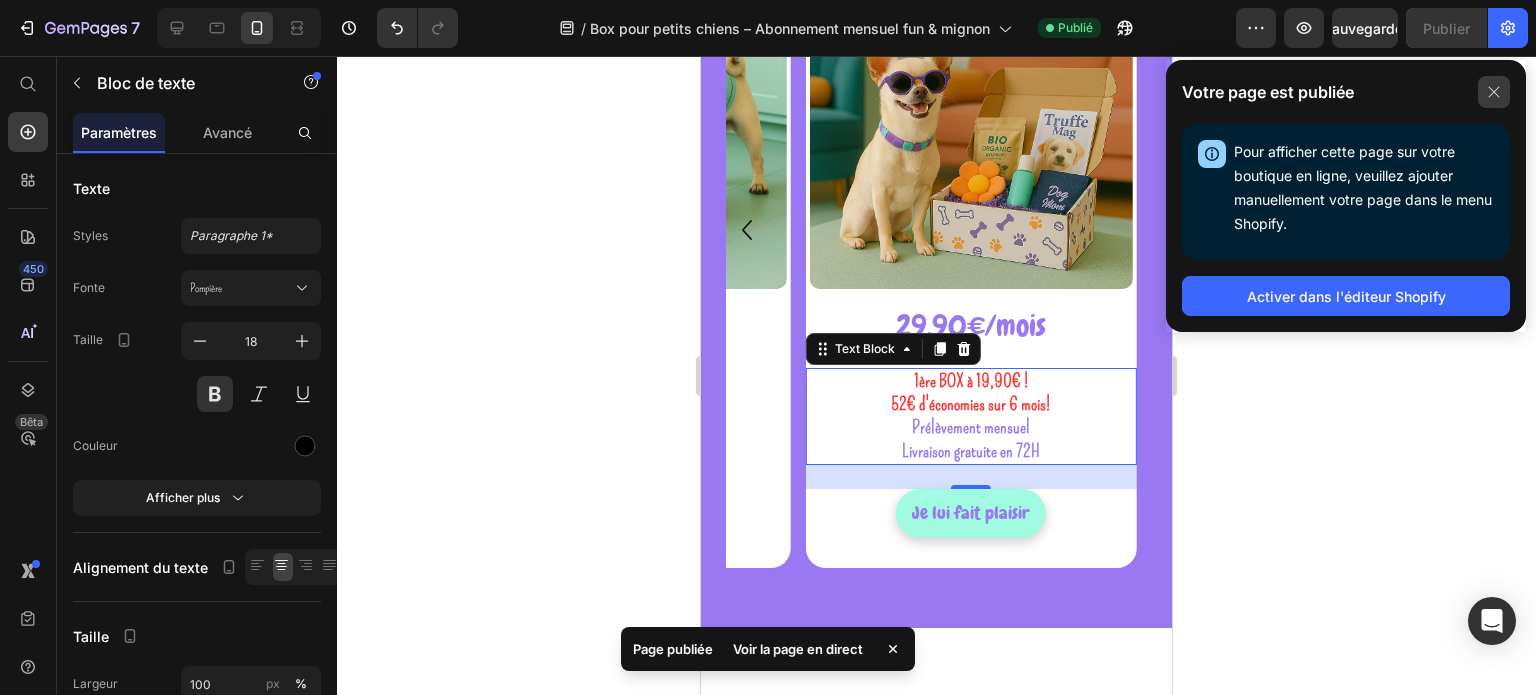 click 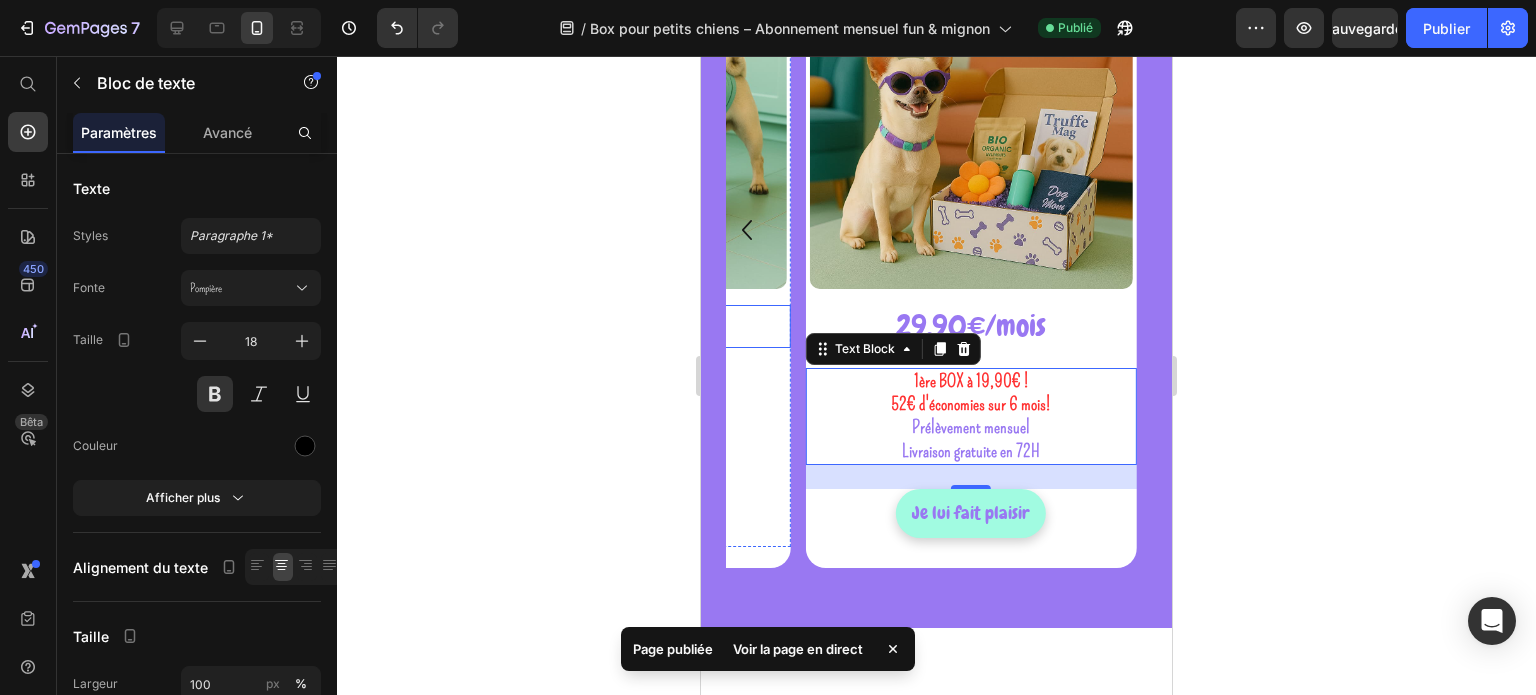scroll, scrollTop: 368, scrollLeft: 0, axis: vertical 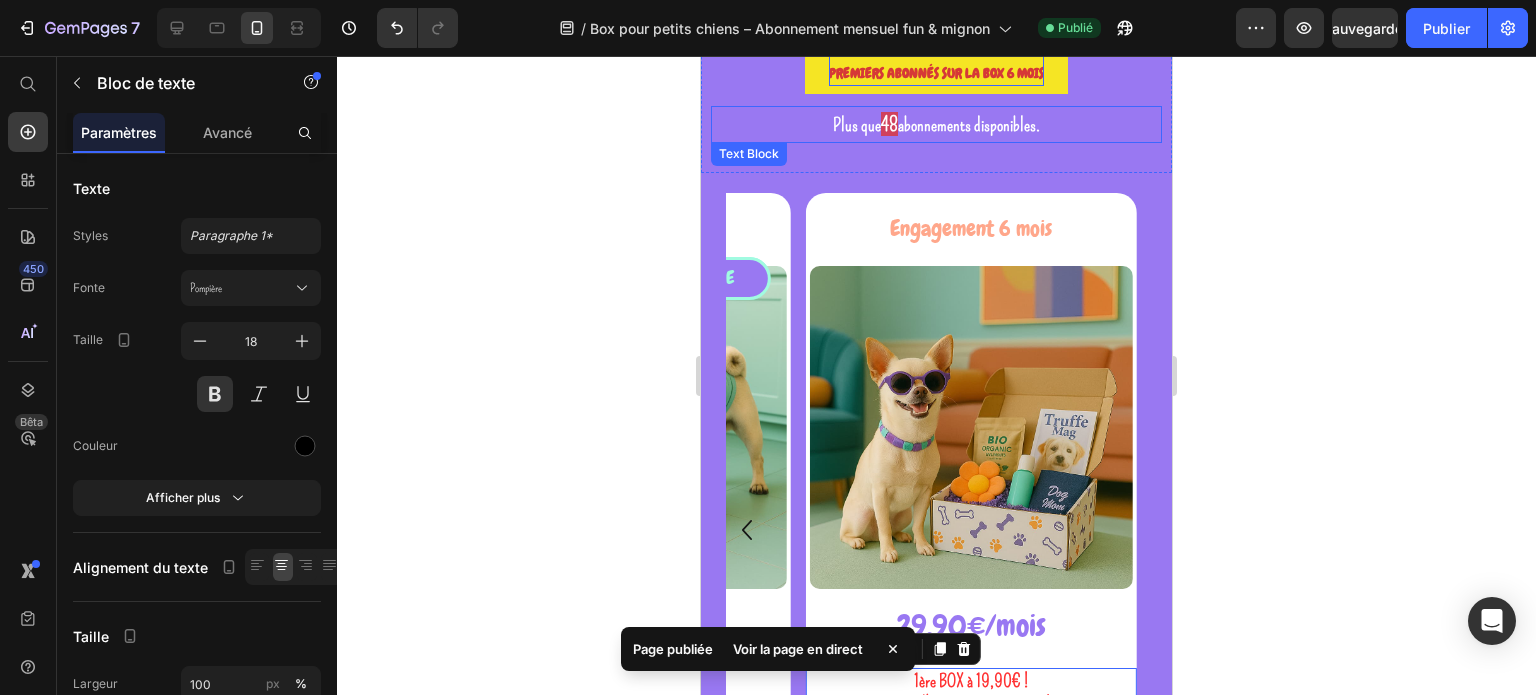 click on "48" at bounding box center [889, 124] 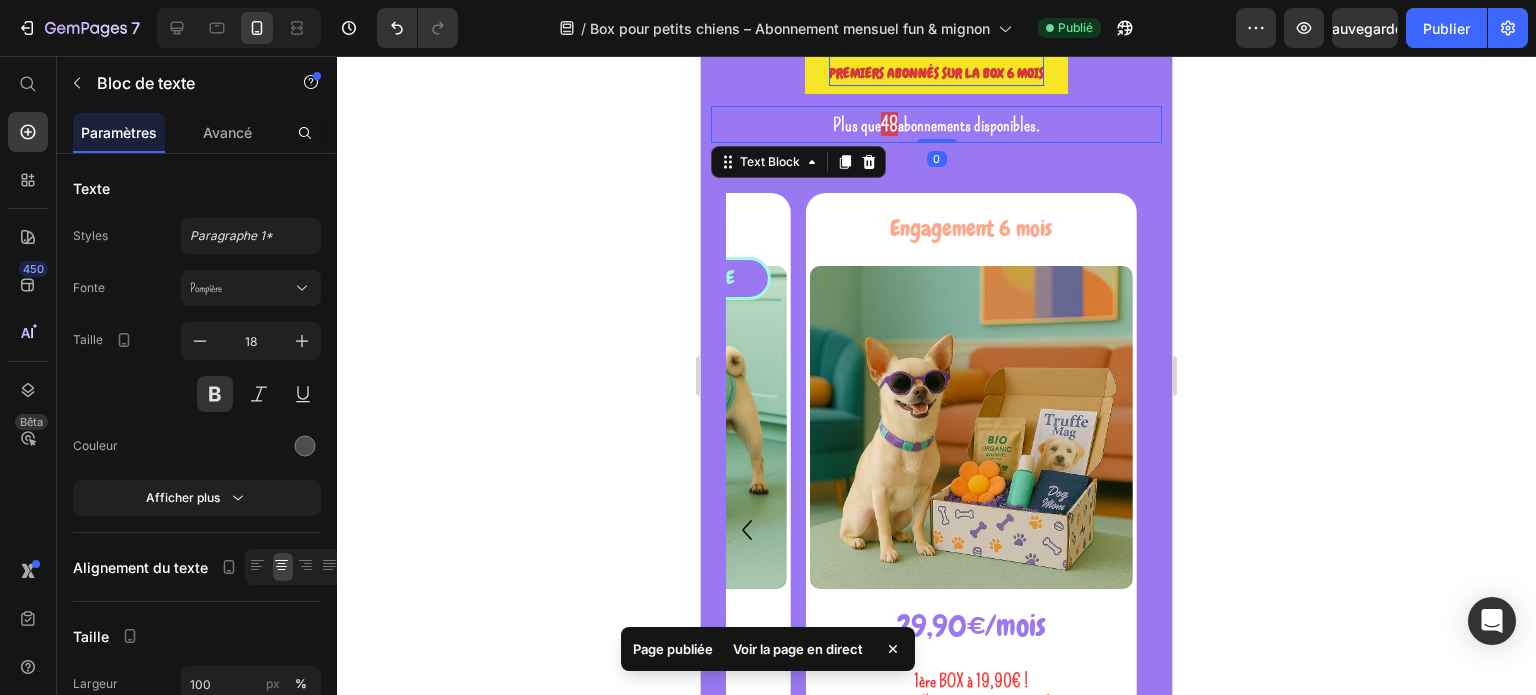click on "48" at bounding box center (889, 124) 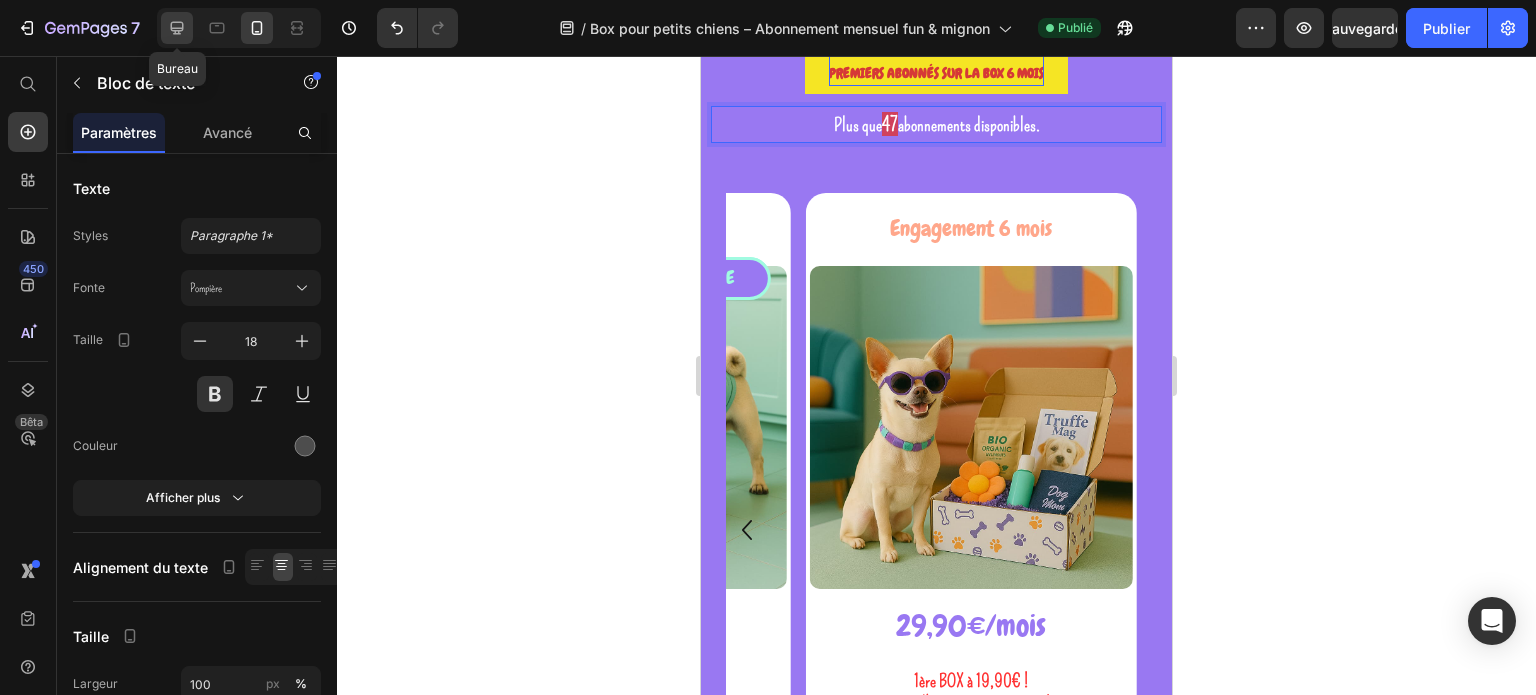 click 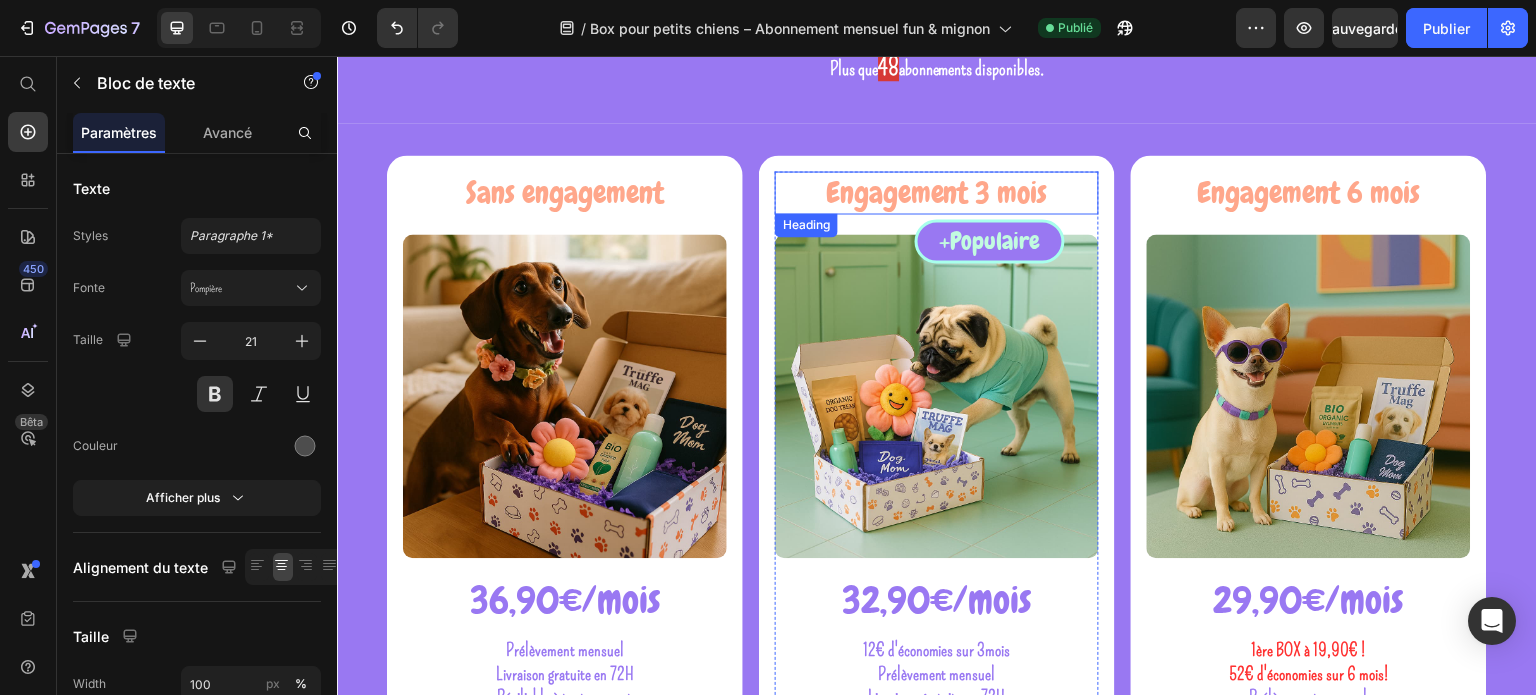 scroll, scrollTop: 364, scrollLeft: 0, axis: vertical 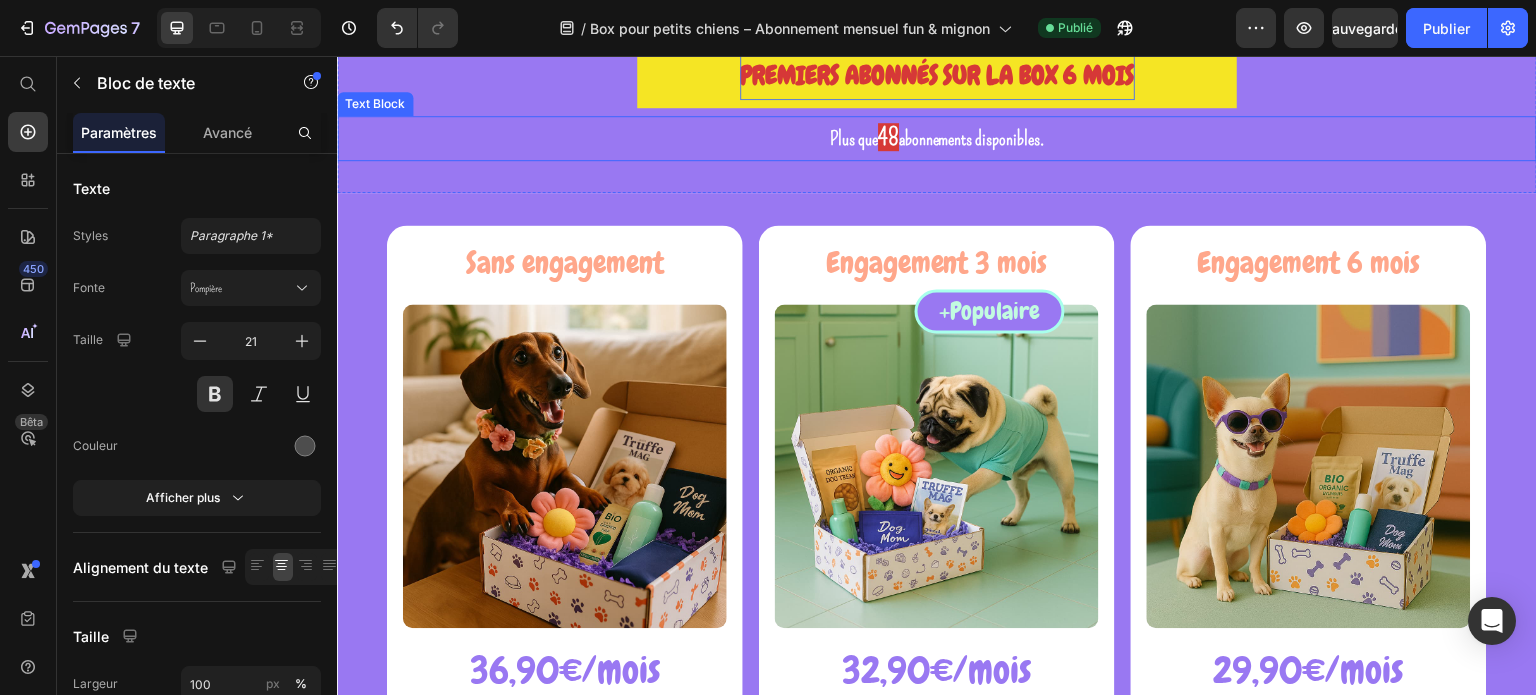 click on "48" at bounding box center [888, 137] 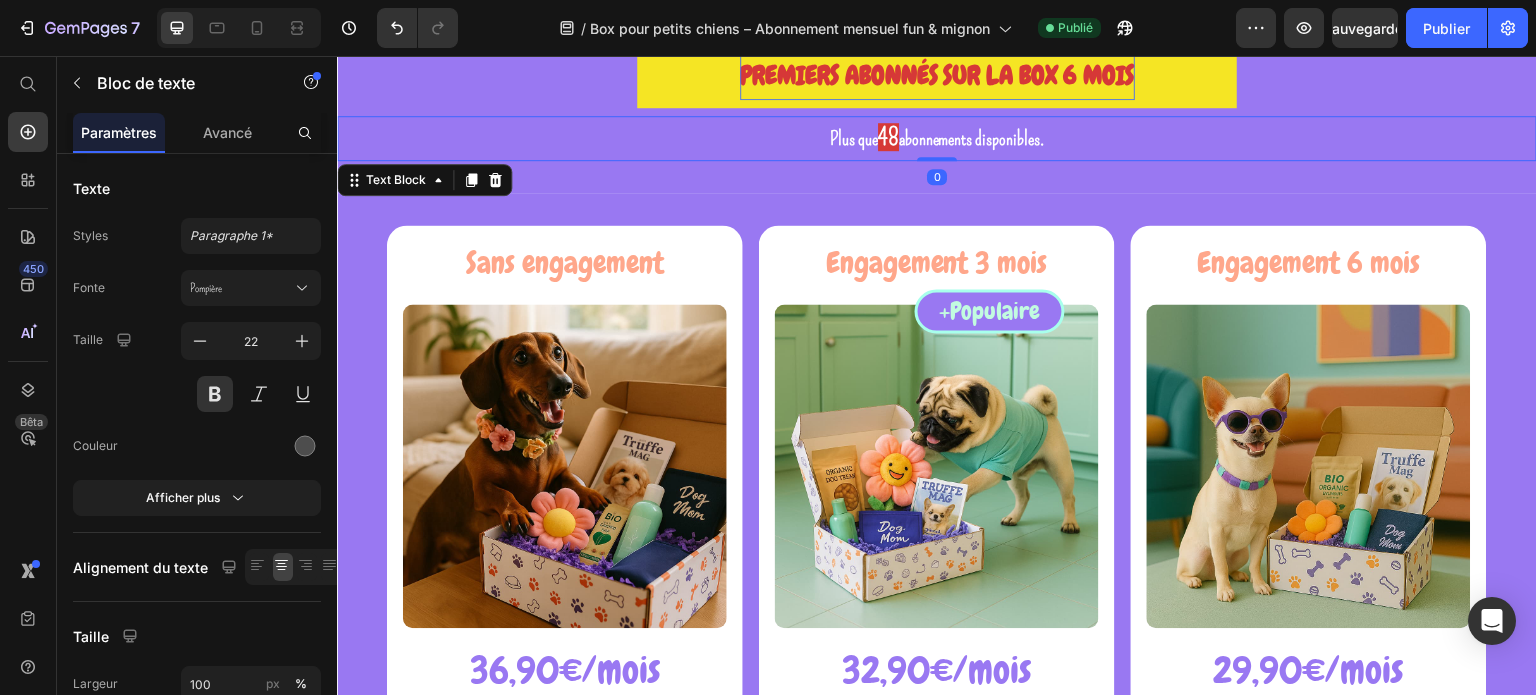 click on "48" at bounding box center (888, 137) 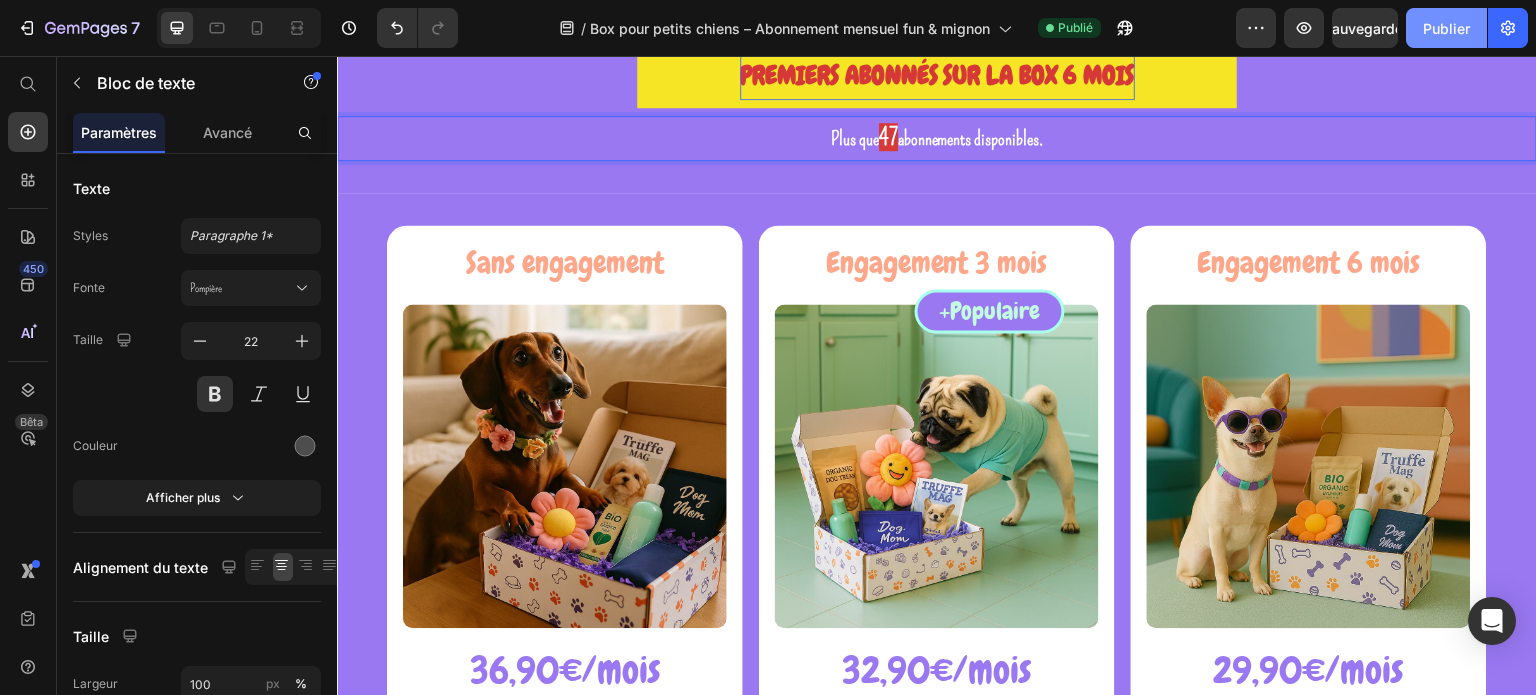 click on "Publier" 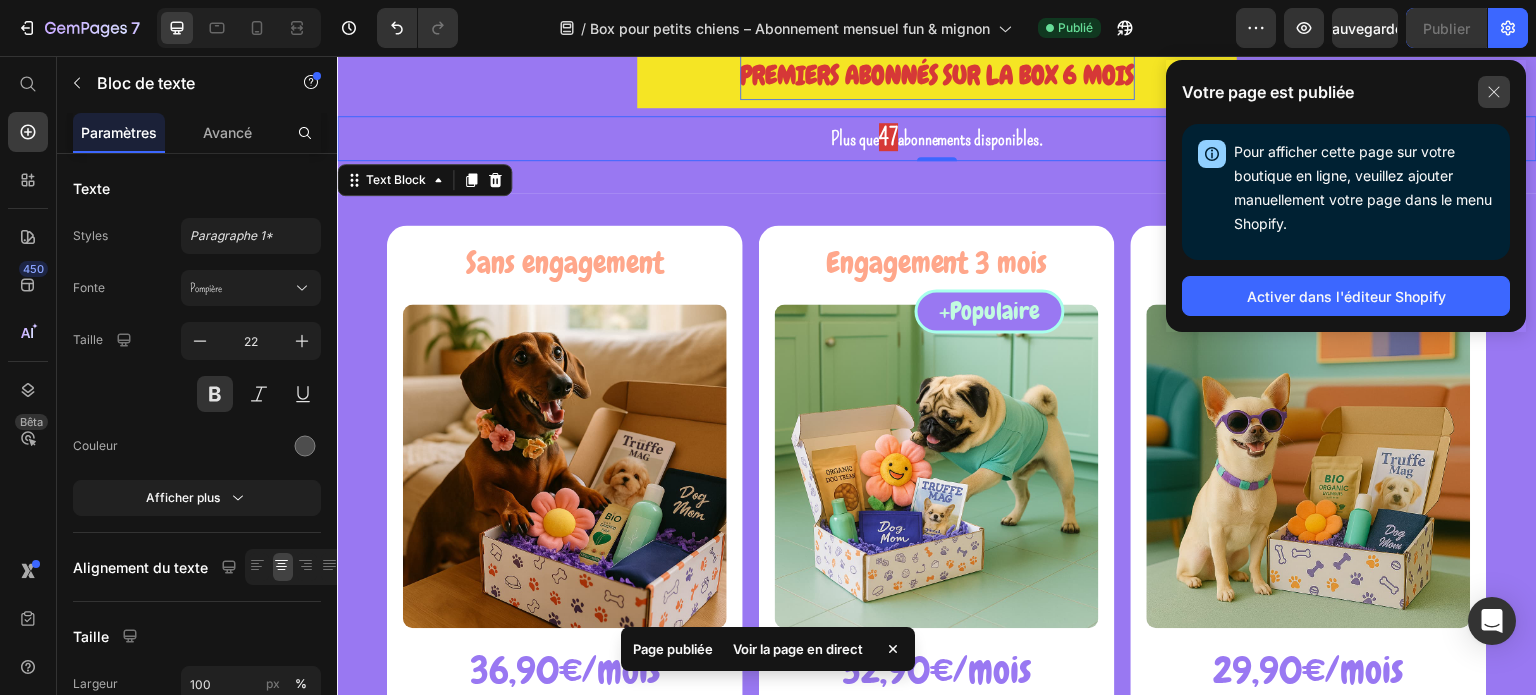 click 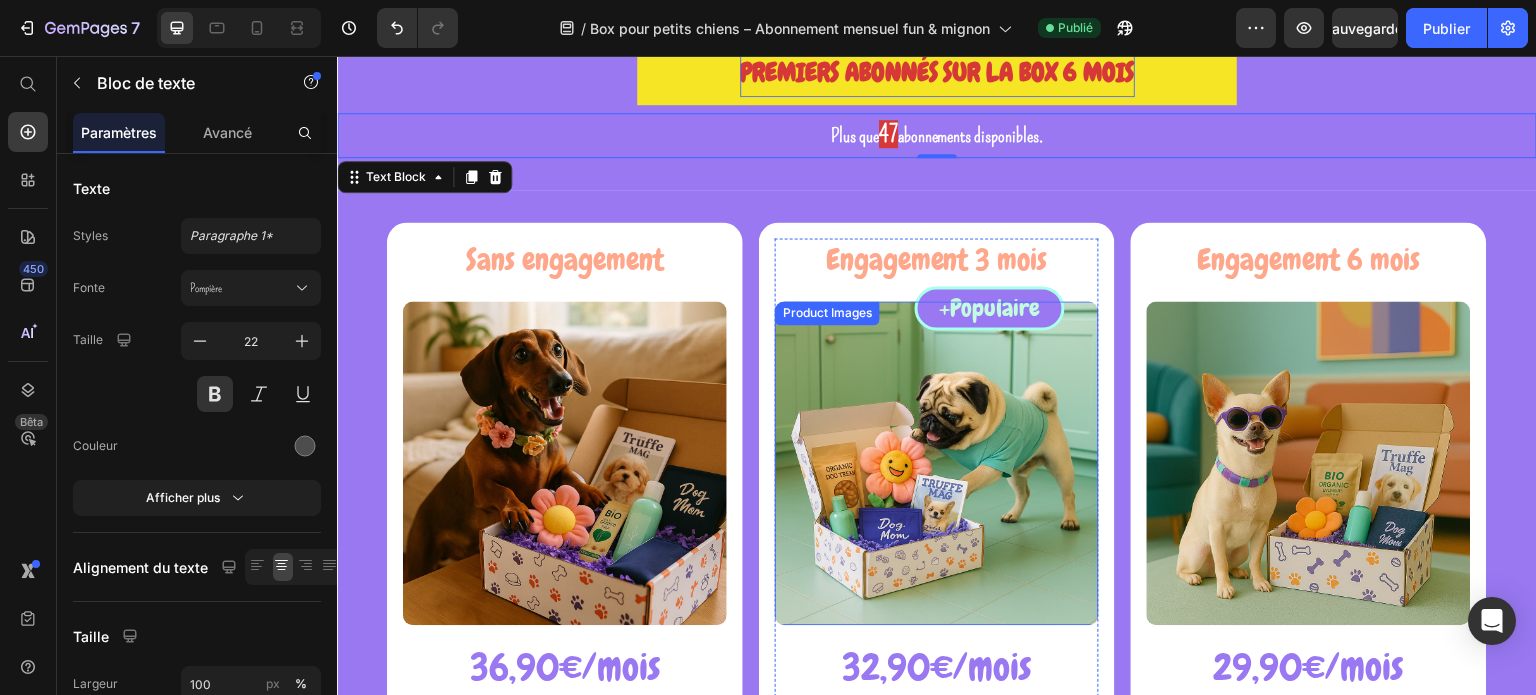 scroll, scrollTop: 364, scrollLeft: 0, axis: vertical 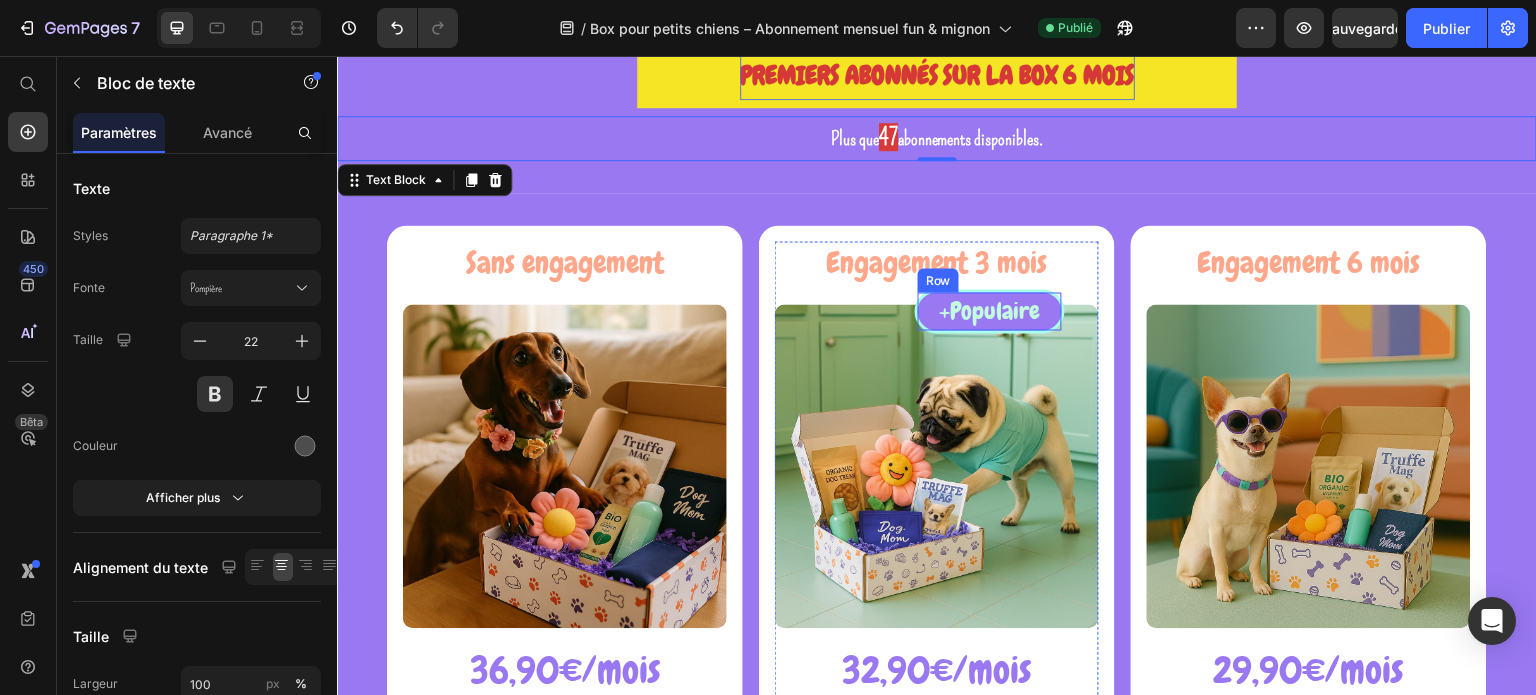 click on "⁠⁠⁠⁠⁠⁠⁠ +Populaire Heading Row" at bounding box center (990, 311) 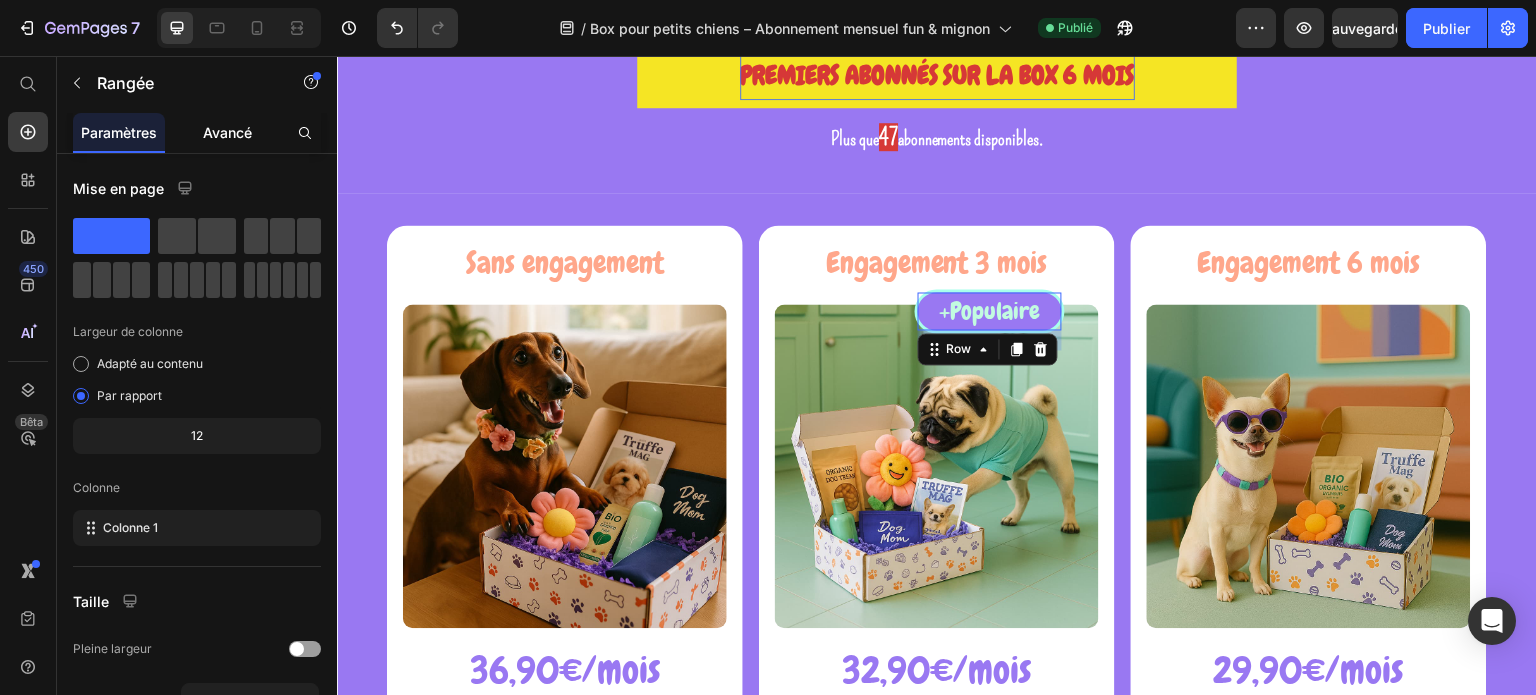 click on "Avancé" at bounding box center (227, 132) 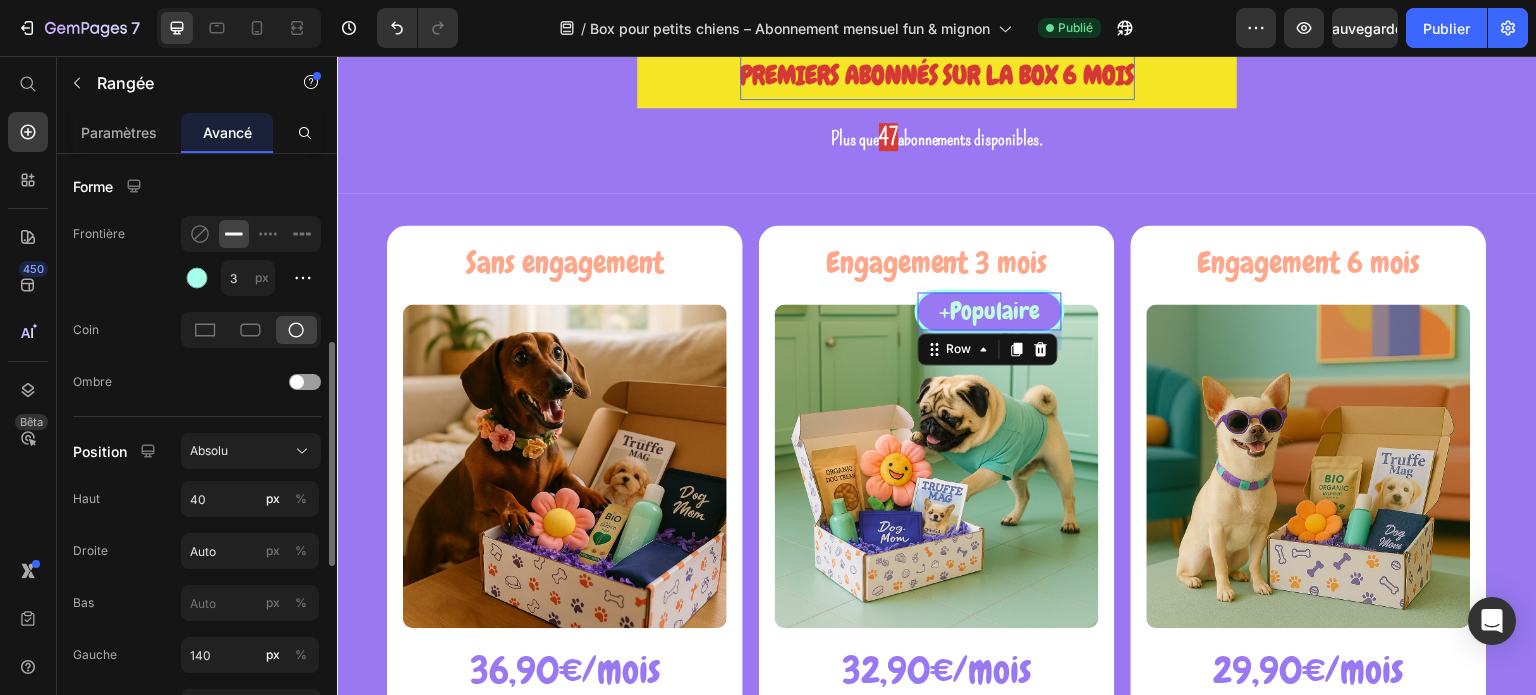 scroll, scrollTop: 600, scrollLeft: 0, axis: vertical 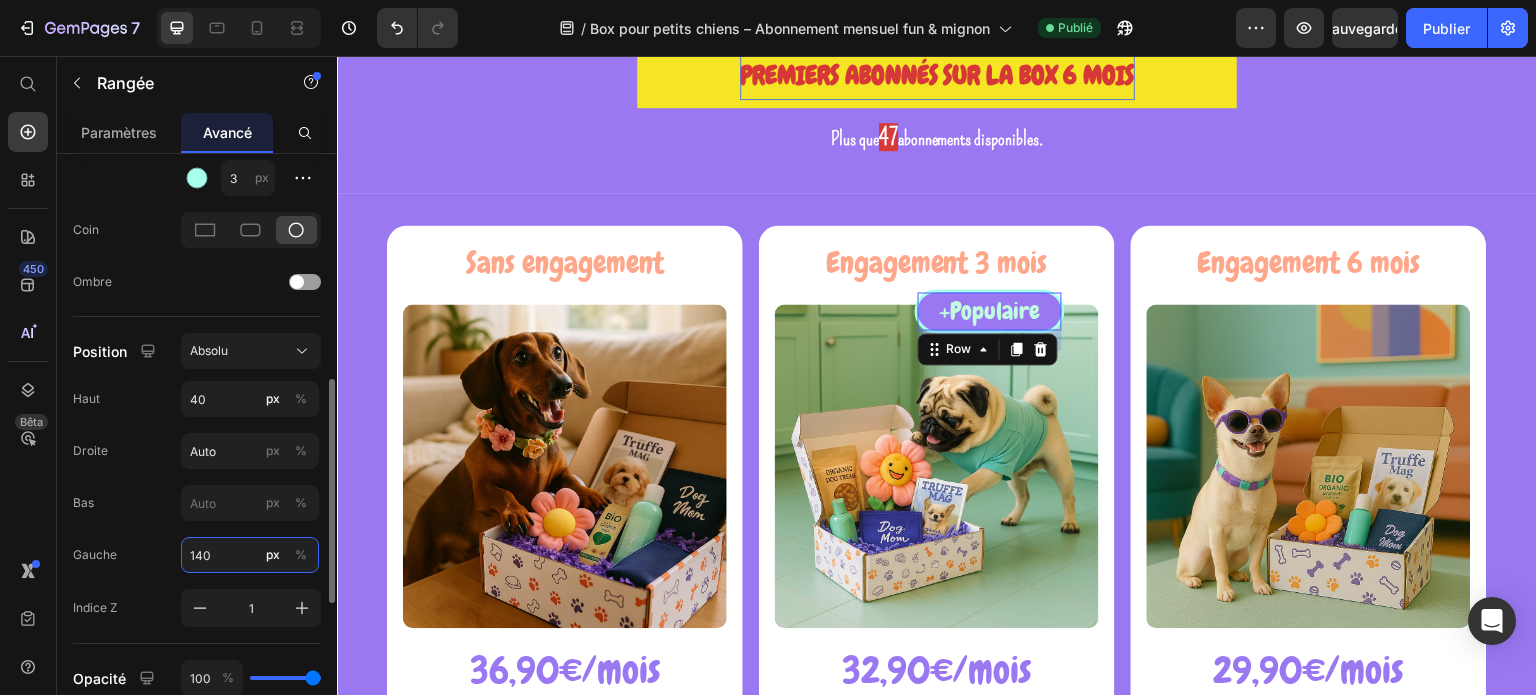 click on "140" at bounding box center (250, 555) 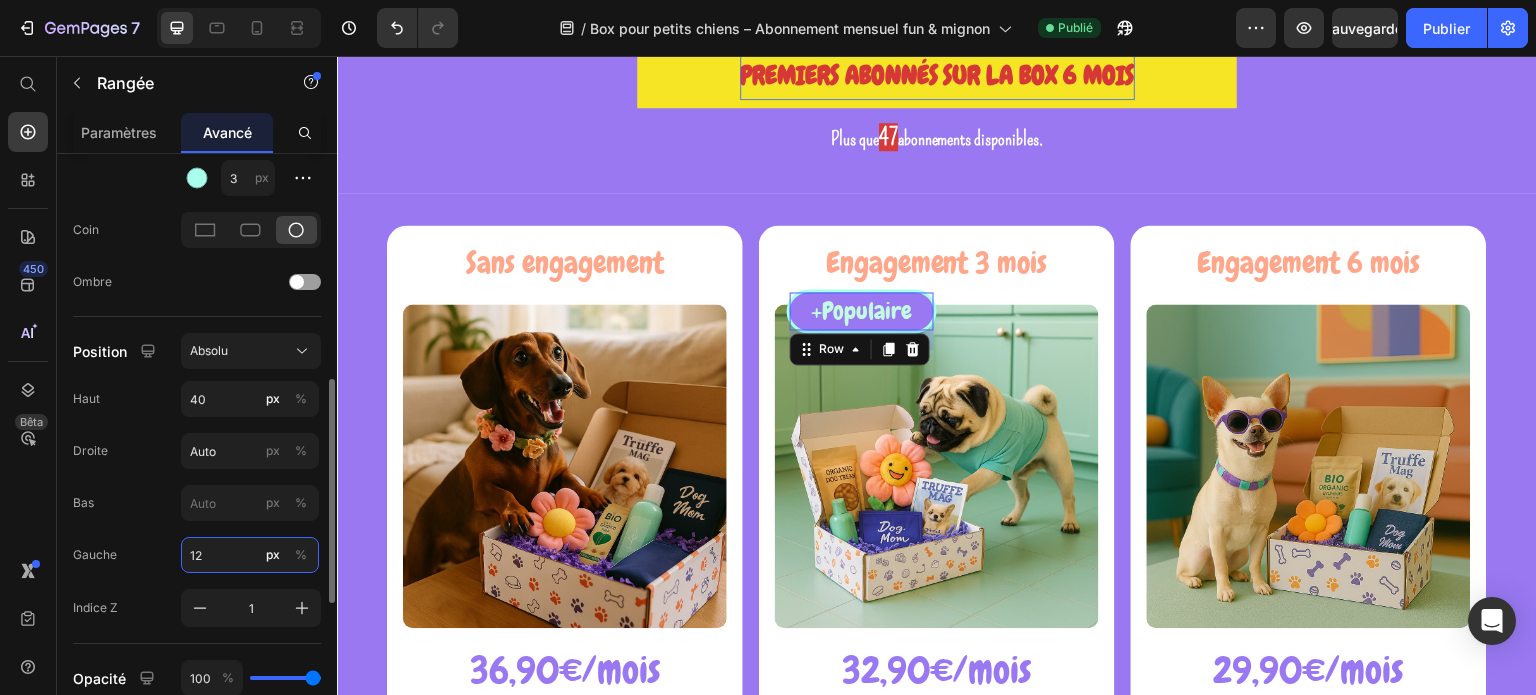 type on "1" 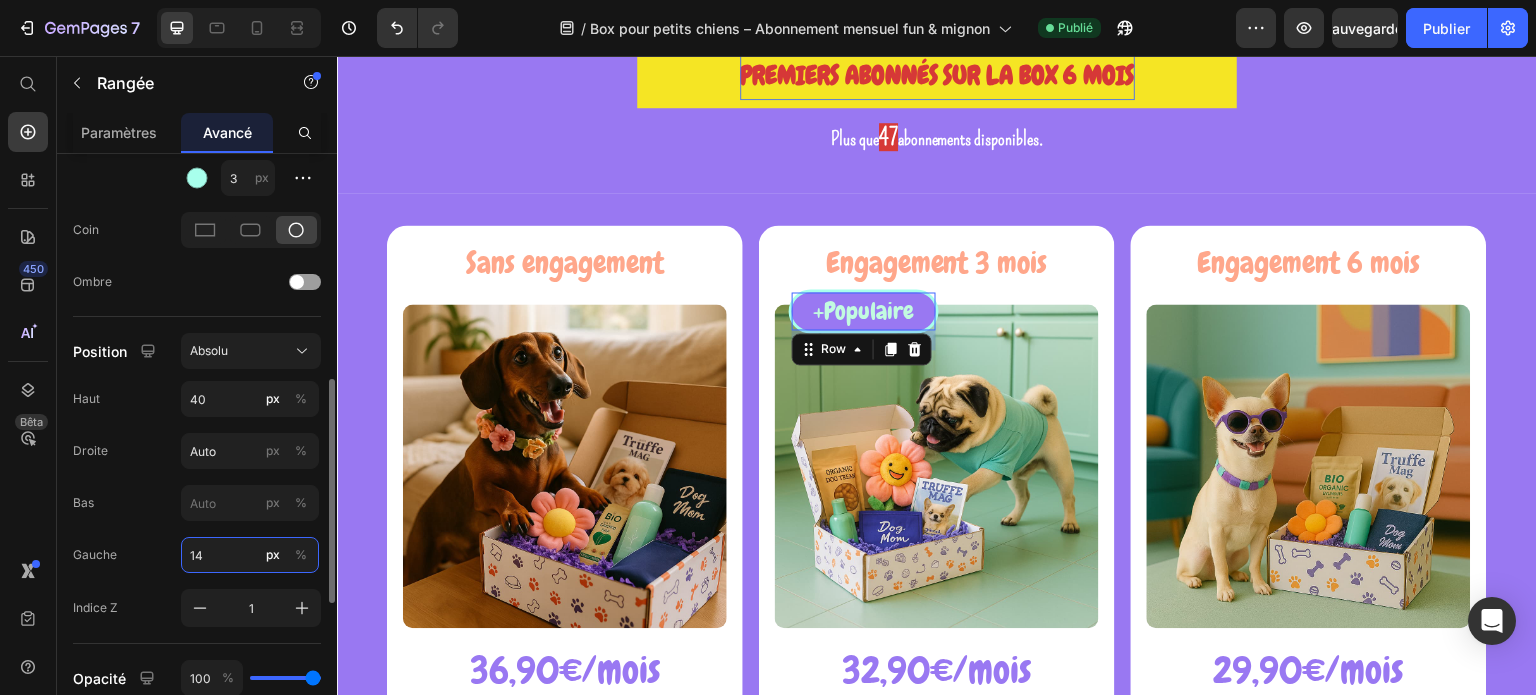 type on "140" 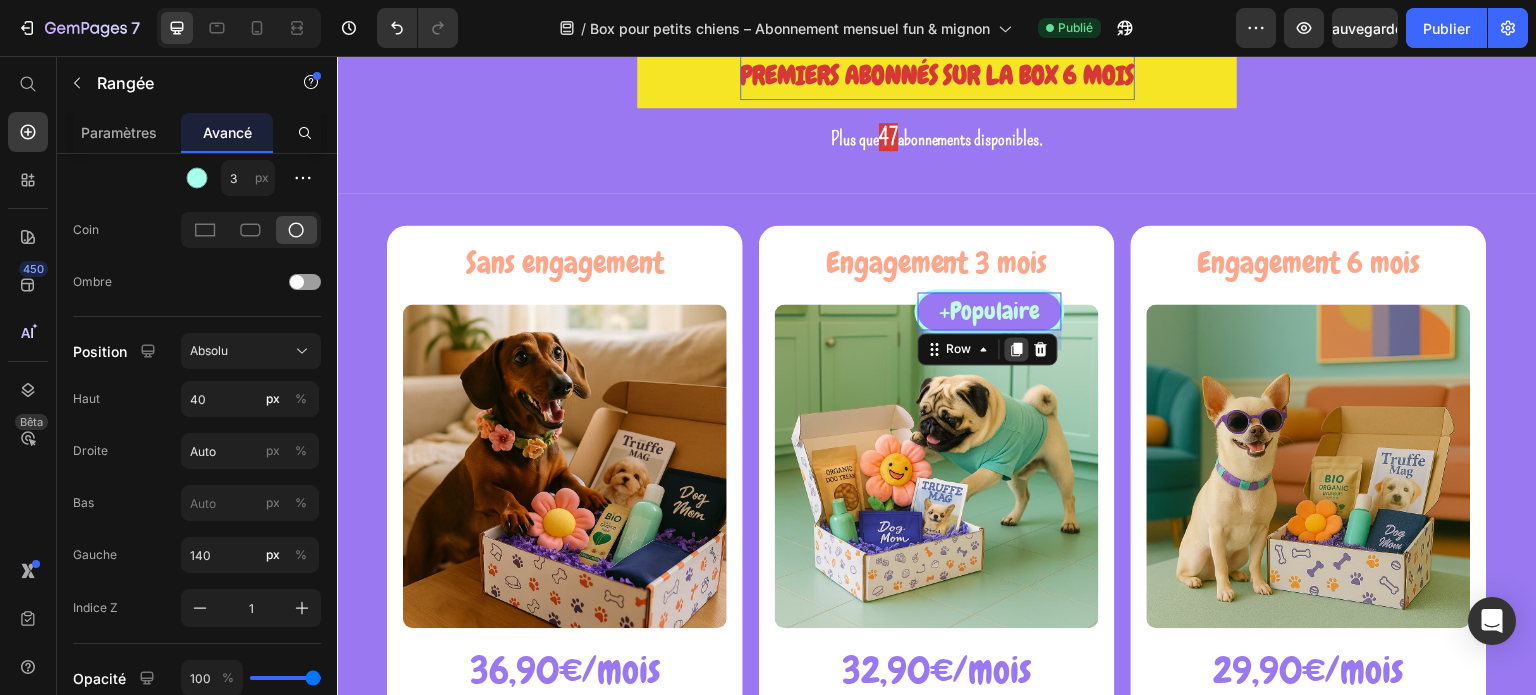 click at bounding box center (1017, 349) 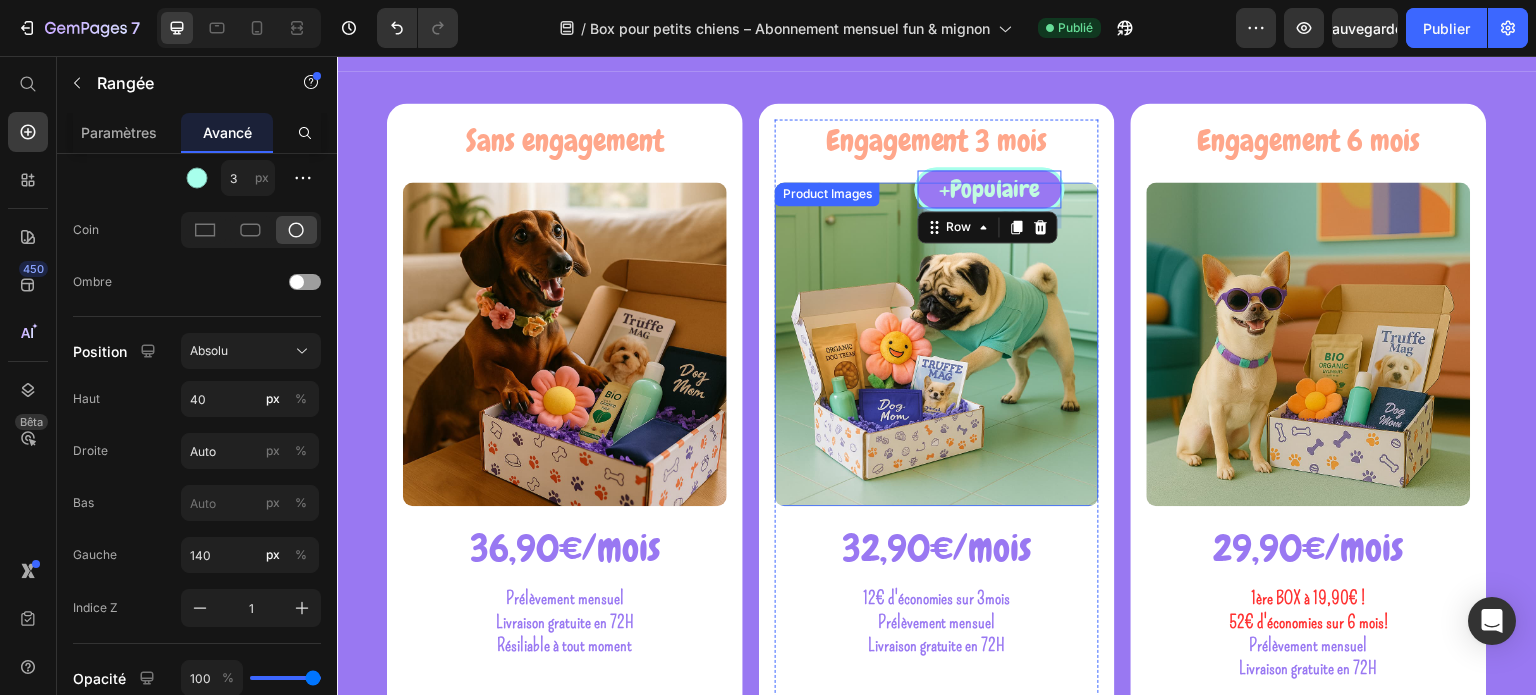 scroll, scrollTop: 464, scrollLeft: 0, axis: vertical 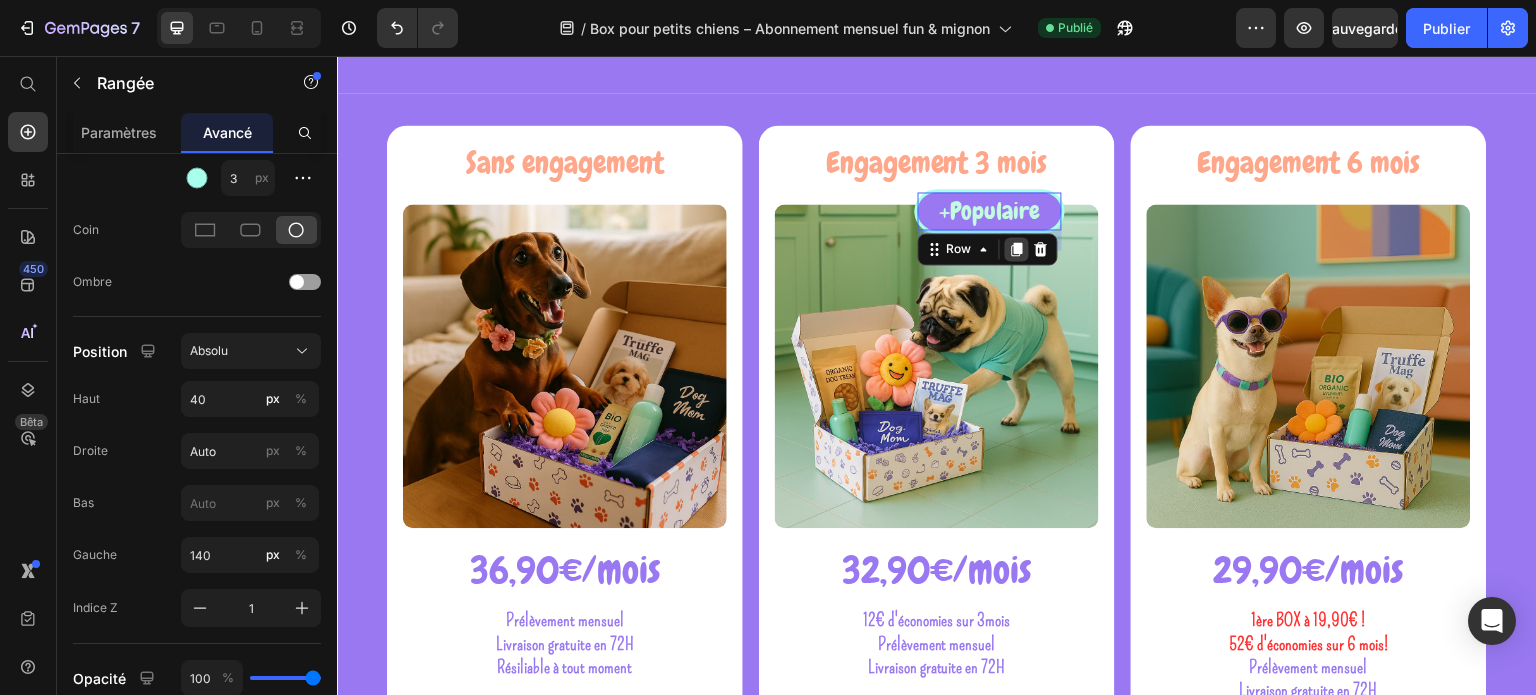 click 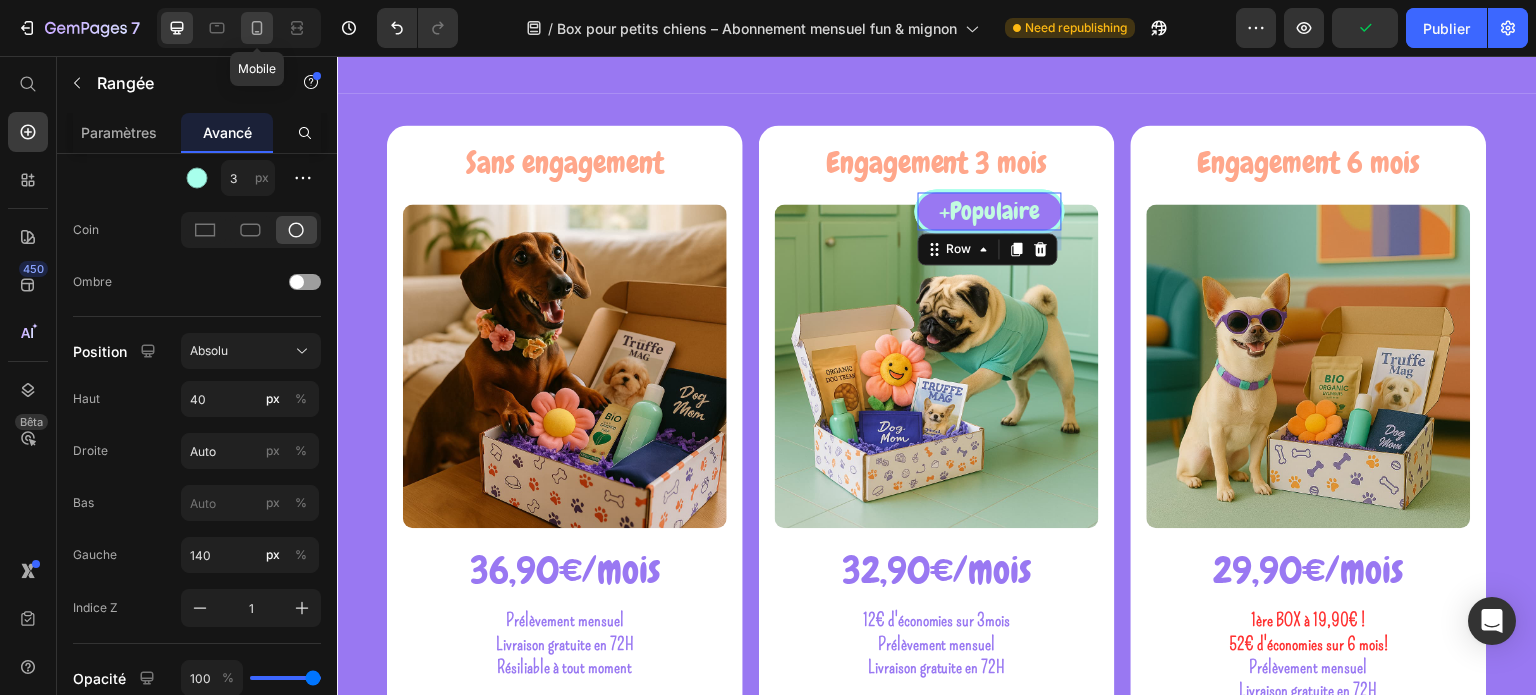 click 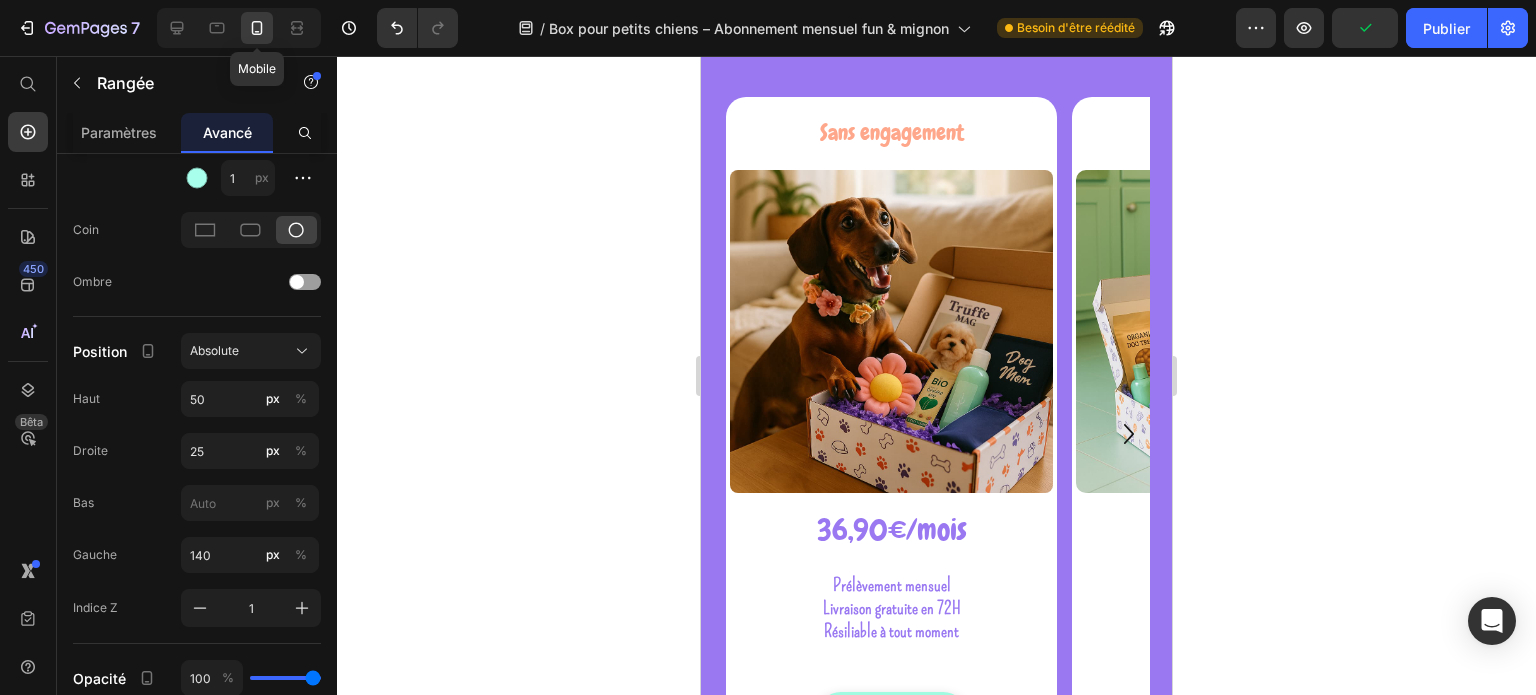 scroll, scrollTop: 395, scrollLeft: 0, axis: vertical 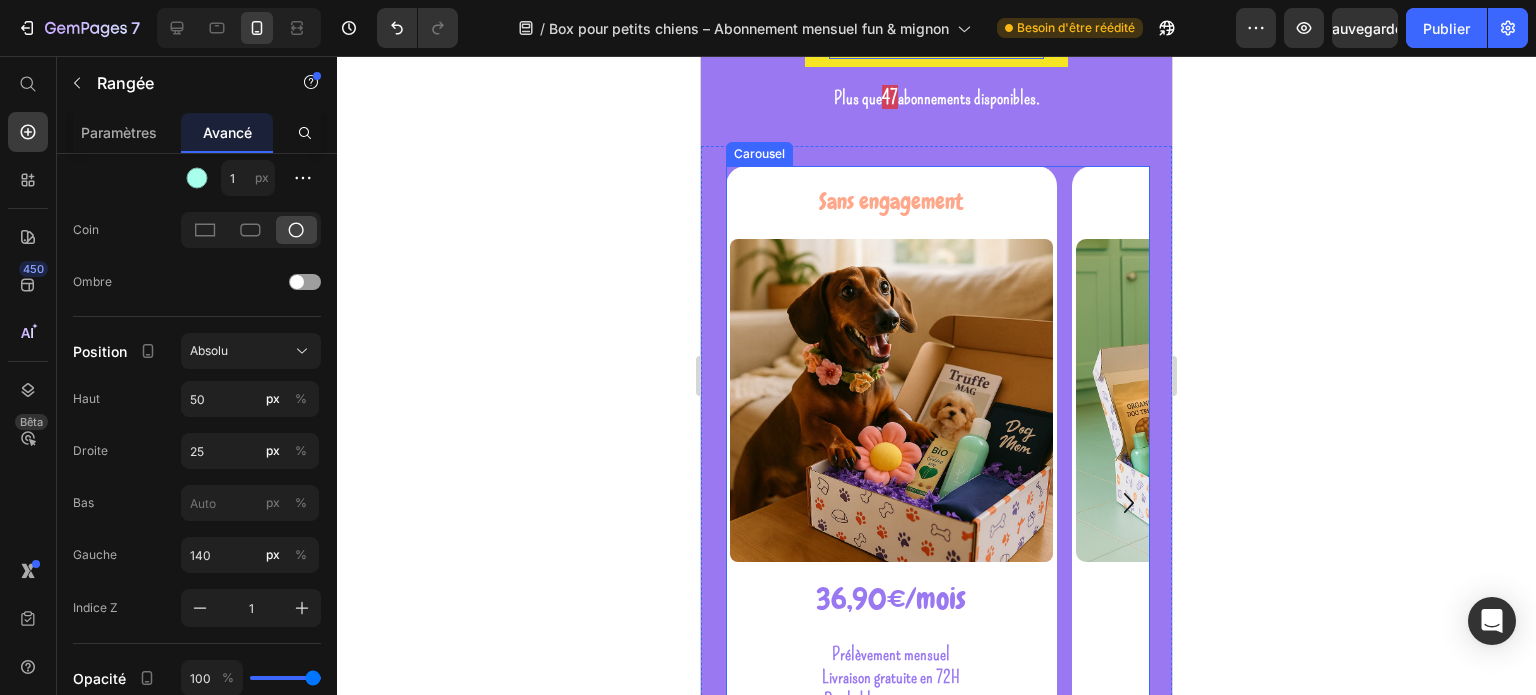 click 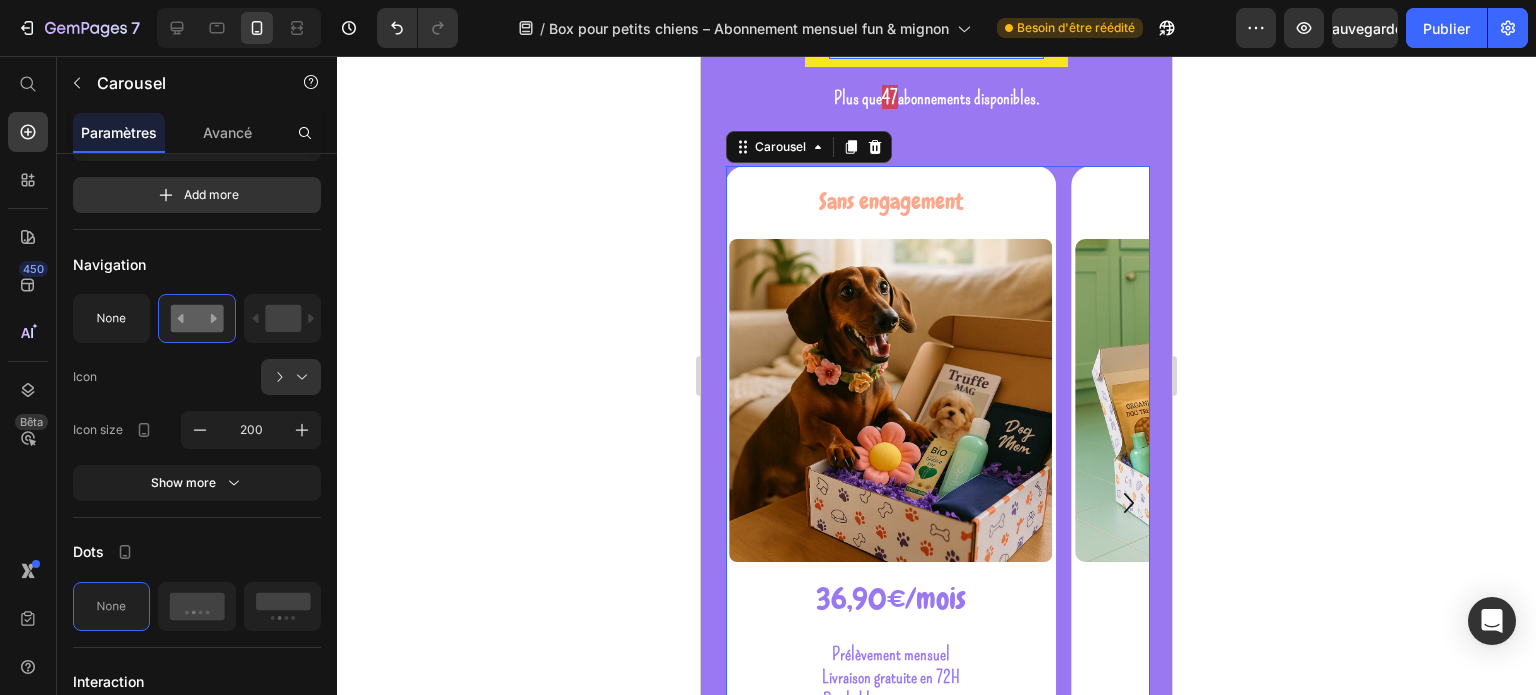 scroll, scrollTop: 0, scrollLeft: 0, axis: both 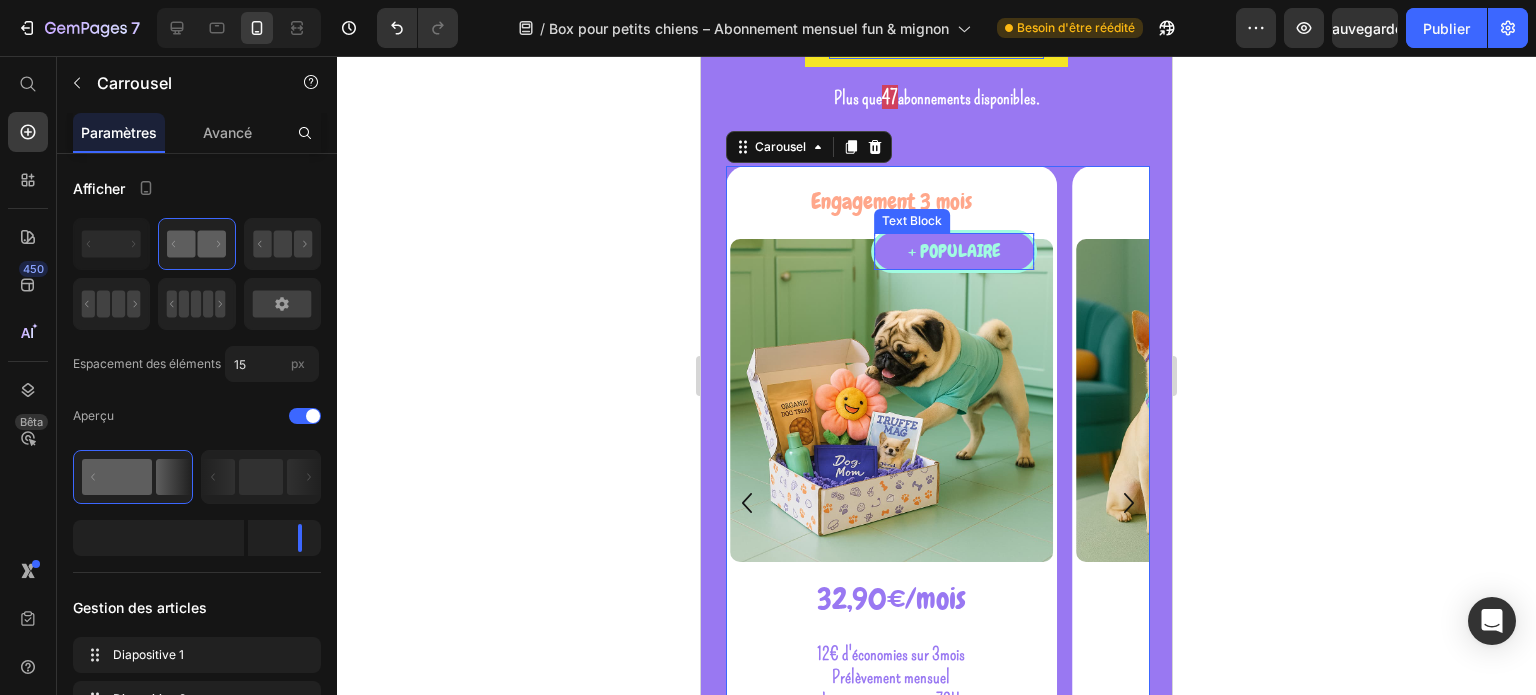 click on "+ POPULAIRE" at bounding box center (953, 251) 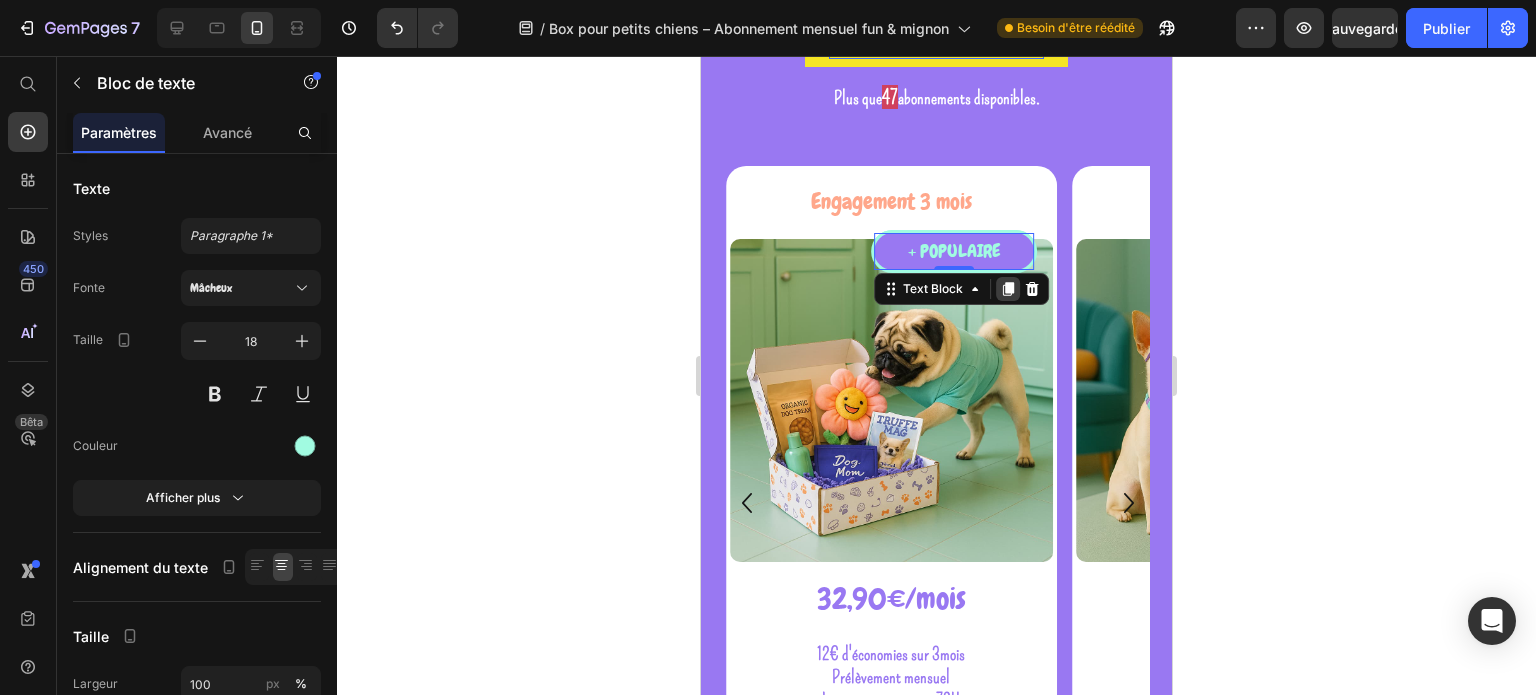 click 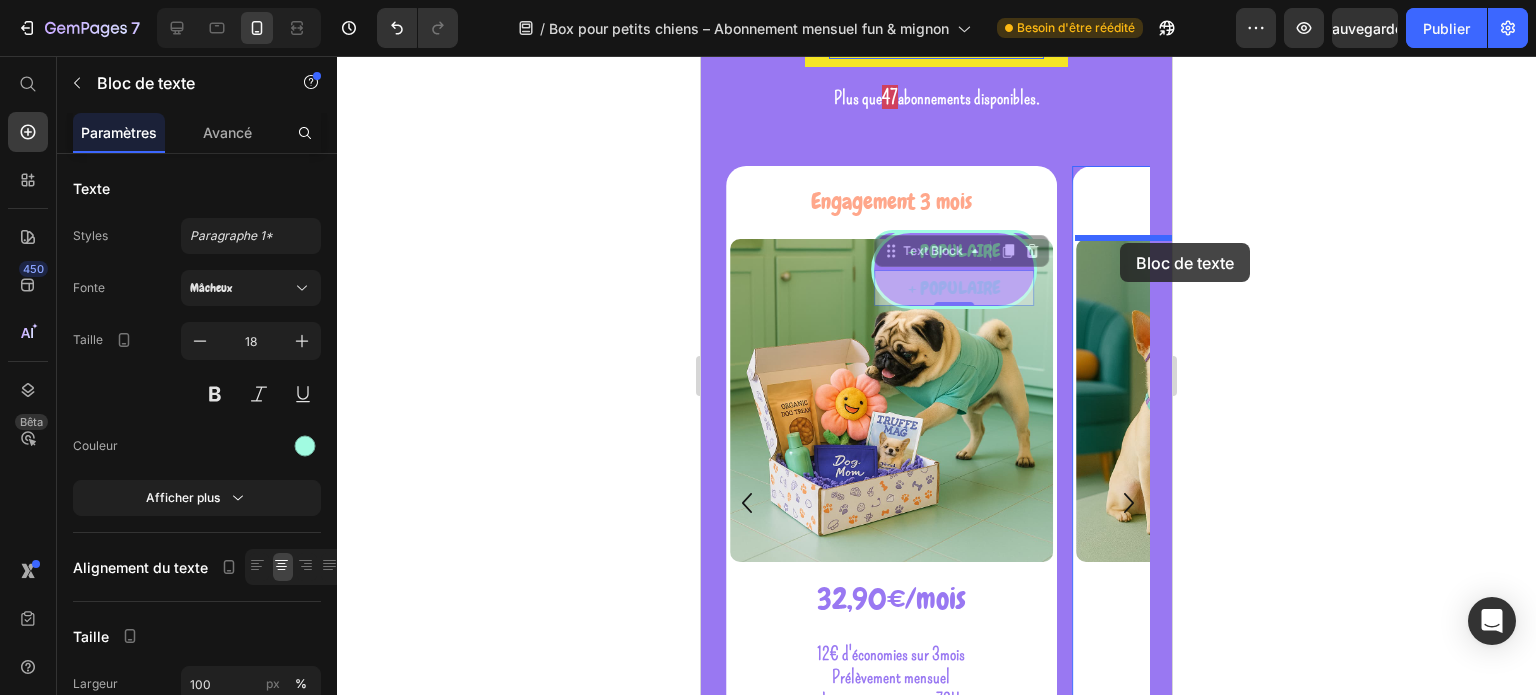 drag, startPoint x: 902, startPoint y: 249, endPoint x: 1120, endPoint y: 243, distance: 218.08255 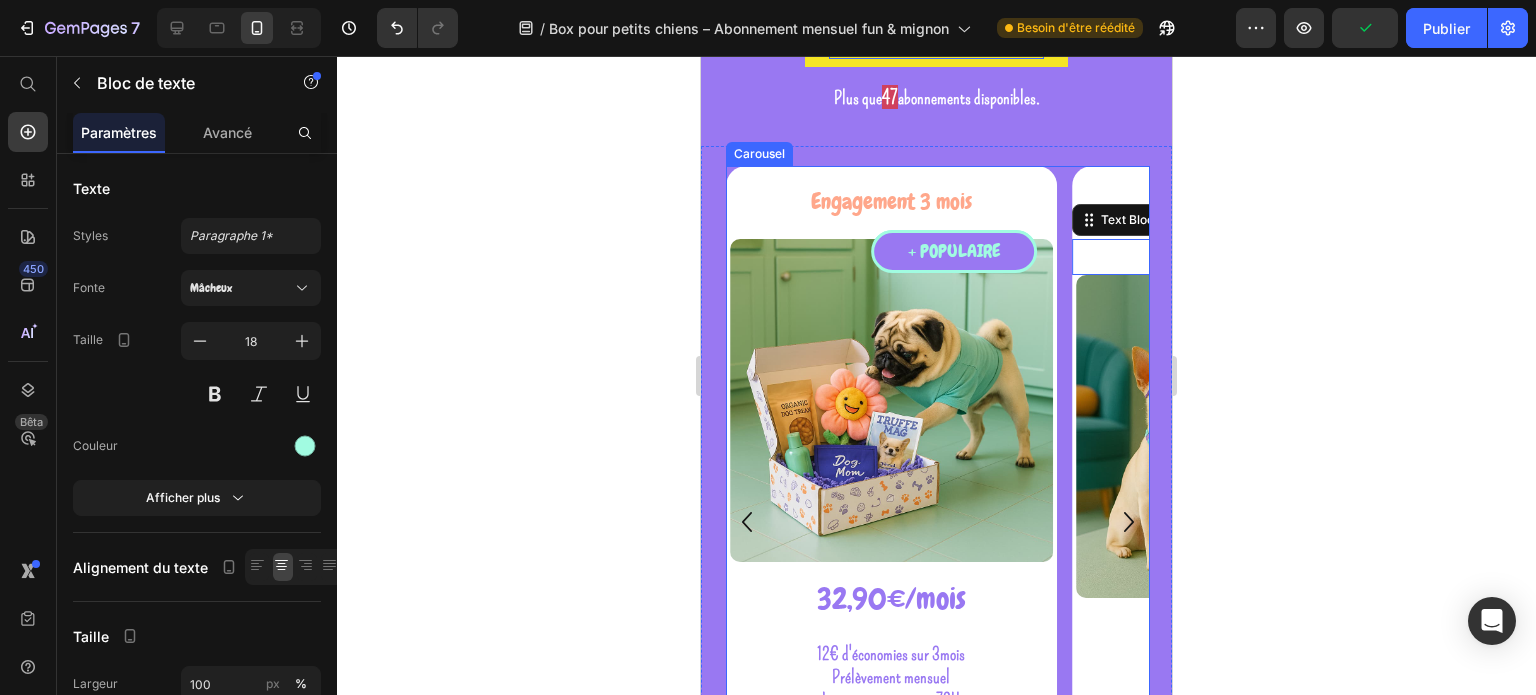 click 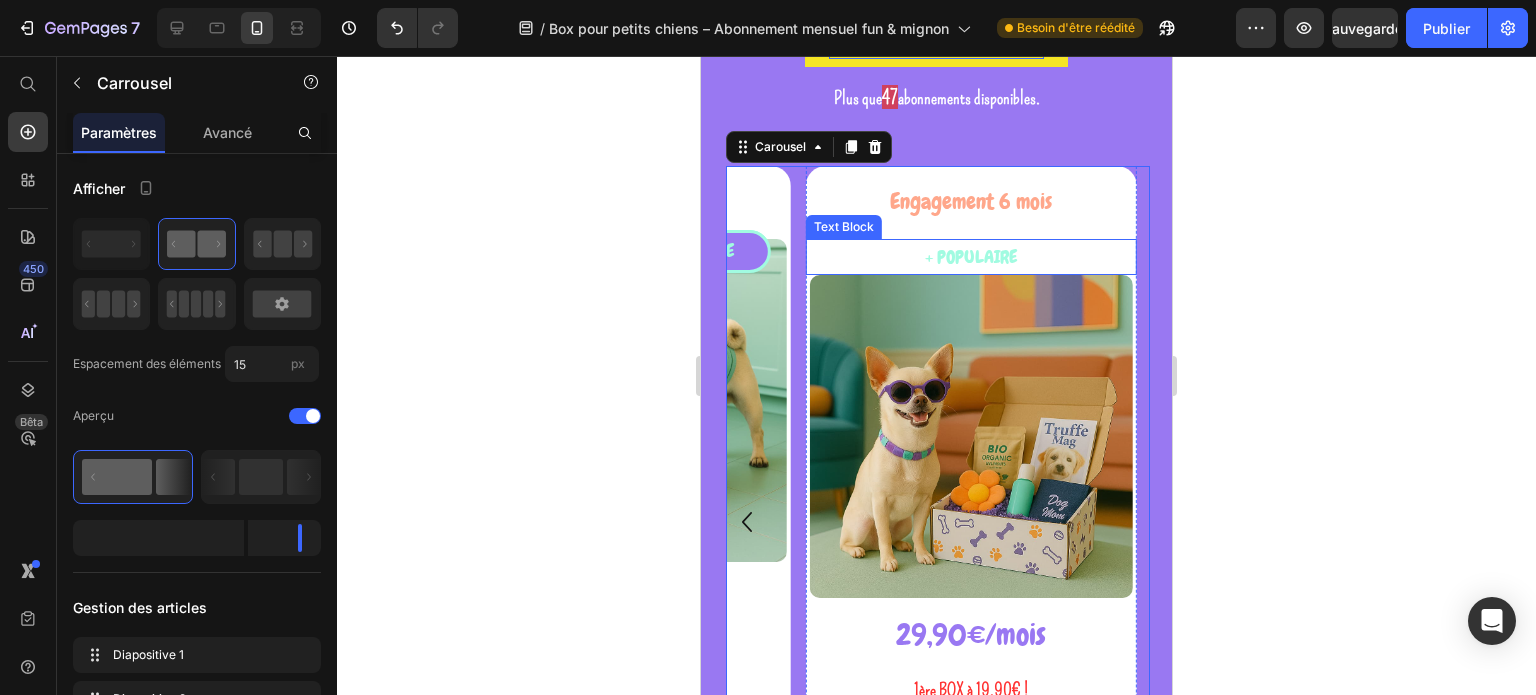 click on "+ POPULAIRE" at bounding box center [971, 257] 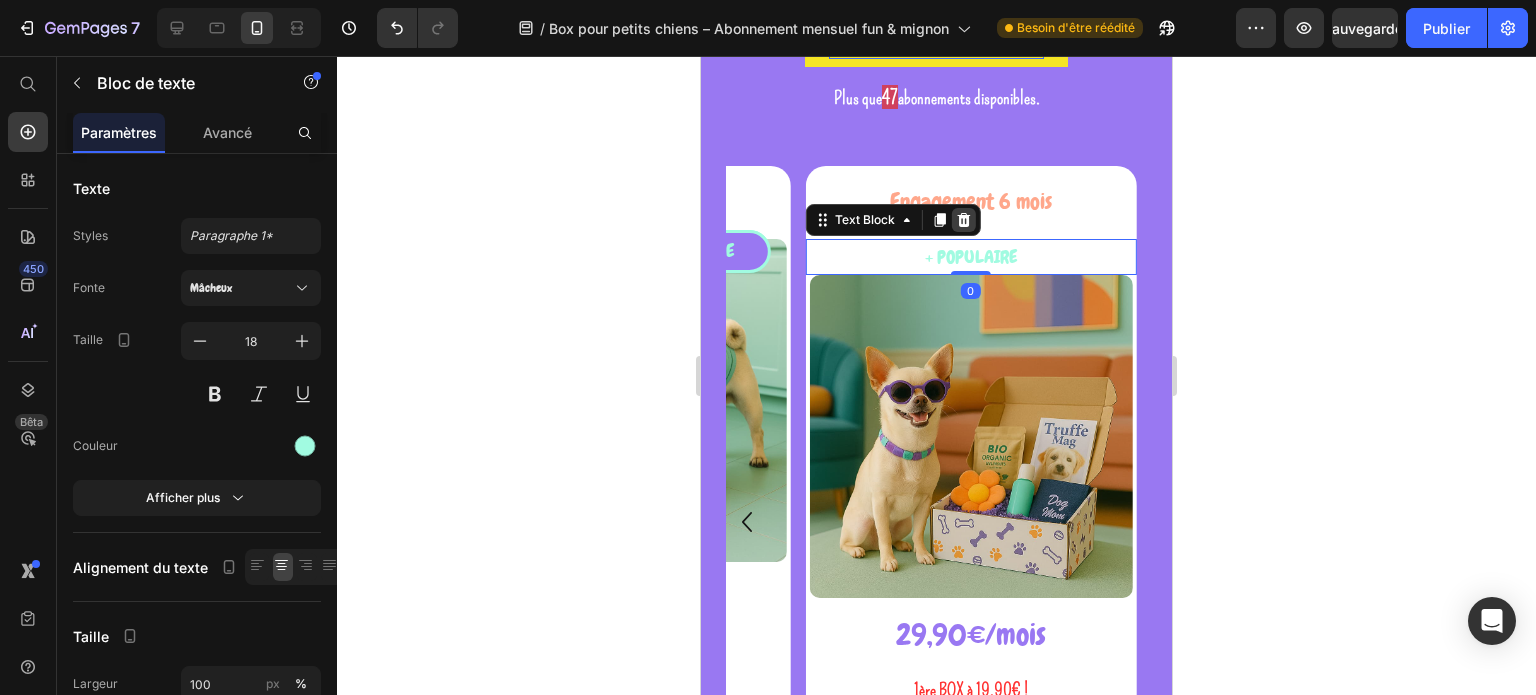 click 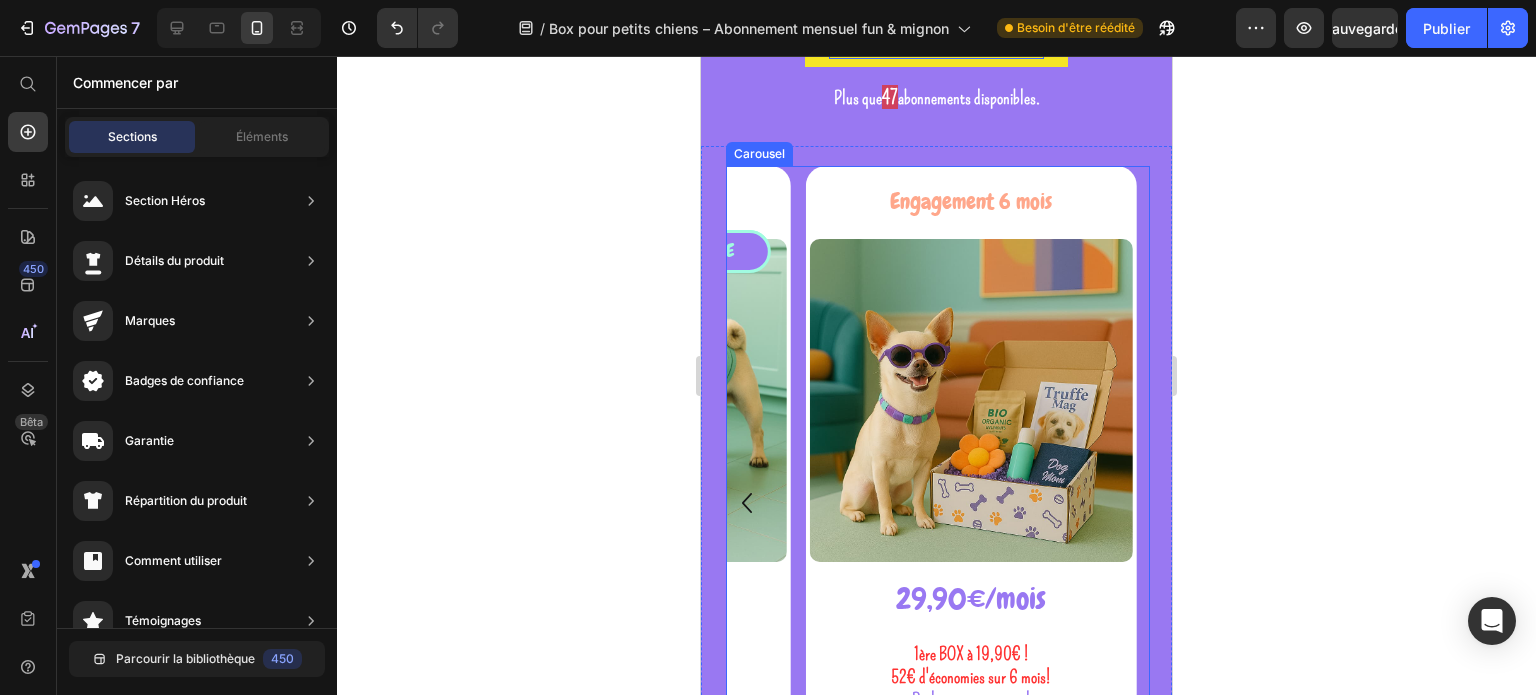 click 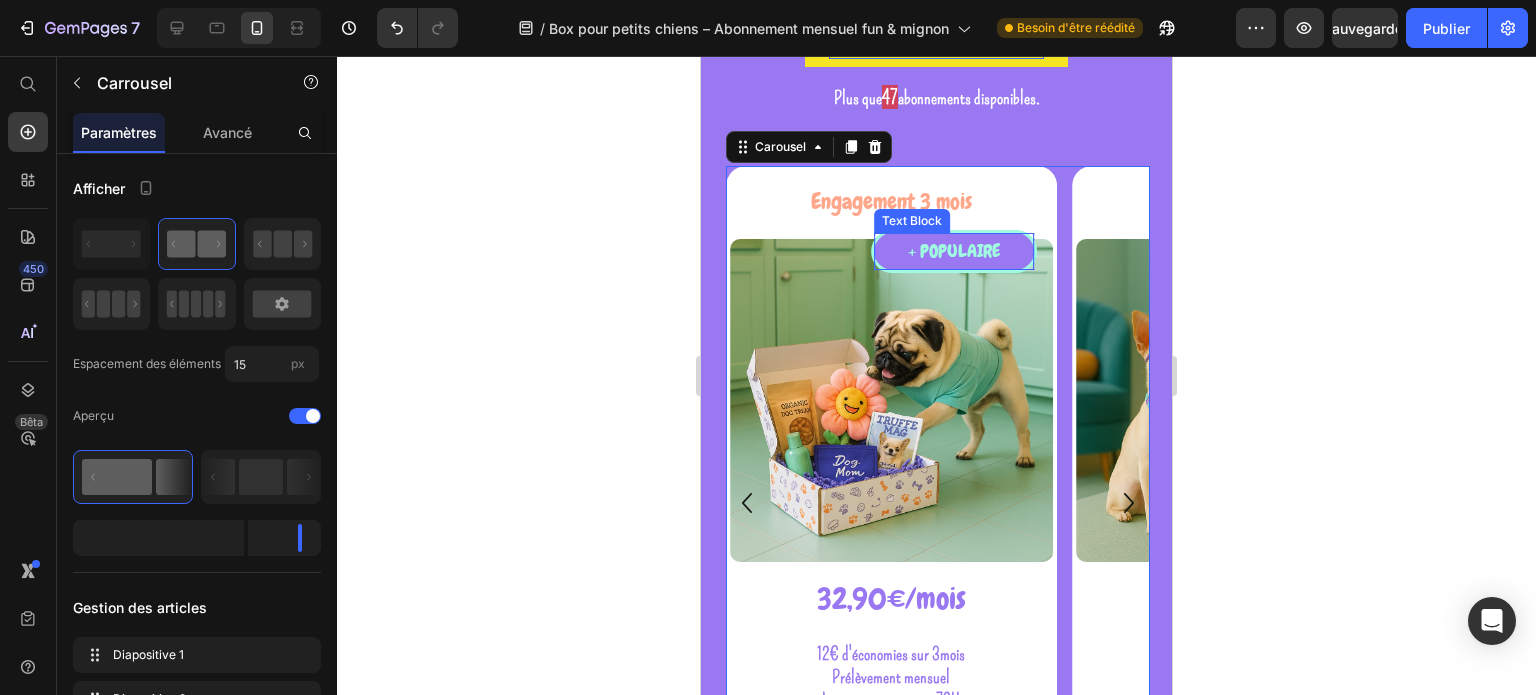 click on "+ POPULAIRE" at bounding box center [953, 251] 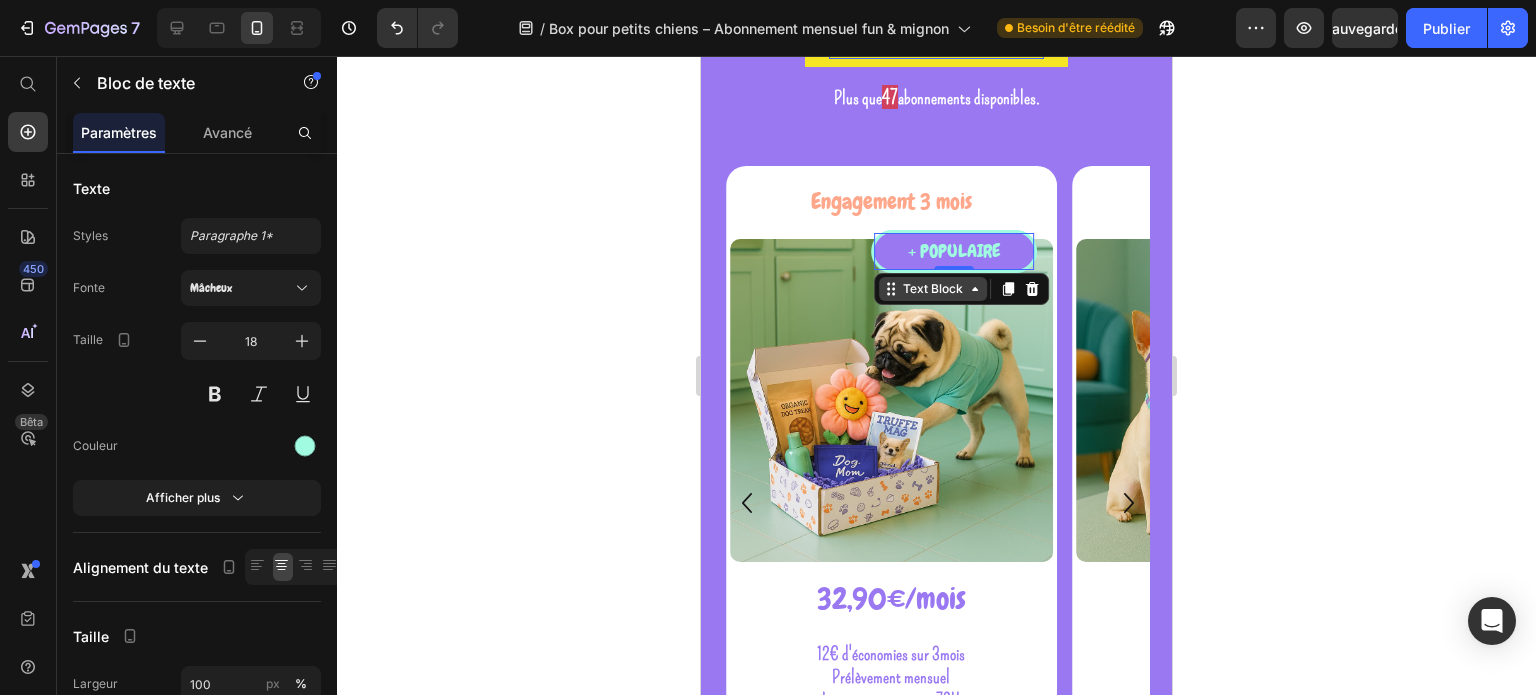 click on "Text Block" at bounding box center [933, 289] 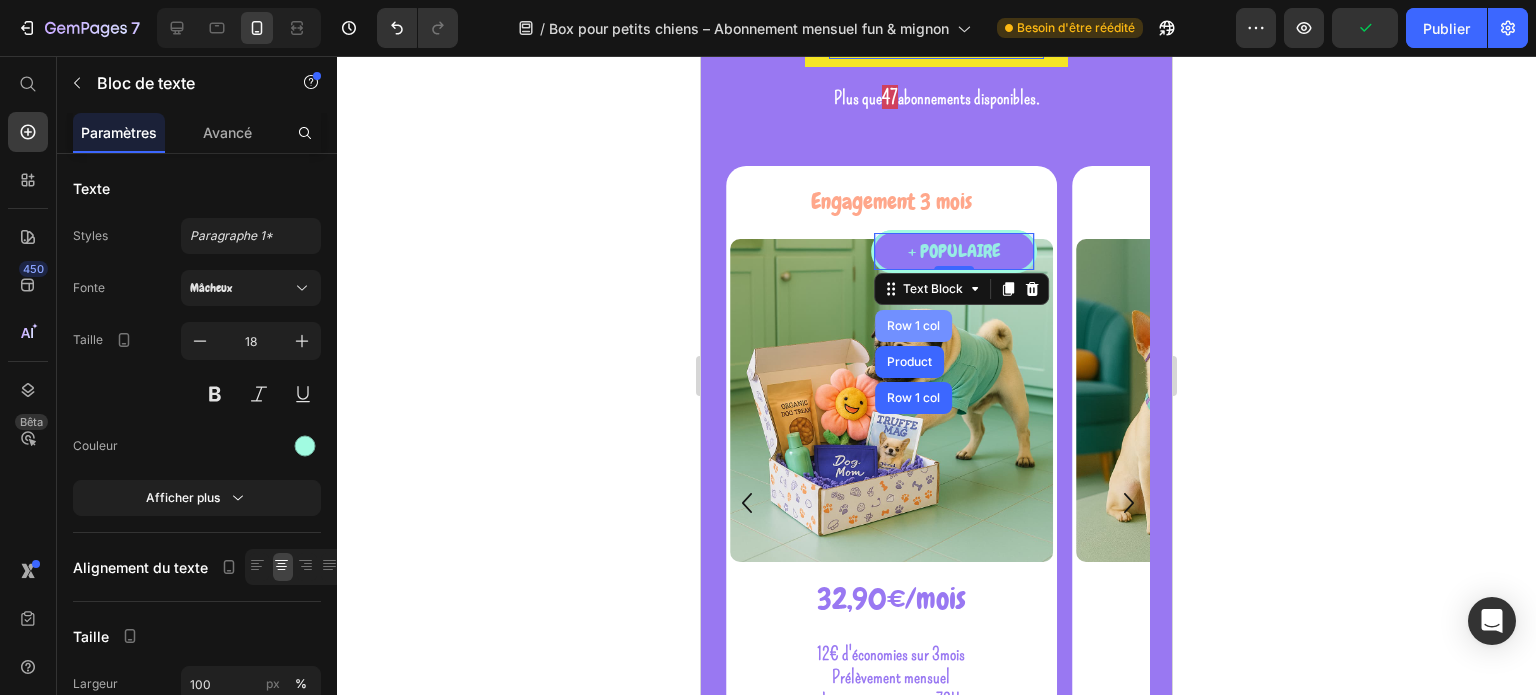 click on "Row 1 col" at bounding box center (913, 326) 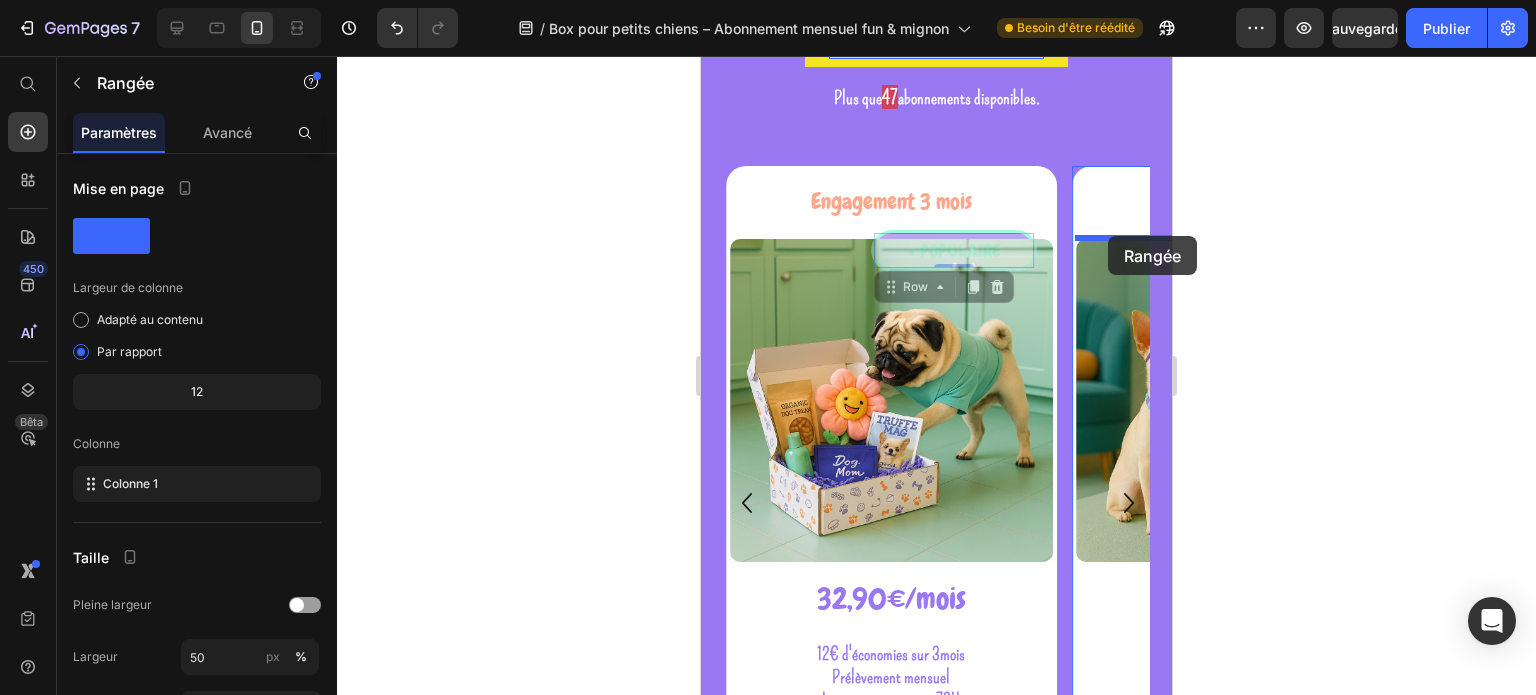 drag, startPoint x: 906, startPoint y: 289, endPoint x: 1108, endPoint y: 236, distance: 208.83725 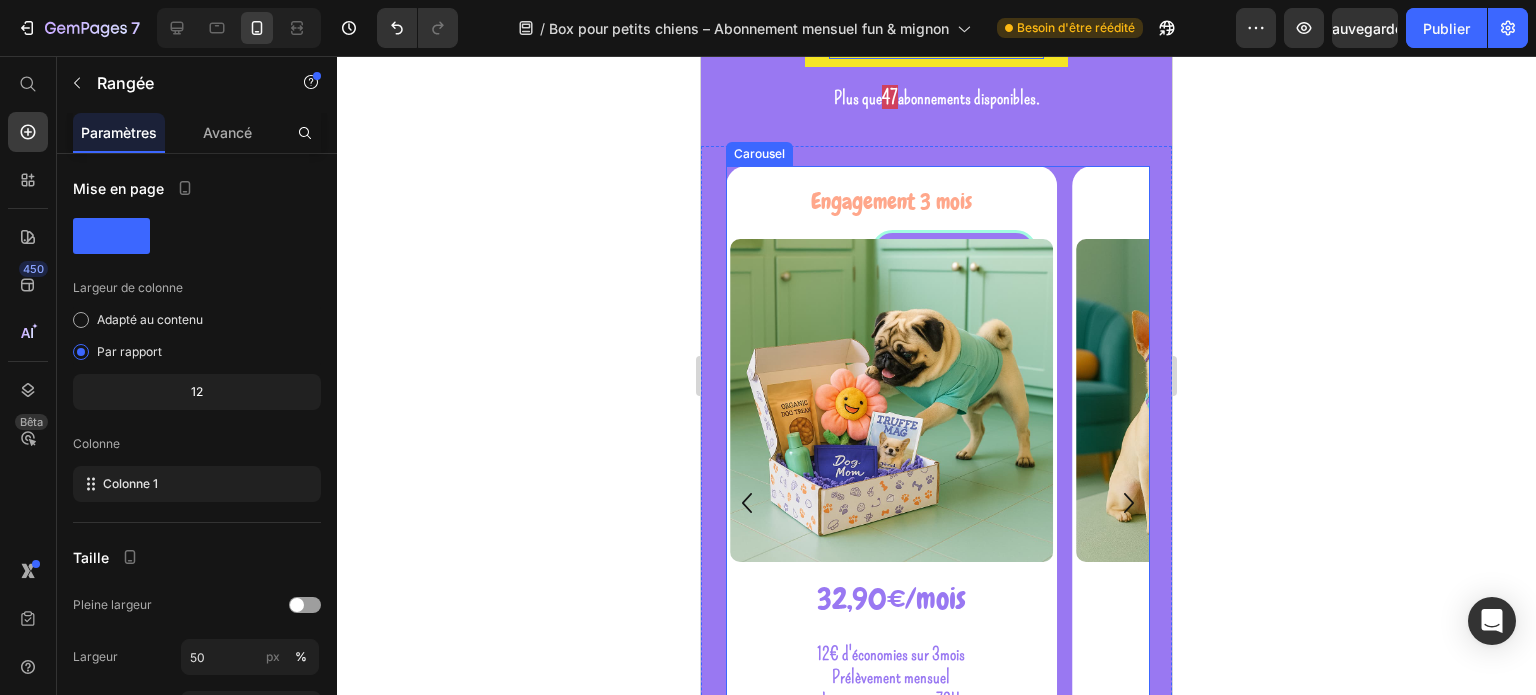 click 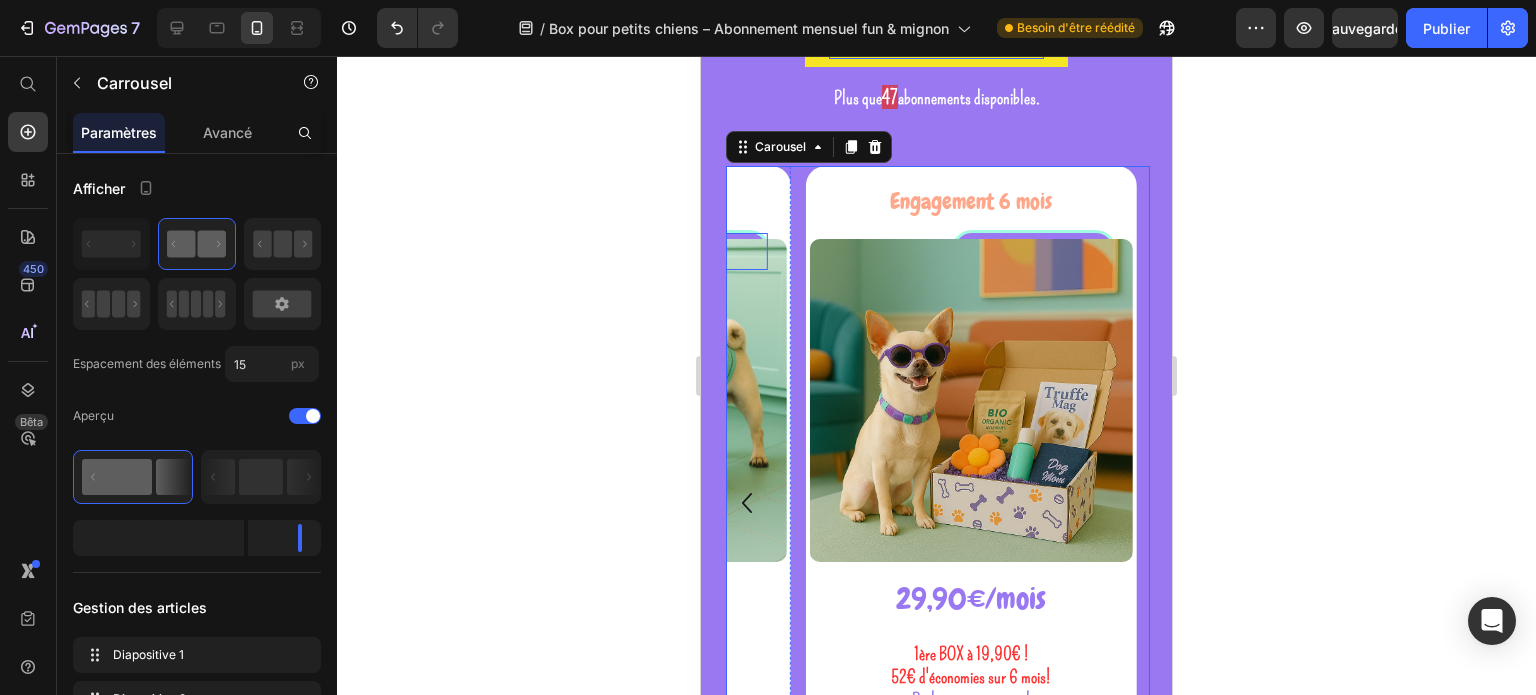click on "+ POPULAIRE Text Block Row" at bounding box center [687, 251] 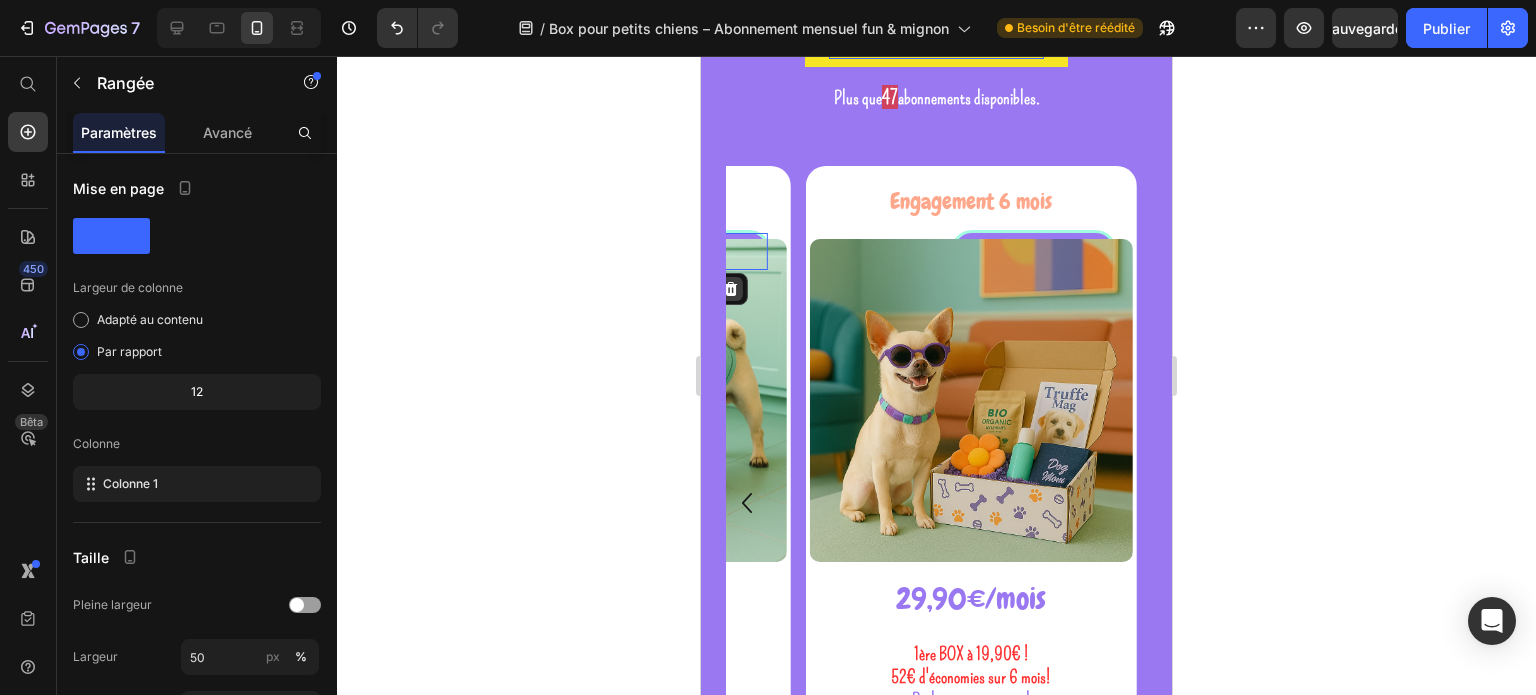 click 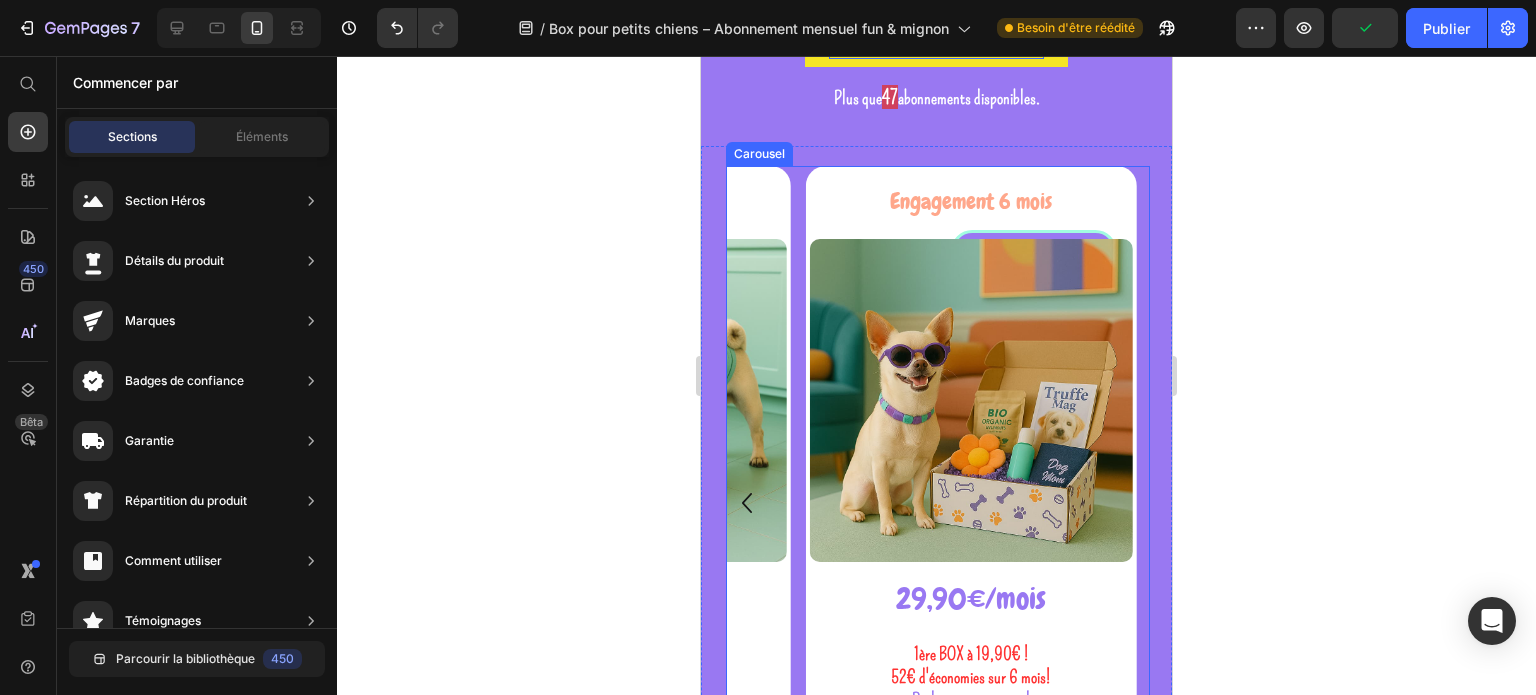 click 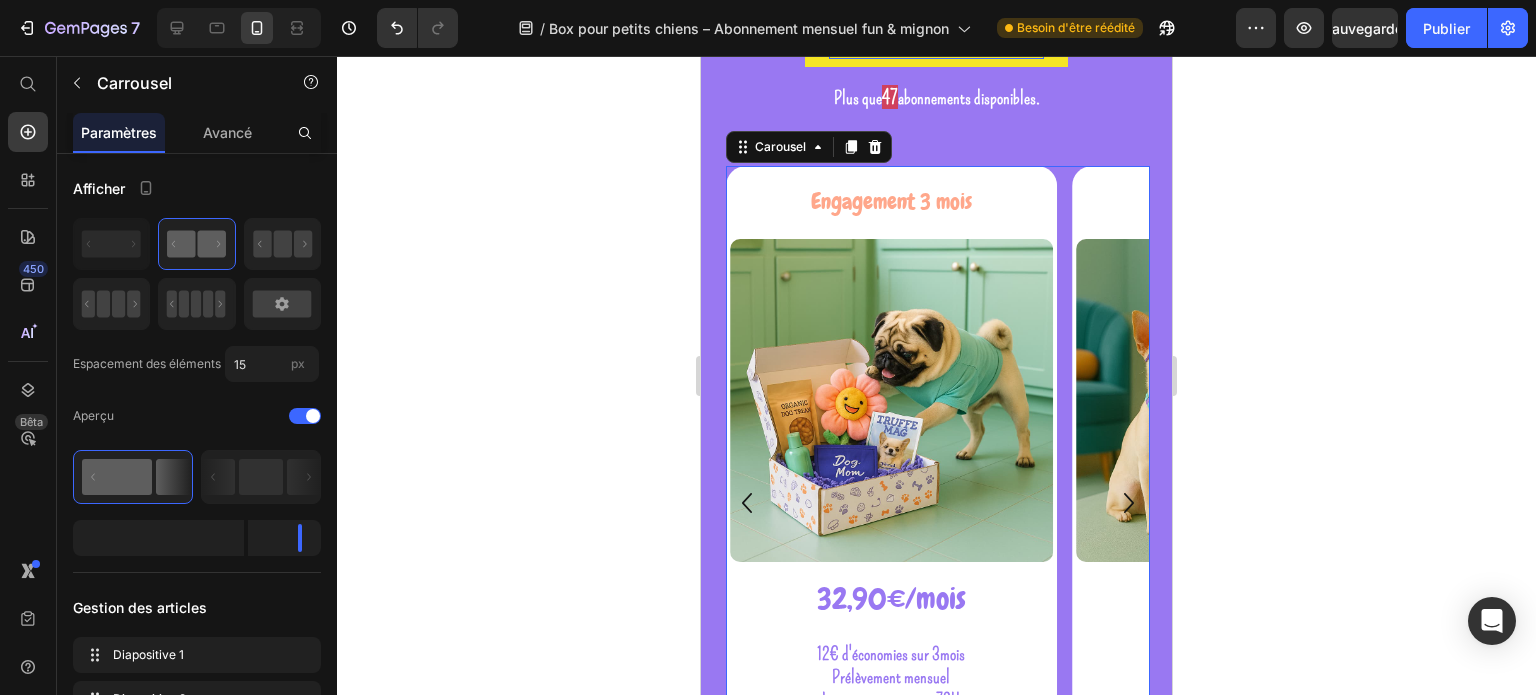 click 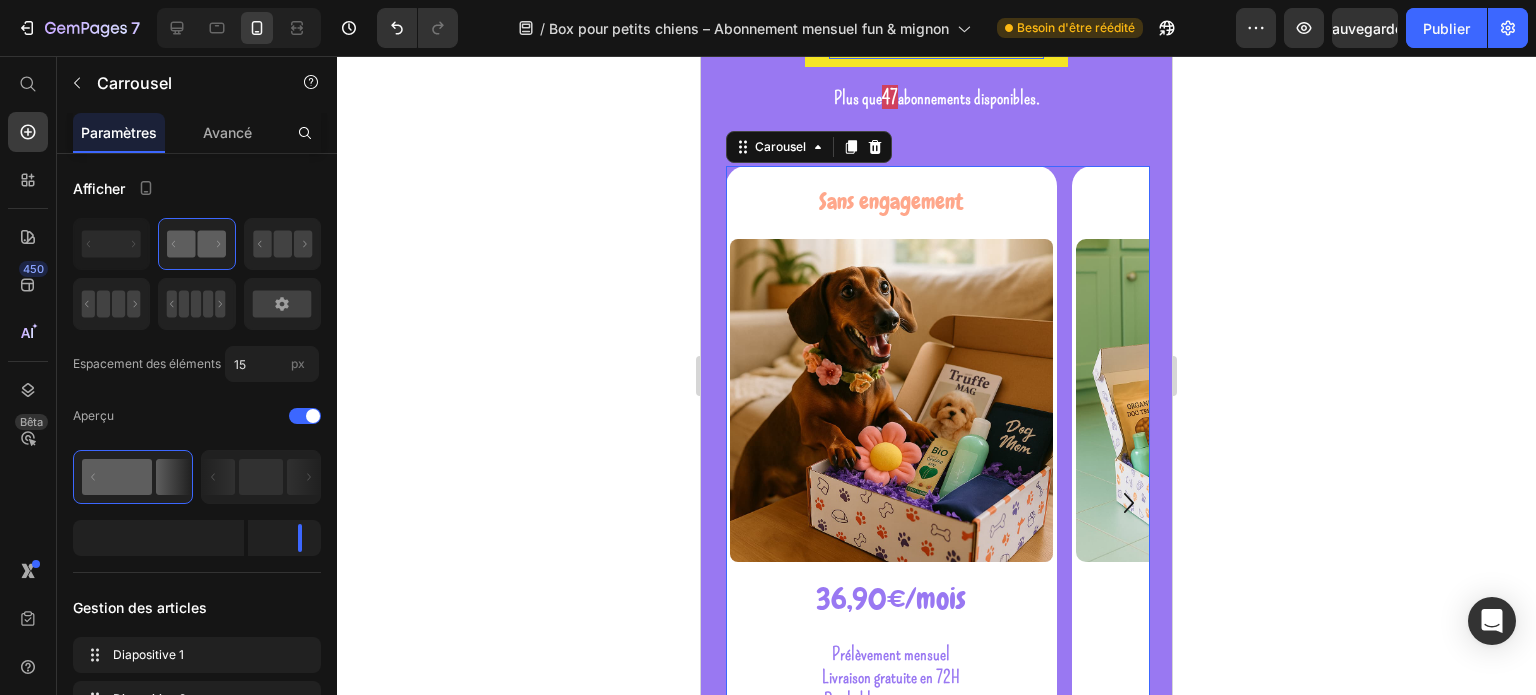 click 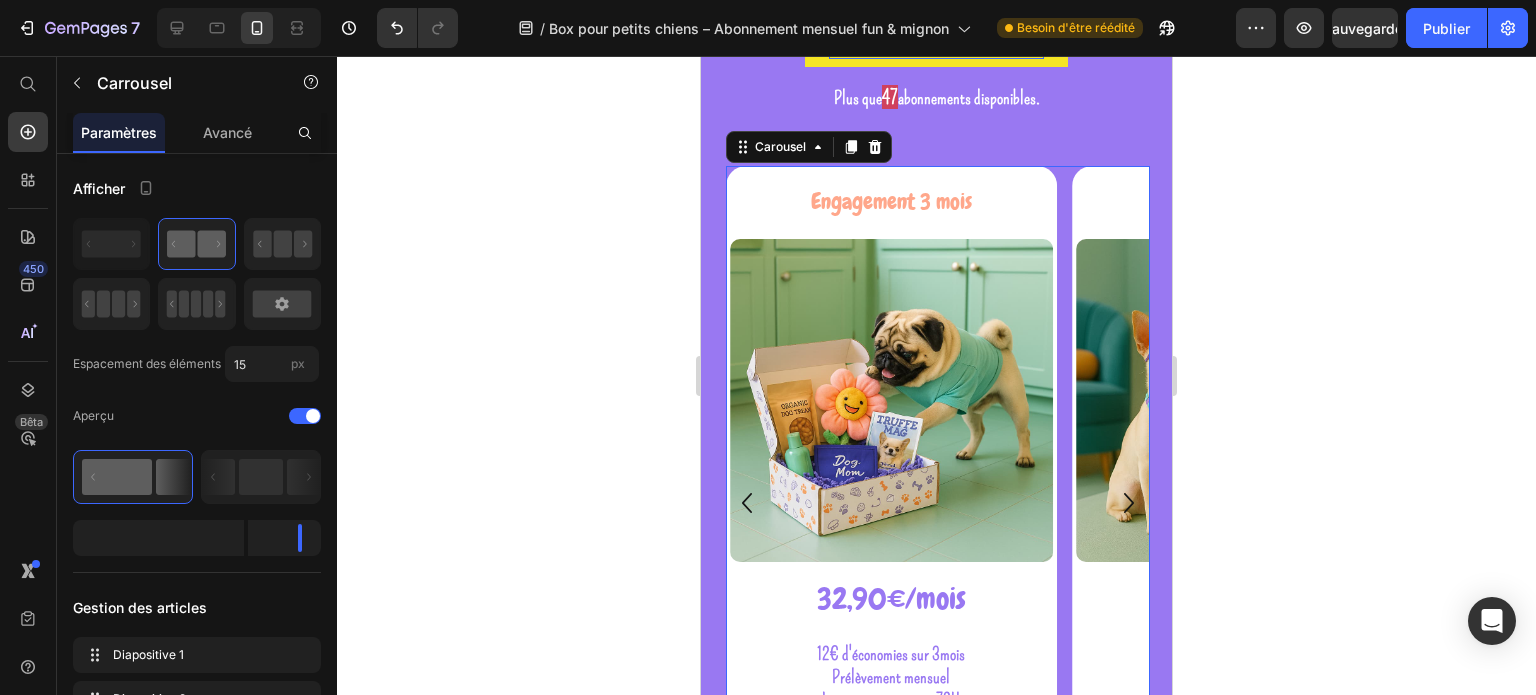 click 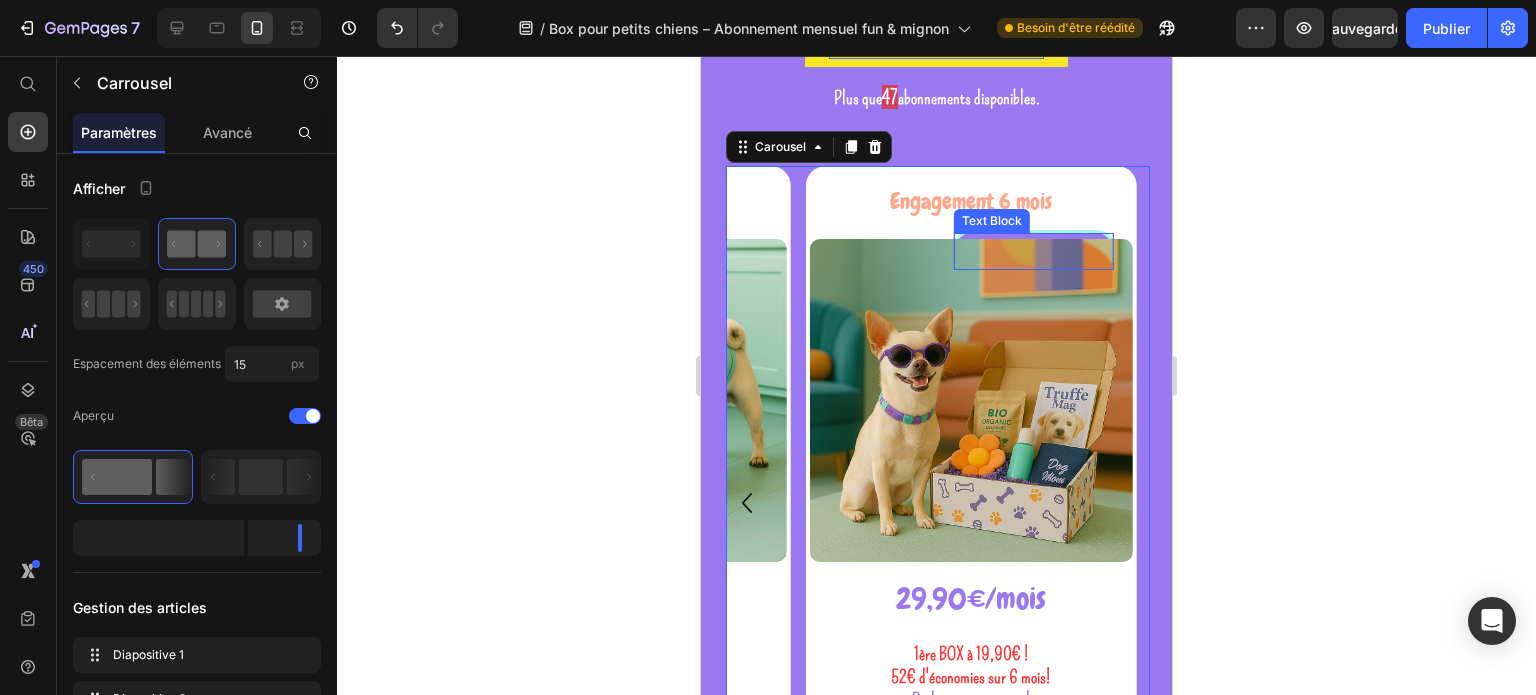 click on "+ POPULAIRE" at bounding box center [1033, 251] 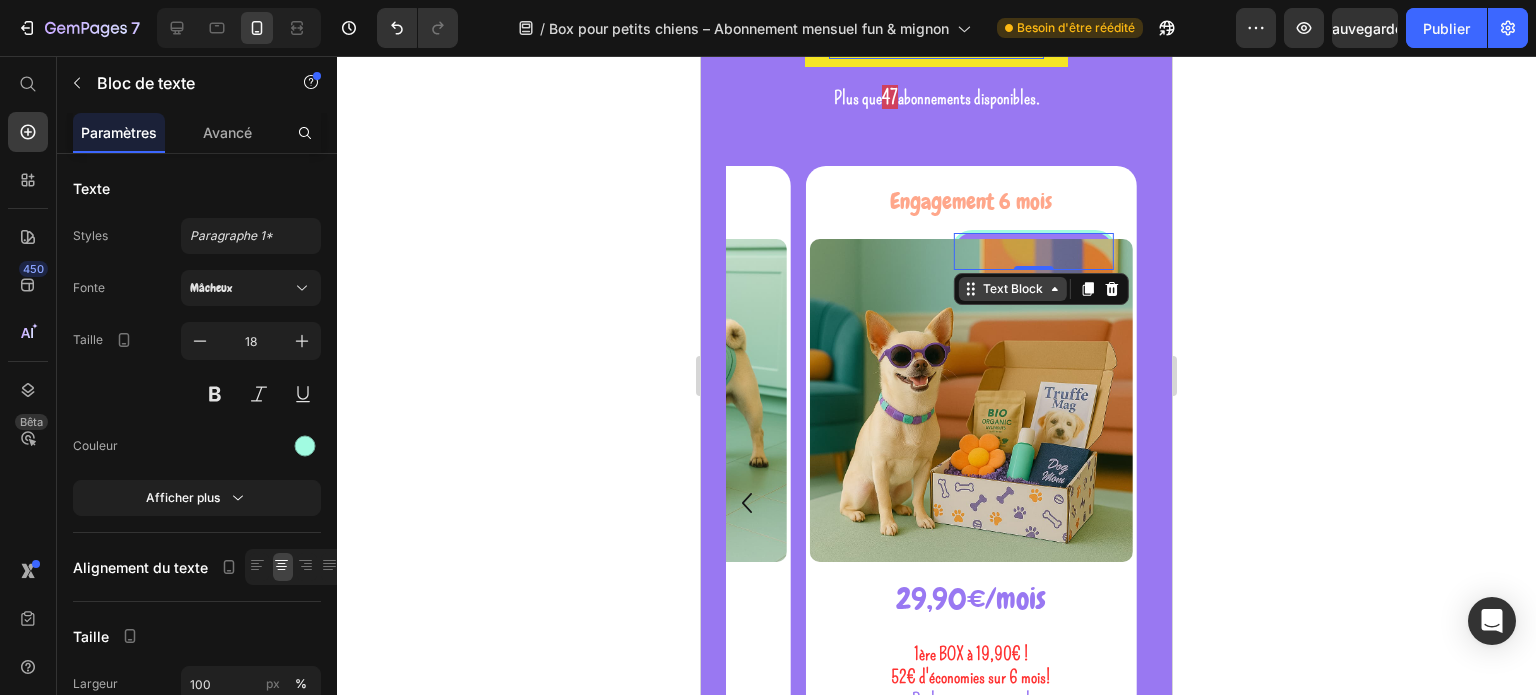click on "Text Block" at bounding box center (1013, 289) 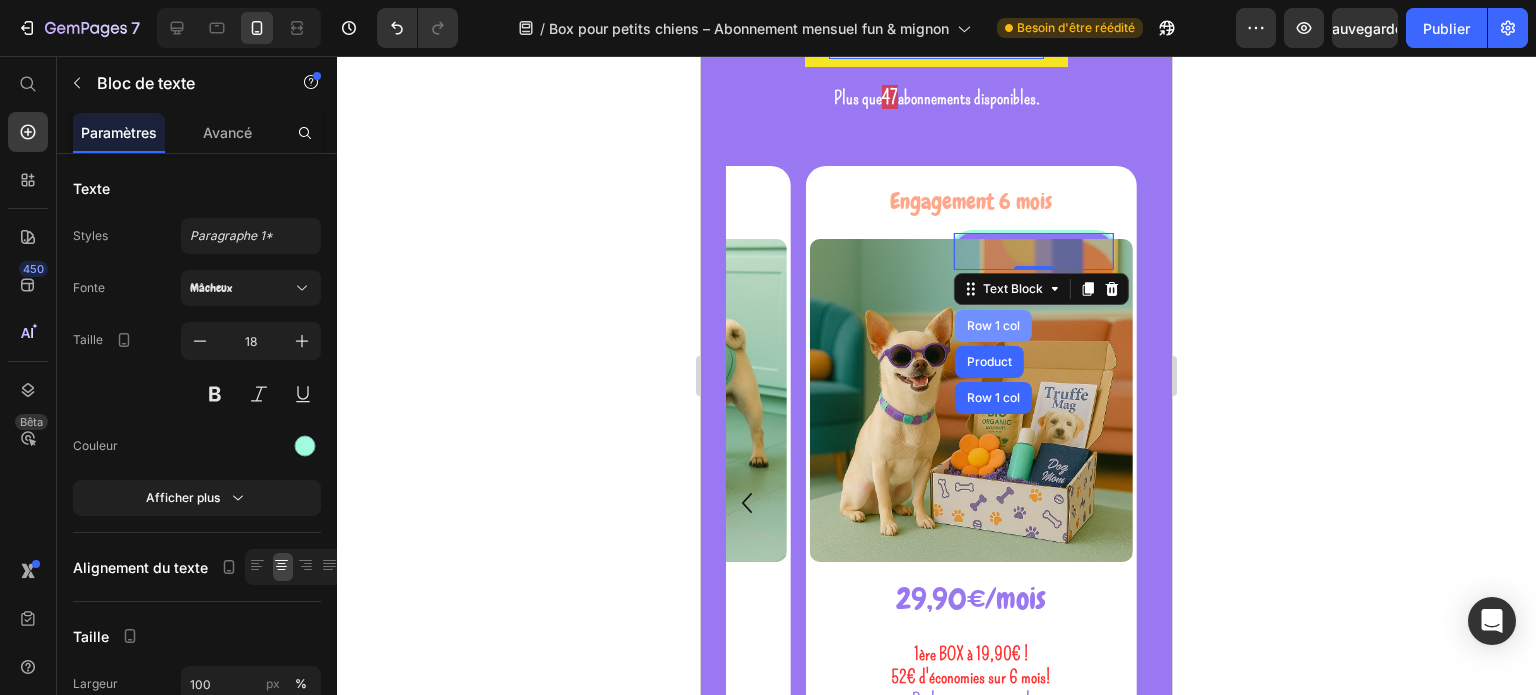 click on "Row 1 col" at bounding box center [993, 326] 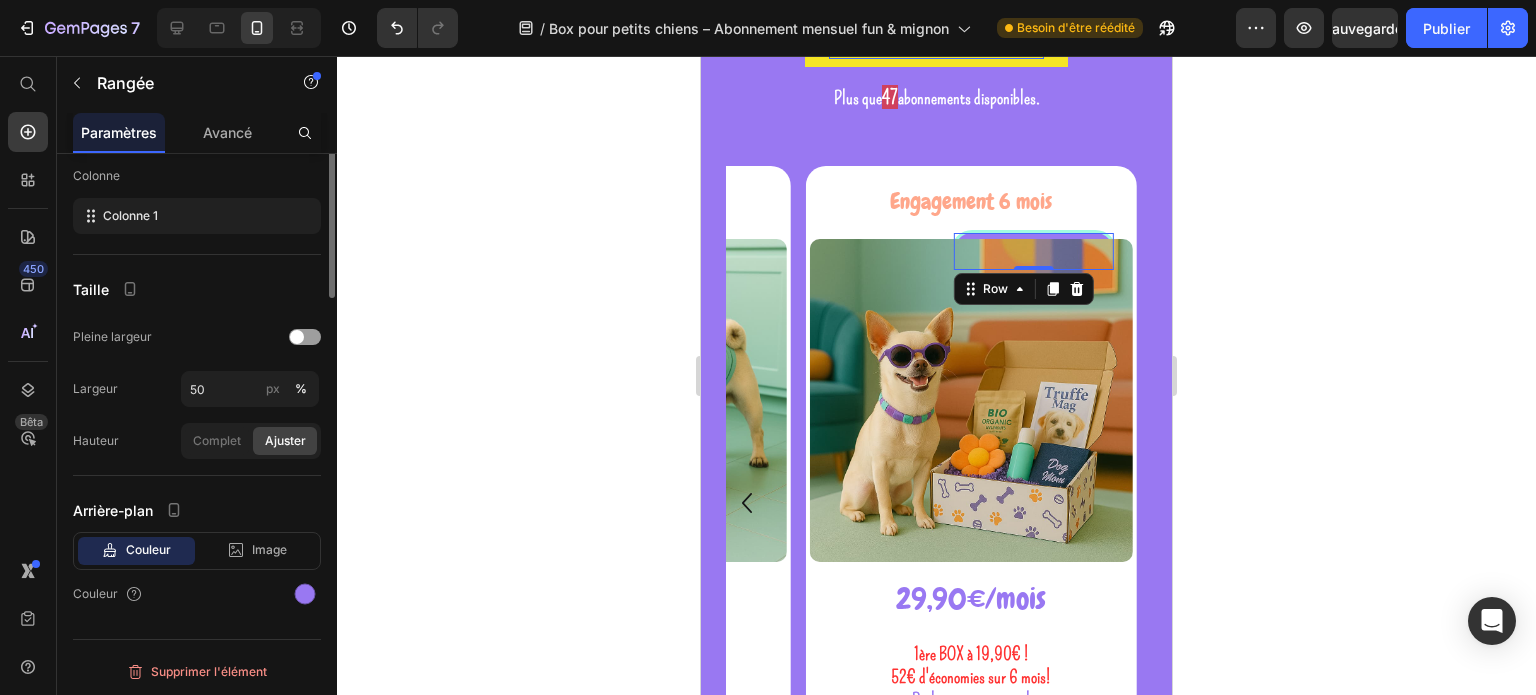scroll, scrollTop: 0, scrollLeft: 0, axis: both 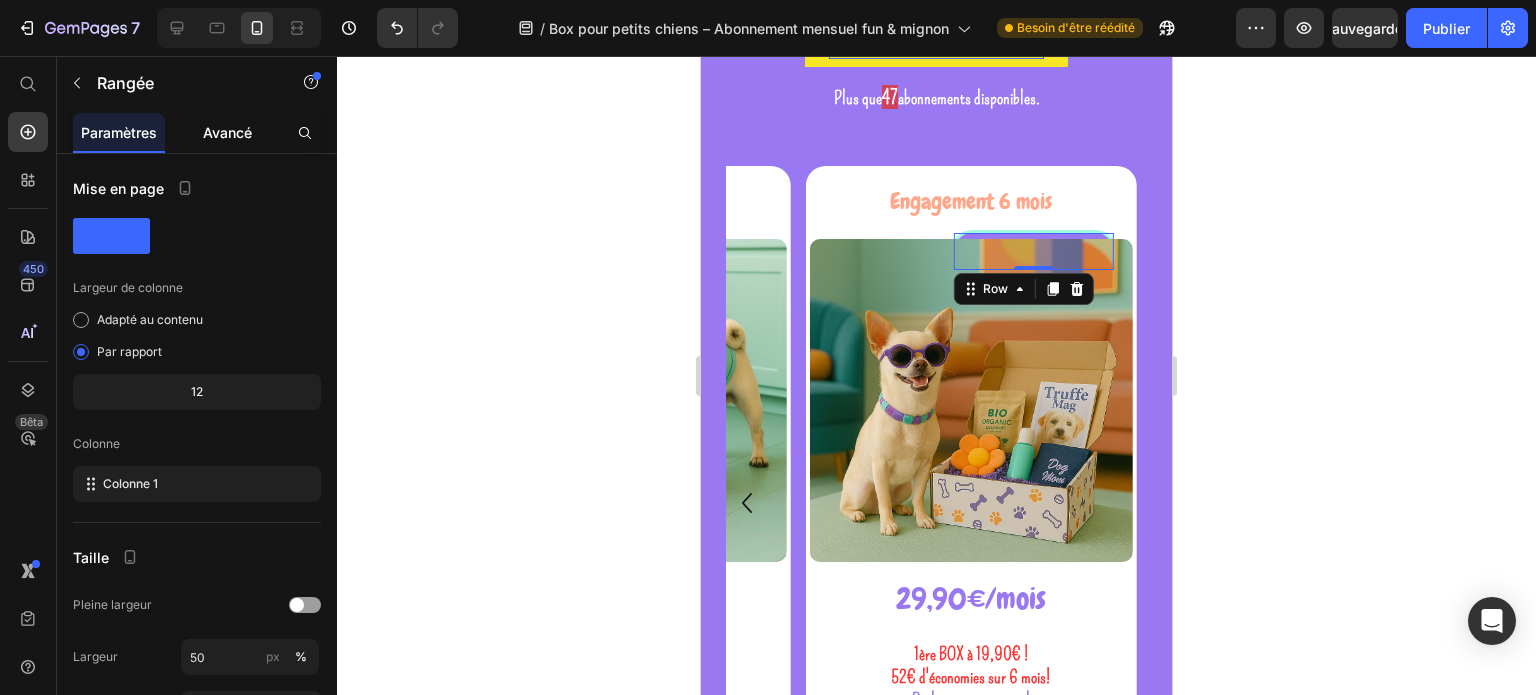click on "Avancé" at bounding box center (227, 132) 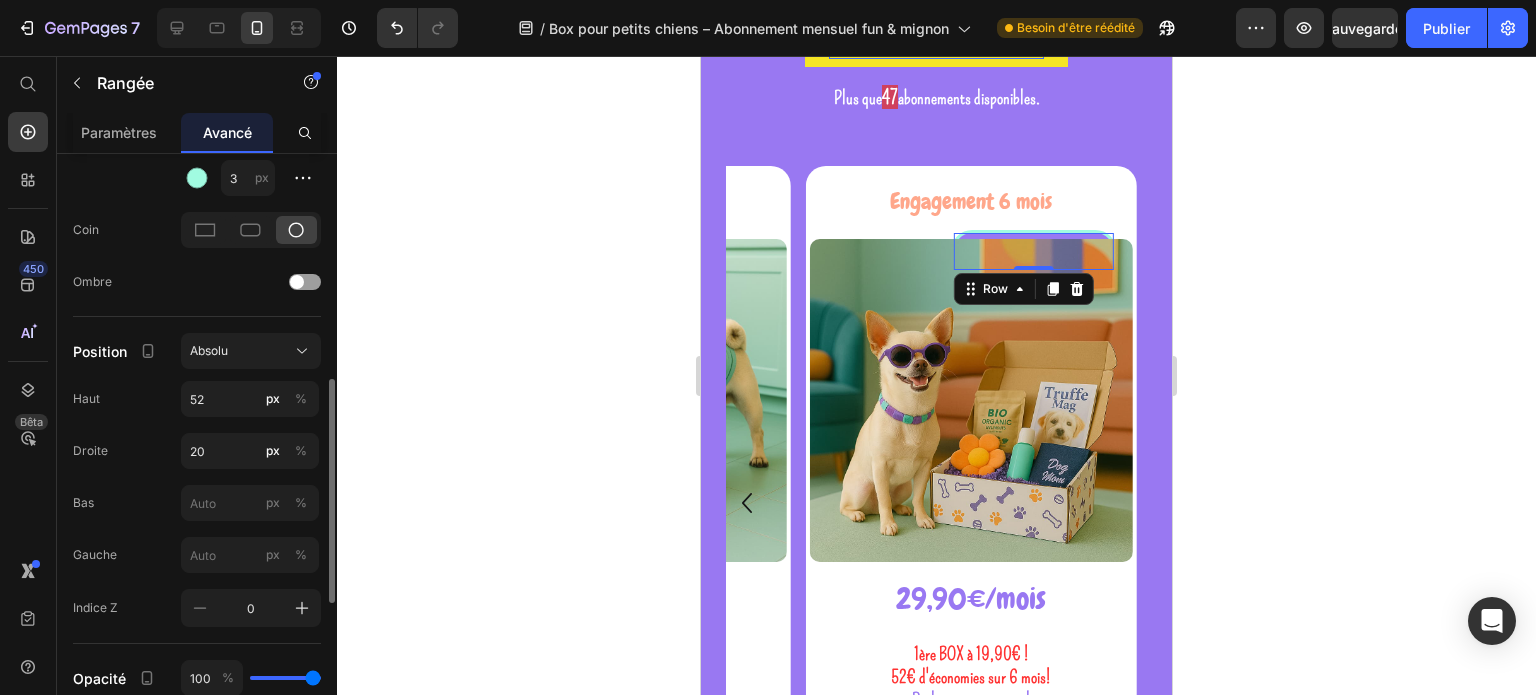 scroll, scrollTop: 800, scrollLeft: 0, axis: vertical 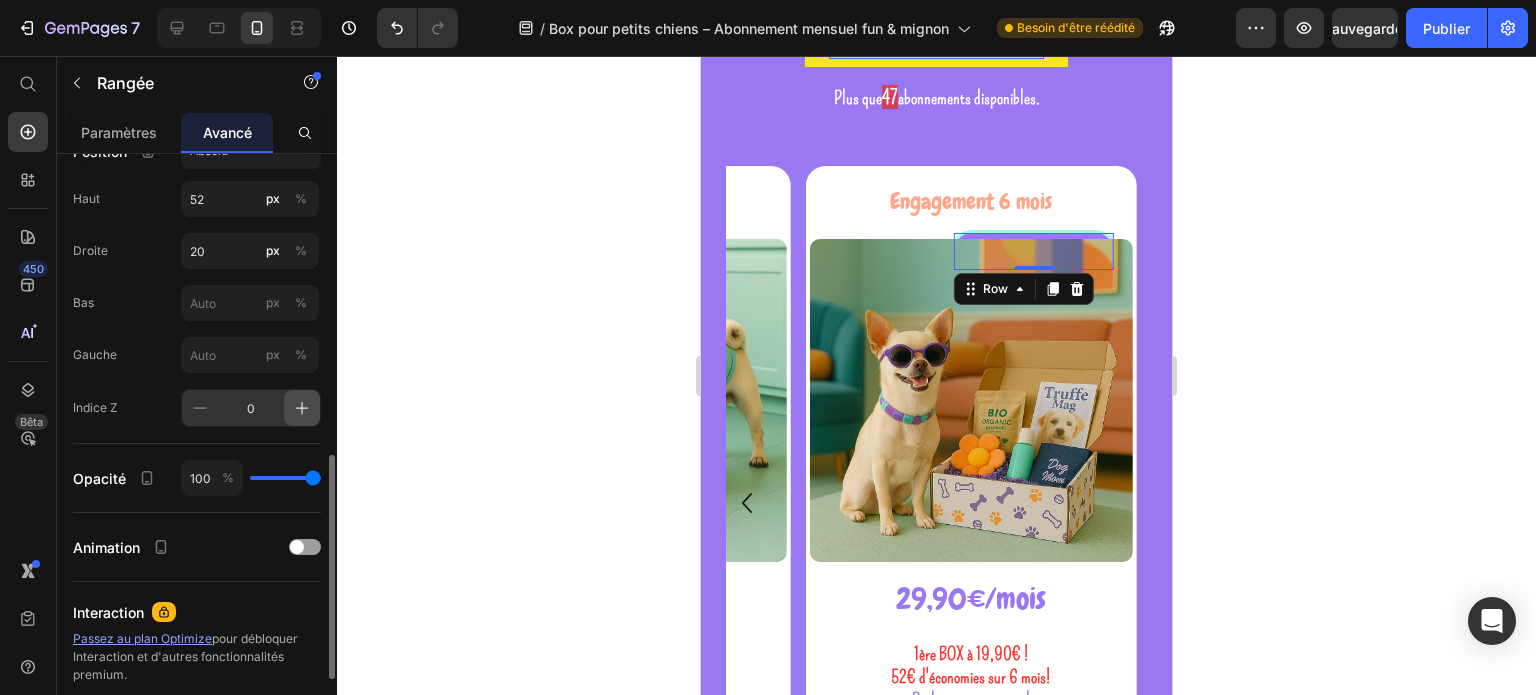 click 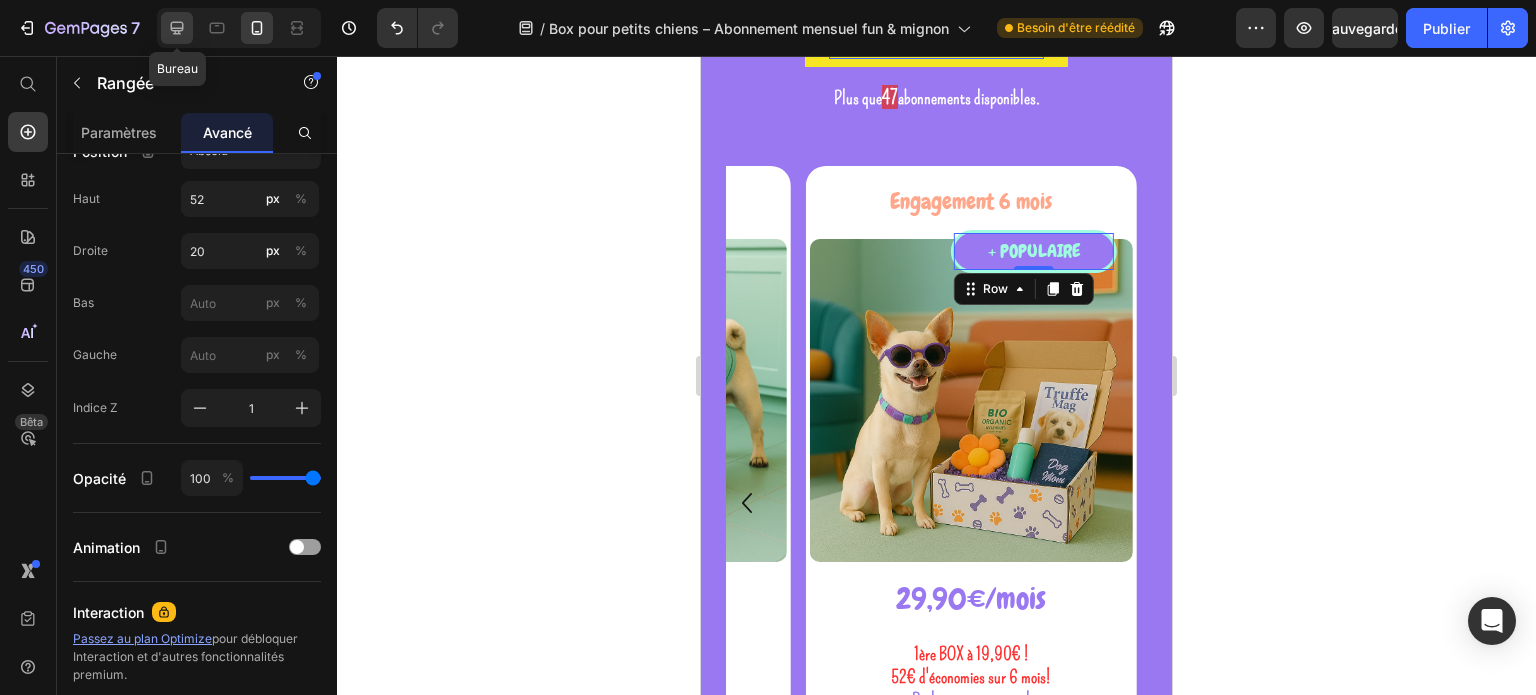 click 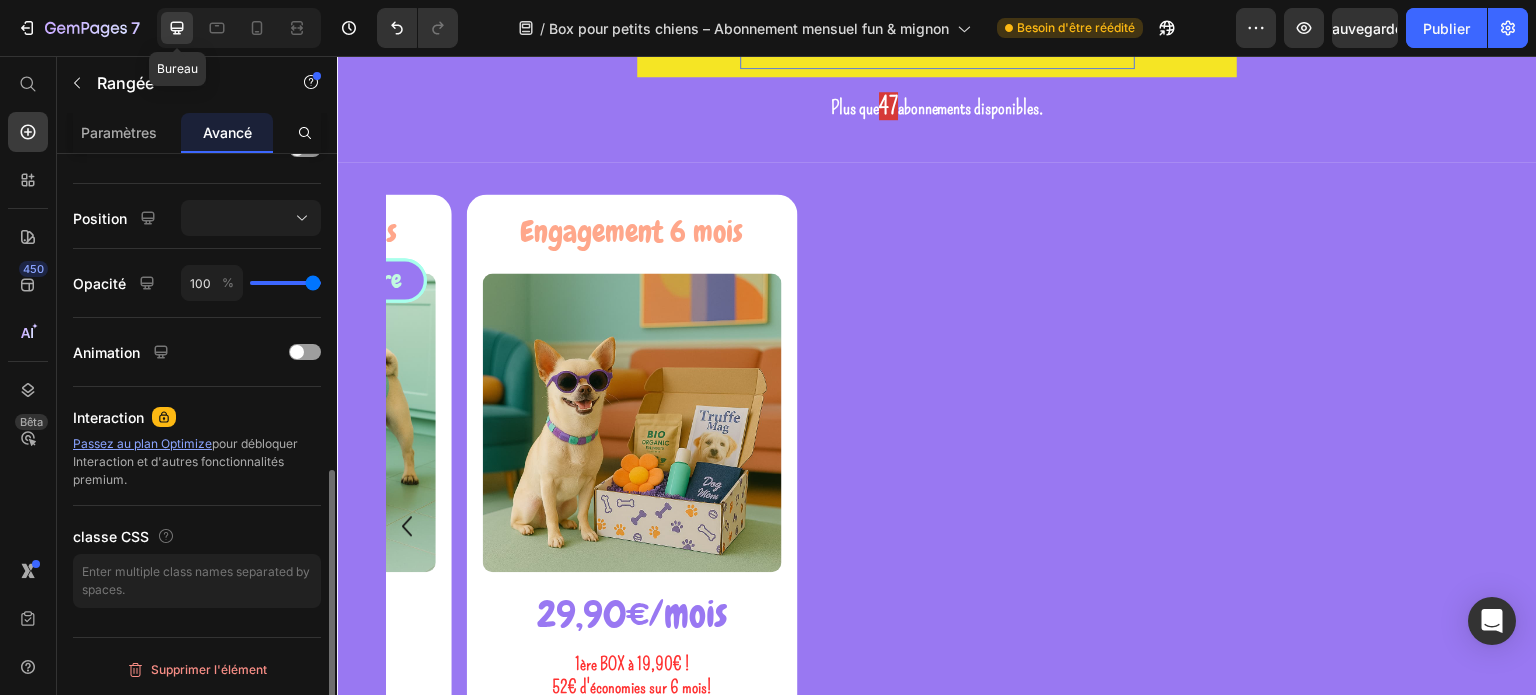 scroll, scrollTop: 686, scrollLeft: 0, axis: vertical 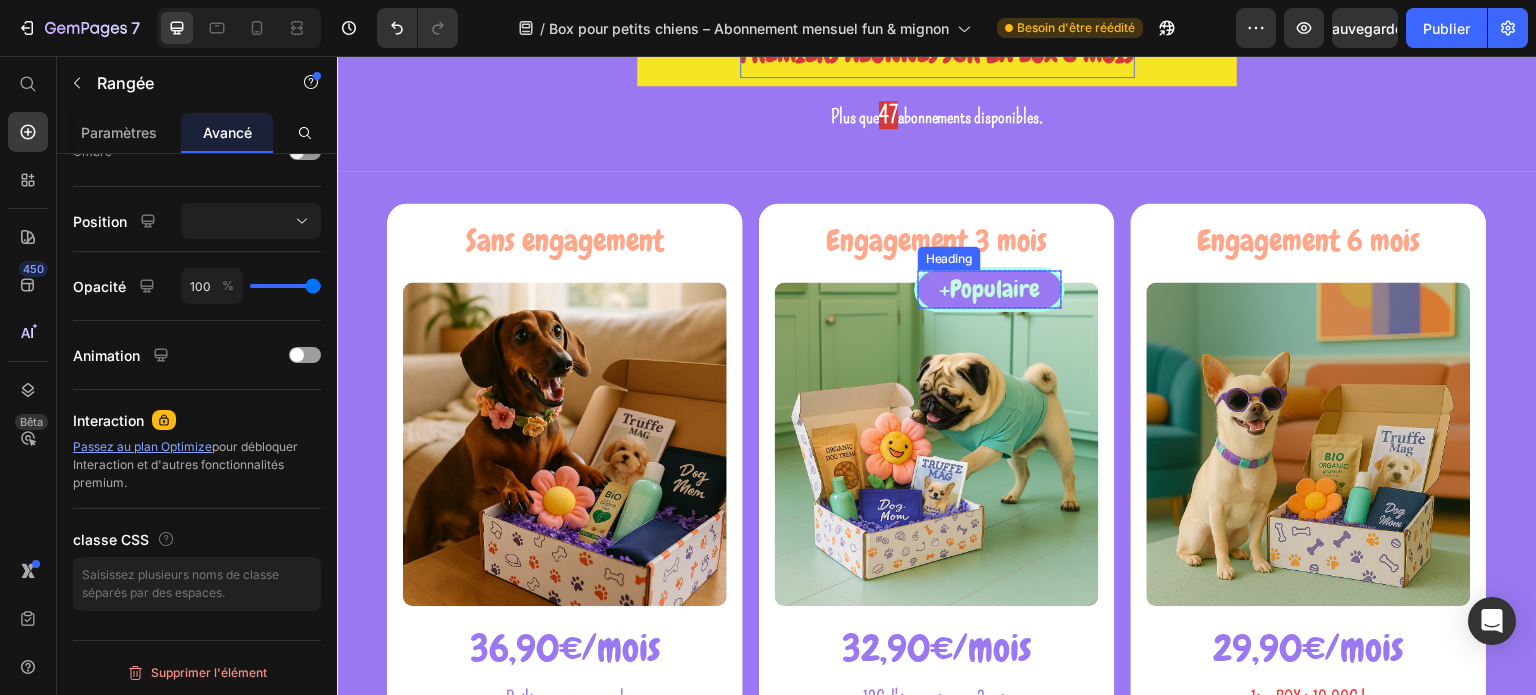 click on "Engagement 3 mois Heading ⁠⁠⁠⁠⁠⁠⁠ +Populaire Heading Row +Populaire Heading Row +Populaire Heading Row Product Images 32,90€/mois Heading 12€ d'économies sur 3mois Prélèvement mensuel Livraison gratuite en 72H Text Block" at bounding box center [937, 512] 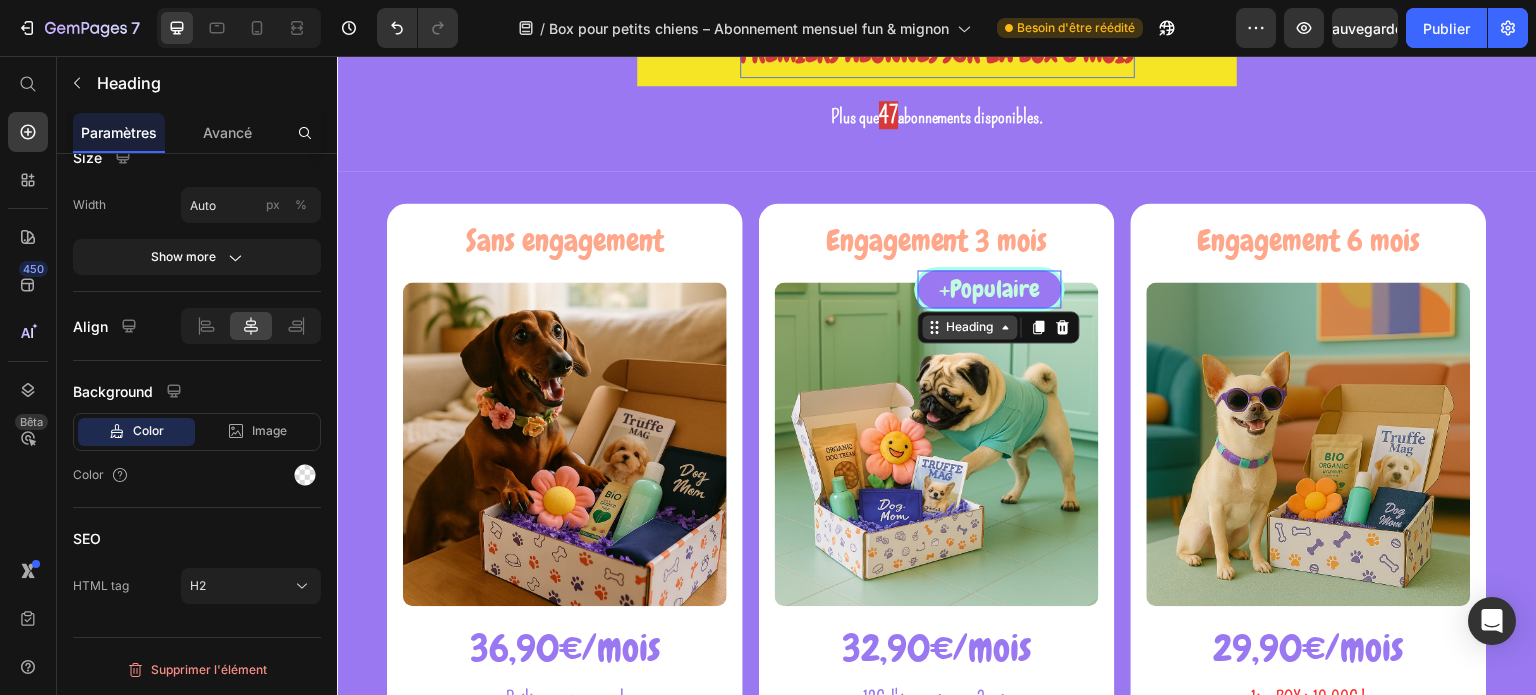 scroll, scrollTop: 0, scrollLeft: 0, axis: both 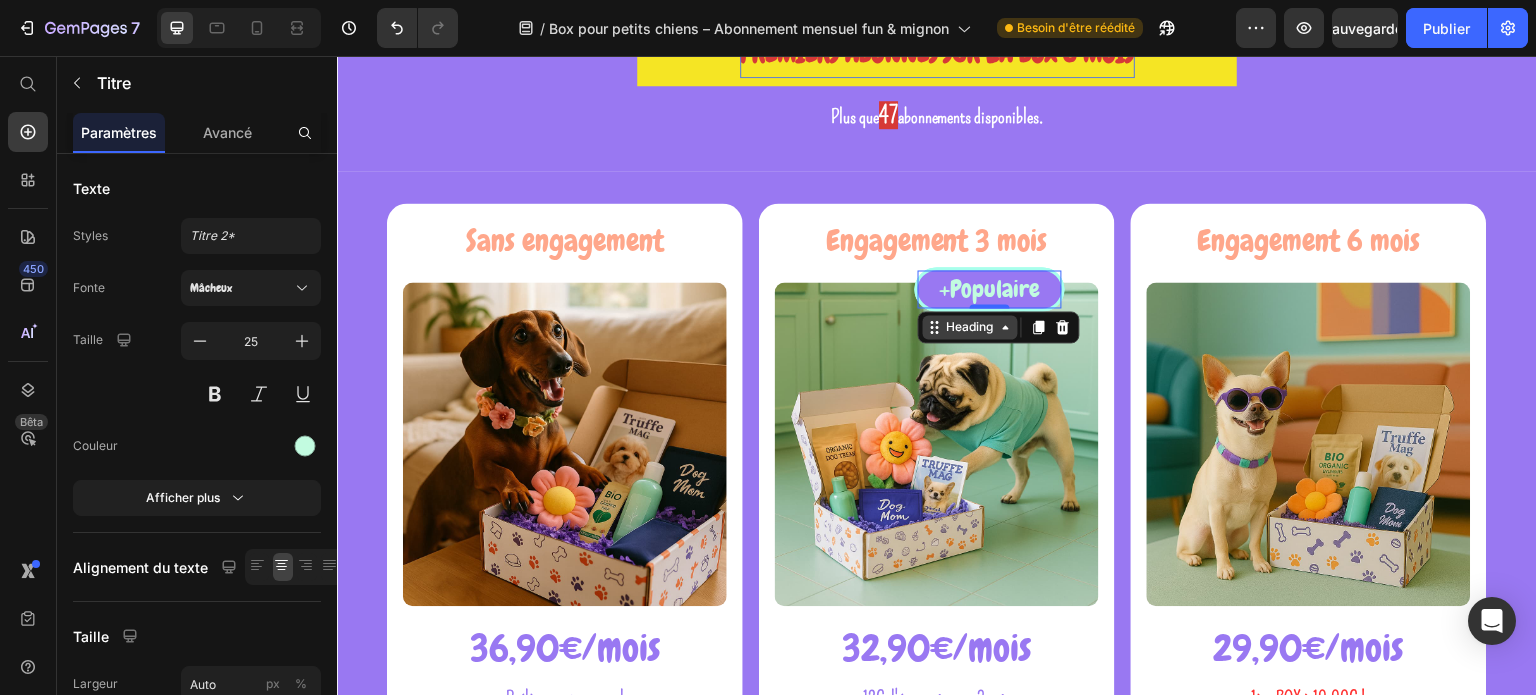 click on "Heading" at bounding box center [970, 327] 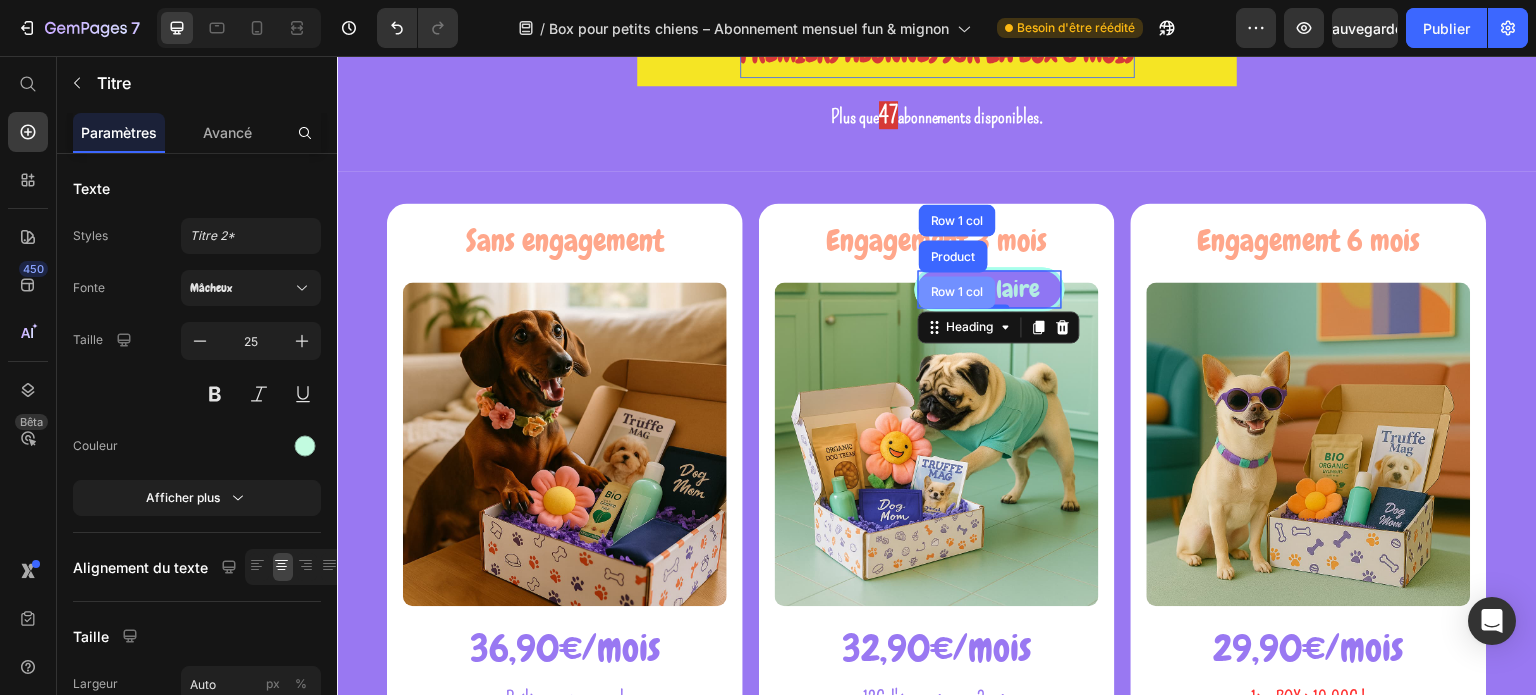click on "Row 1 col" at bounding box center [957, 292] 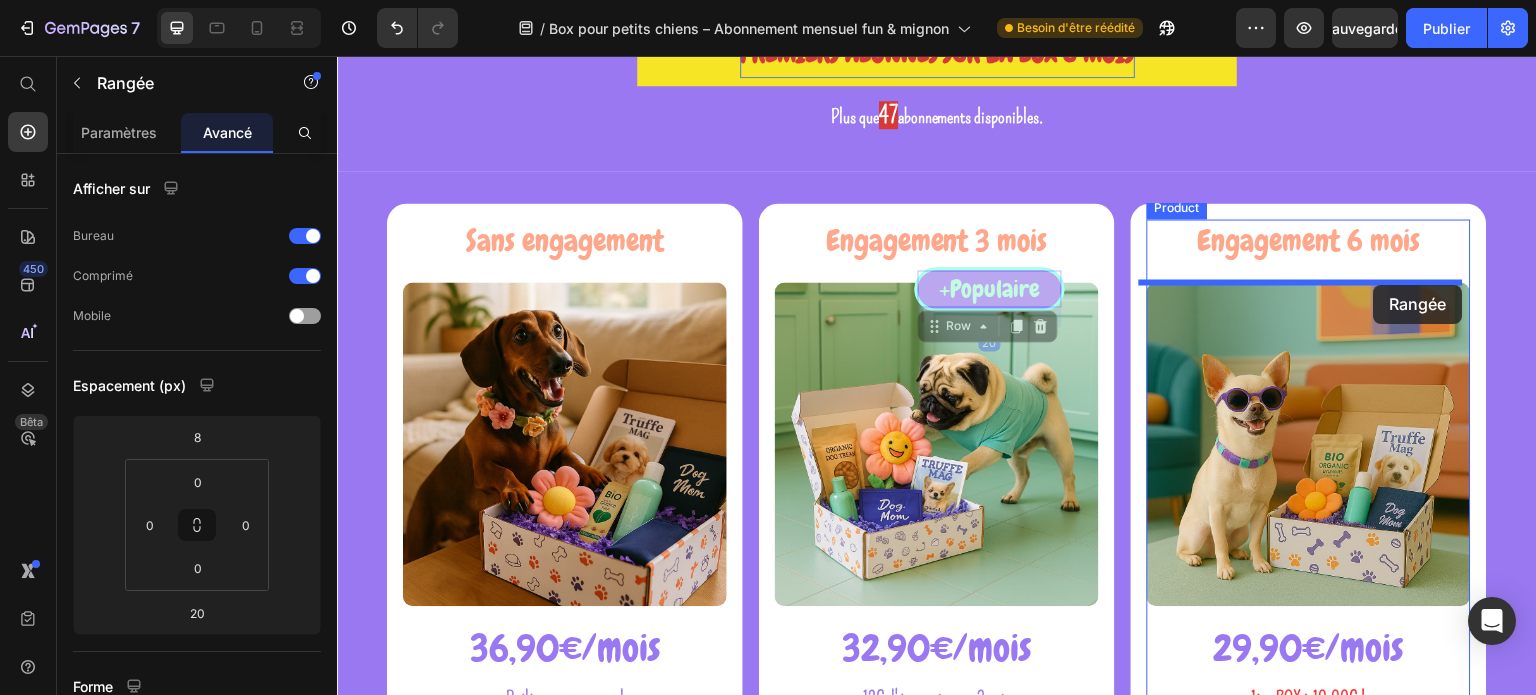 drag, startPoint x: 934, startPoint y: 330, endPoint x: 1374, endPoint y: 285, distance: 442.29514 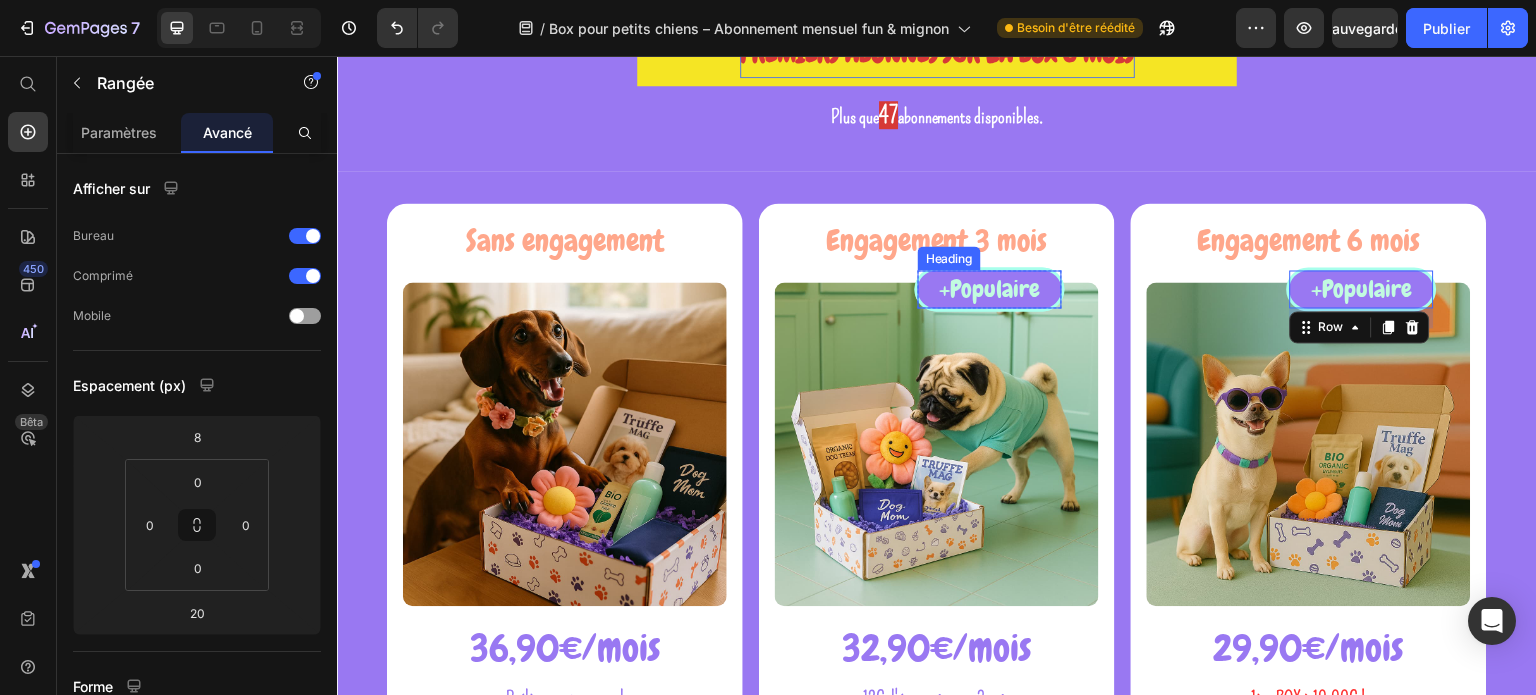 click on "Engagement 3 mois Heading ⁠⁠⁠⁠⁠⁠⁠ +Populaire Heading Row +Populaire Heading Row Product Images 32,90€/mois Heading 12€ d'économies sur 3mois Prélèvement mensuel Livraison gratuite en 72H Text Block" at bounding box center [937, 512] 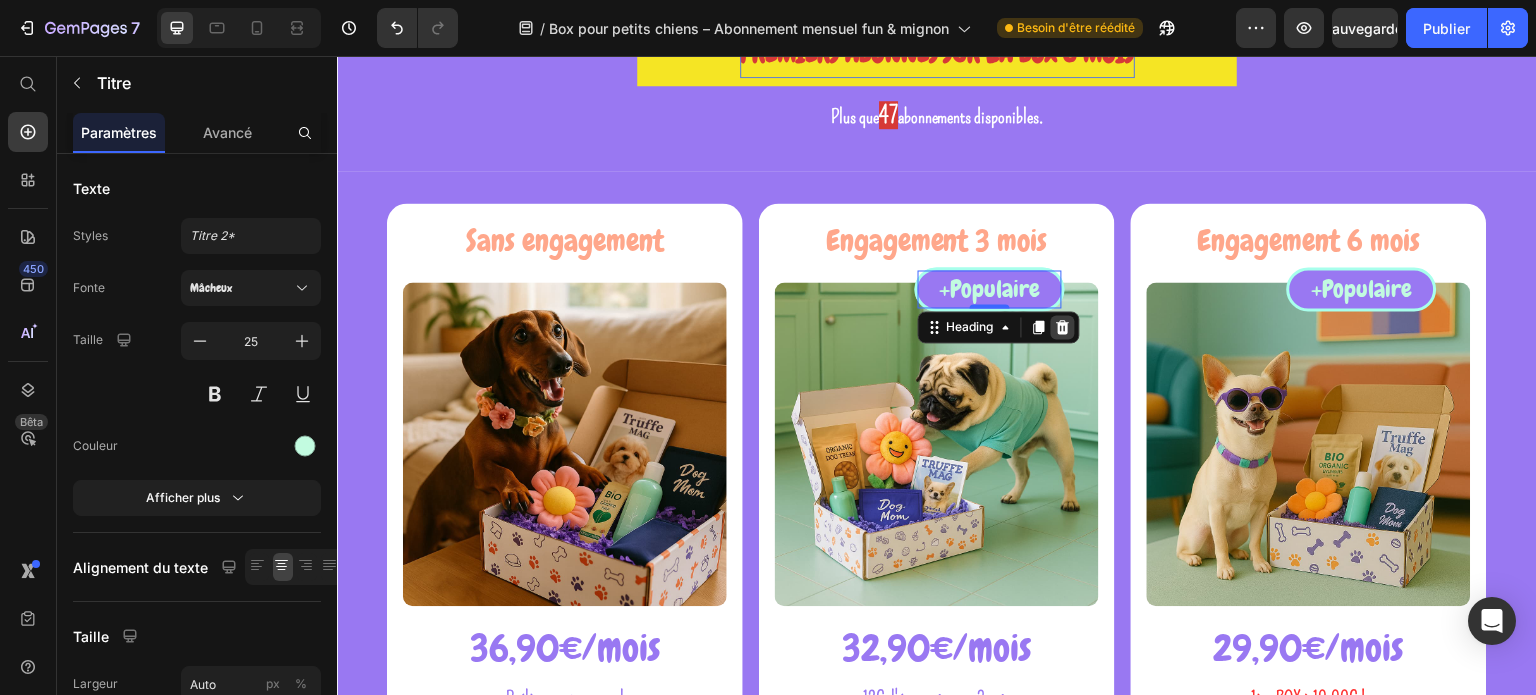 click 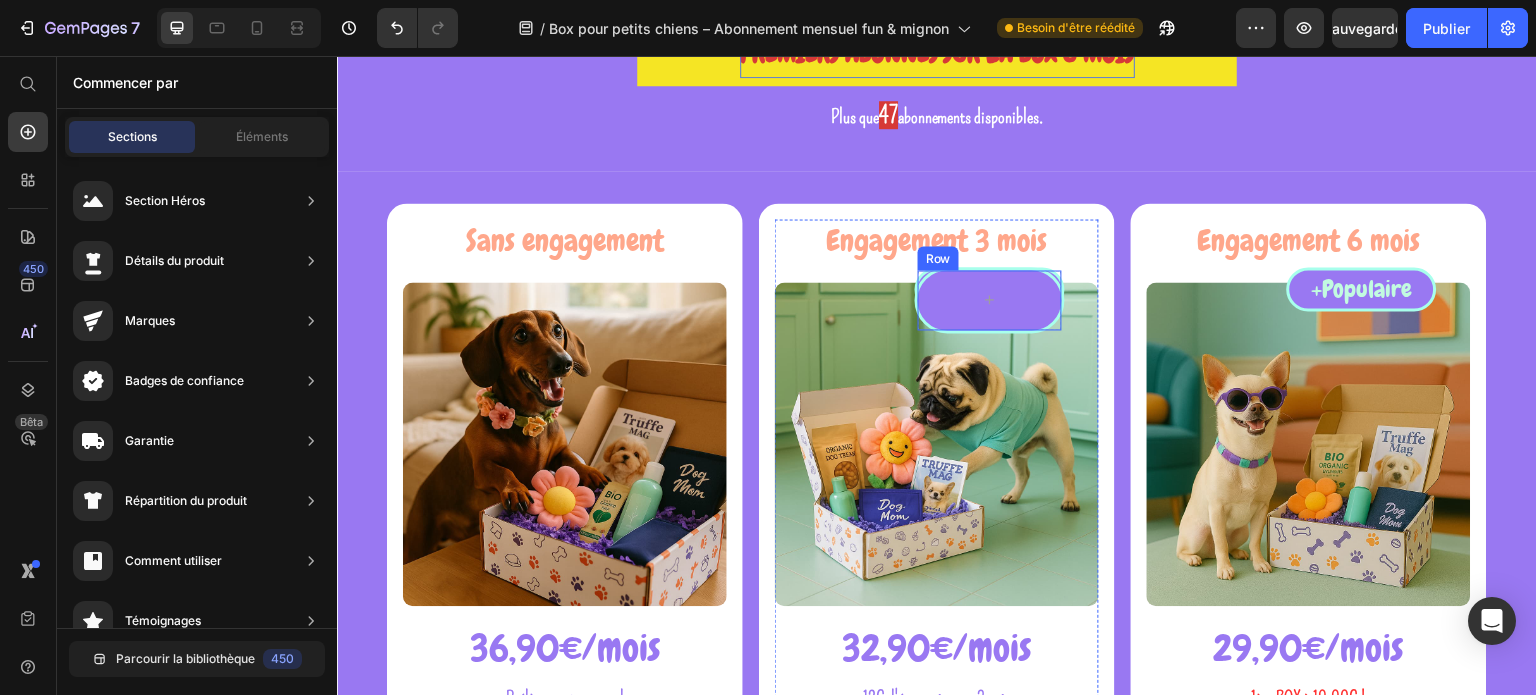 click on "Engagement 3 mois Heading ⁠⁠⁠⁠⁠⁠⁠ +Populaire Heading Row
Row Product Images 32,90€/mois Heading 12€ d'économies sur 3mois Prélèvement mensuel Livraison gratuite en 72H Text Block" at bounding box center (937, 512) 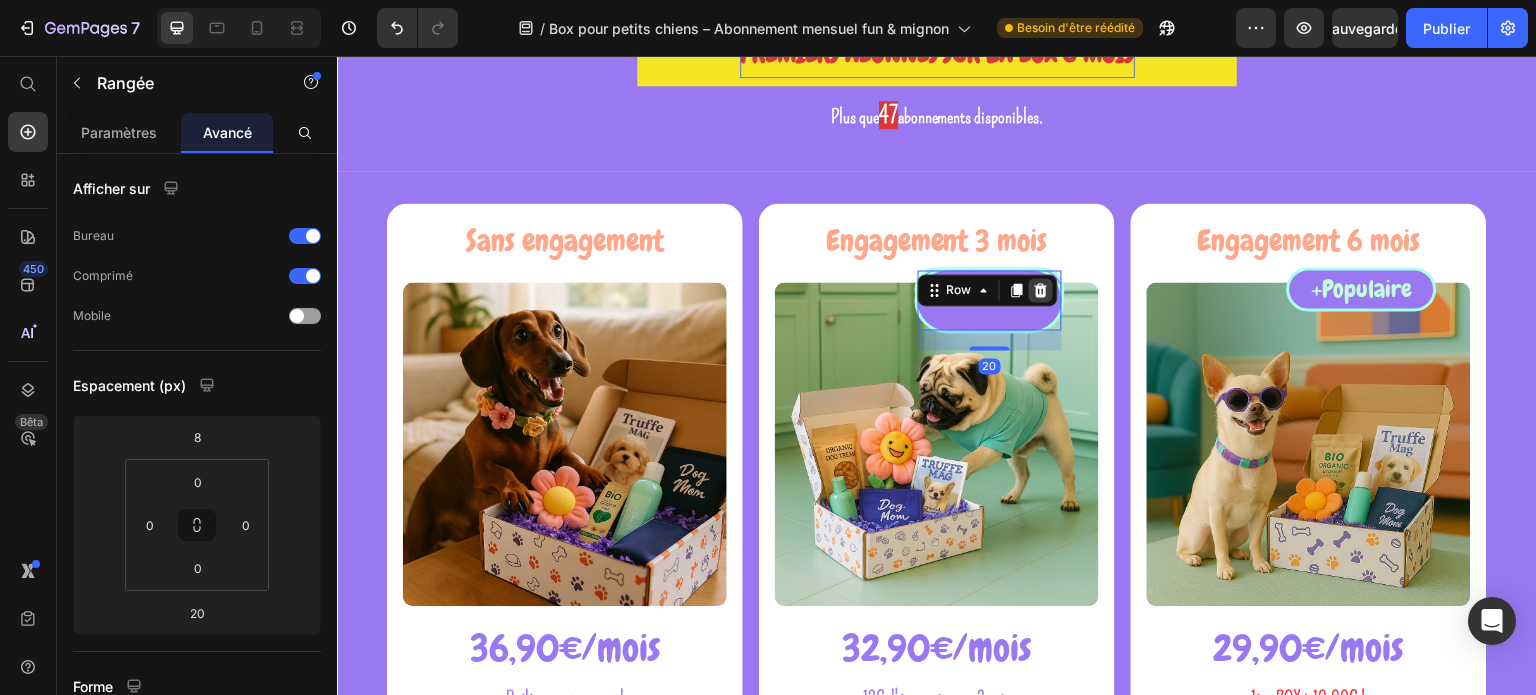 click 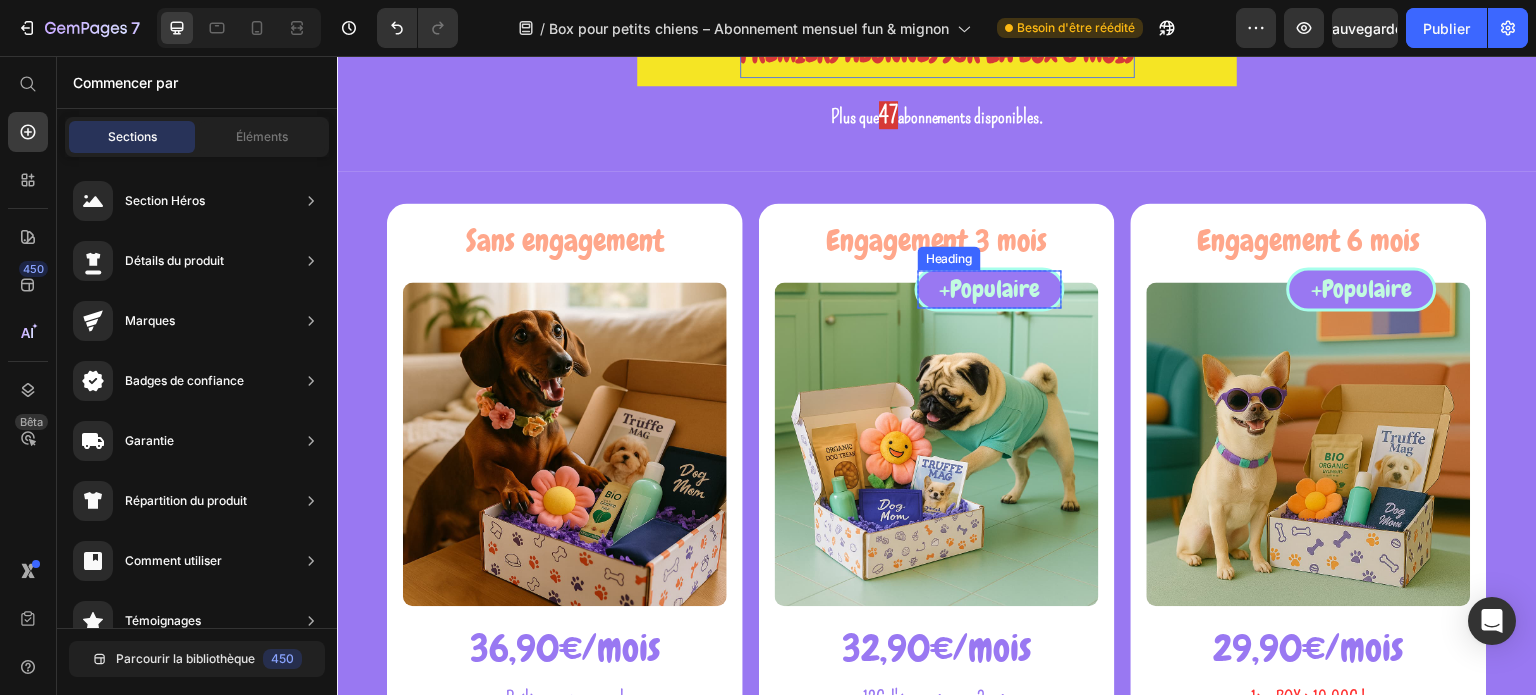 click on "Engagement 3 mois Heading ⁠⁠⁠⁠⁠⁠⁠ +Populaire Heading Row Product Images 32,90€/mois Heading 12€ d'économies sur 3mois Prélèvement mensuel Livraison gratuite en 72H Text Block" at bounding box center (937, 512) 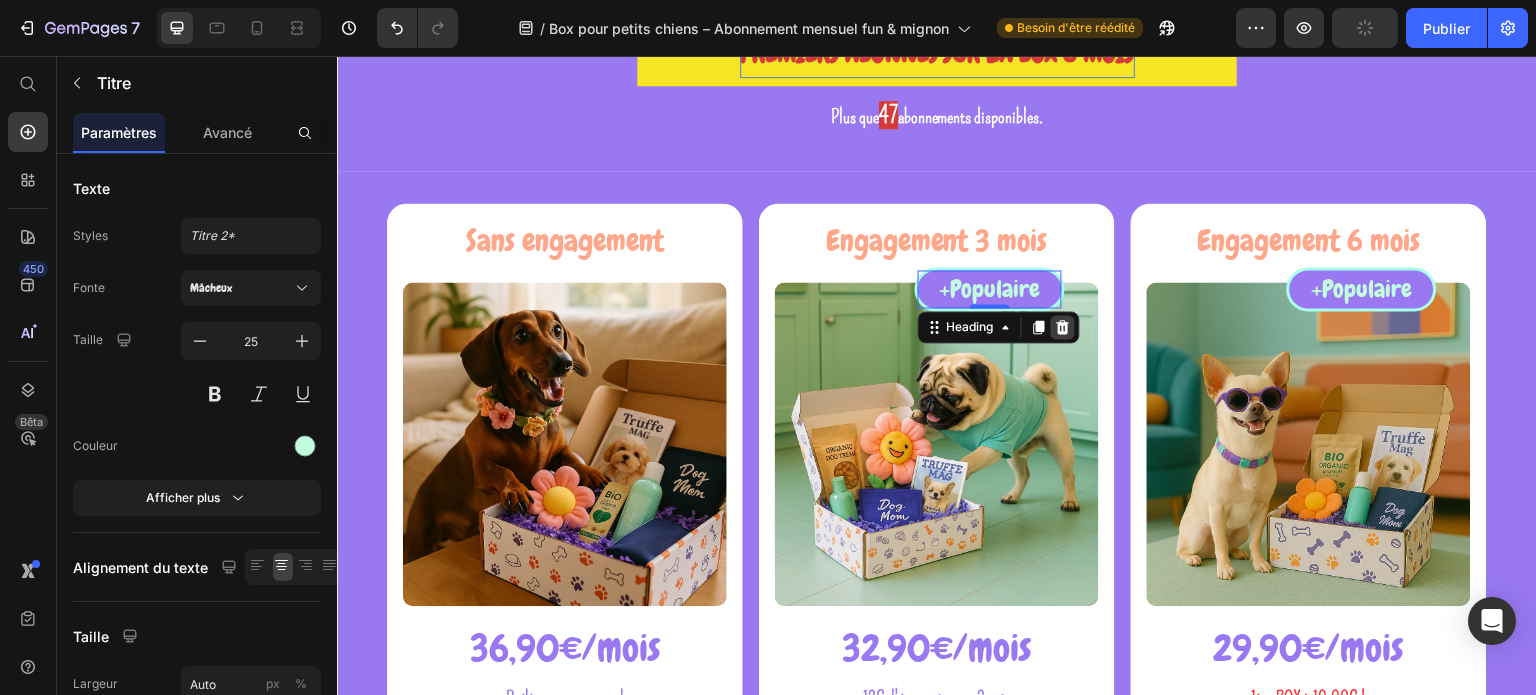 click at bounding box center (1063, 327) 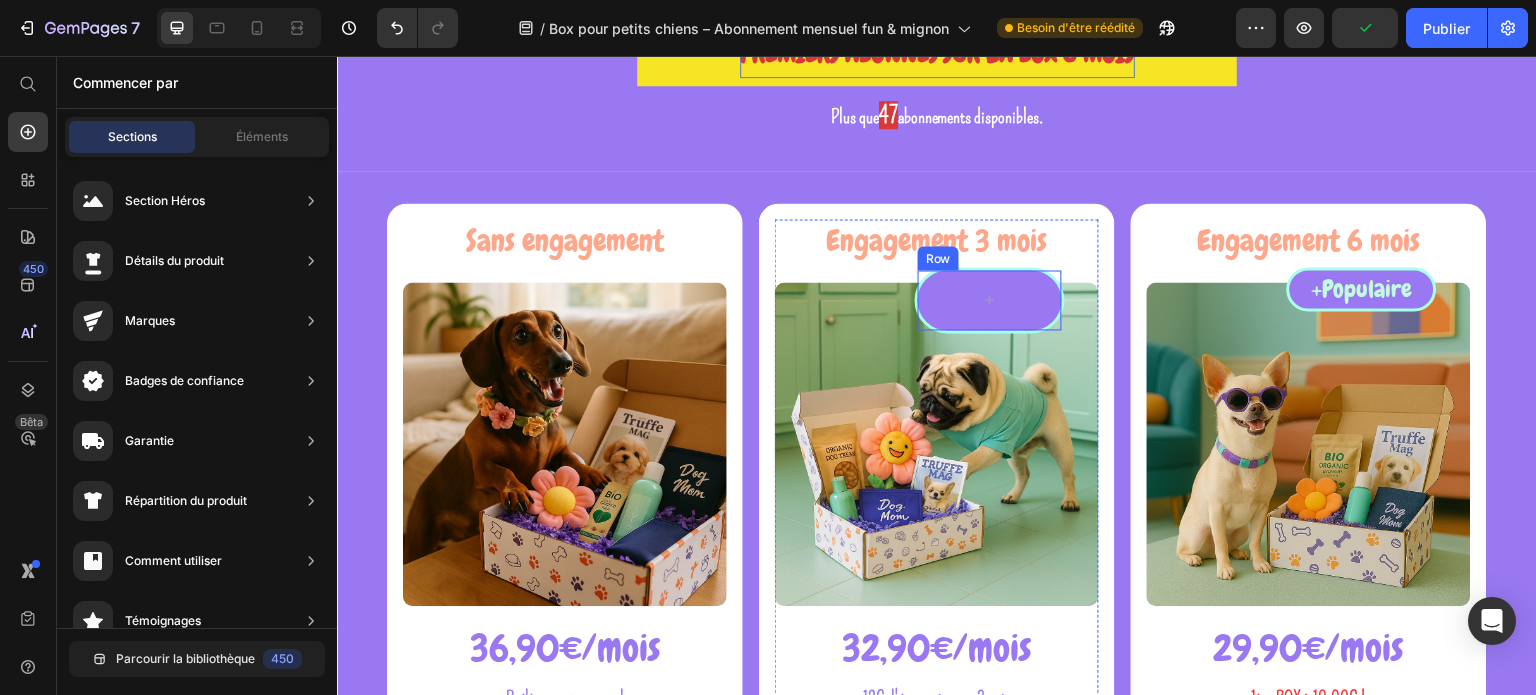 click on "Engagement 3 mois Heading
Row Product Images 32,90€/mois Heading 12€ d'économies sur 3mois Prélèvement mensuel Livraison gratuite en 72H Text Block" at bounding box center (937, 512) 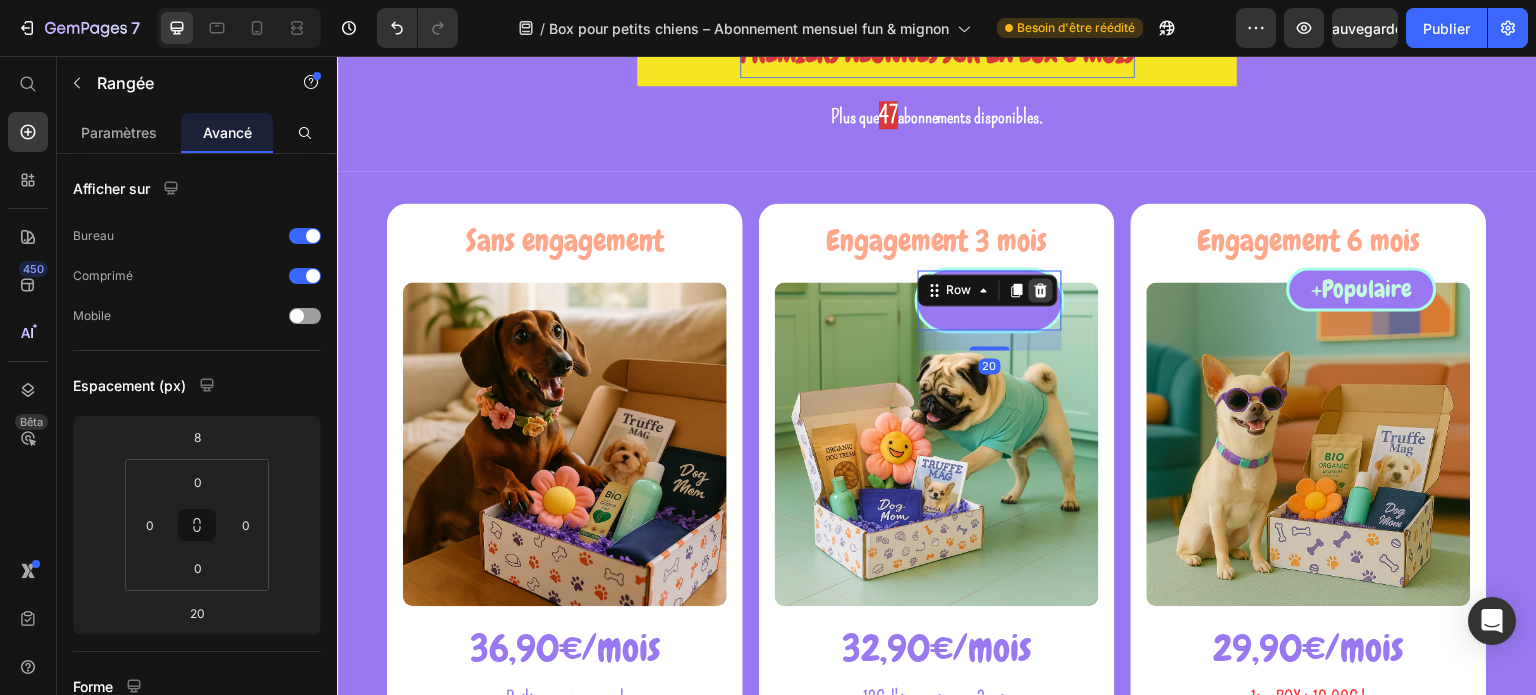 click 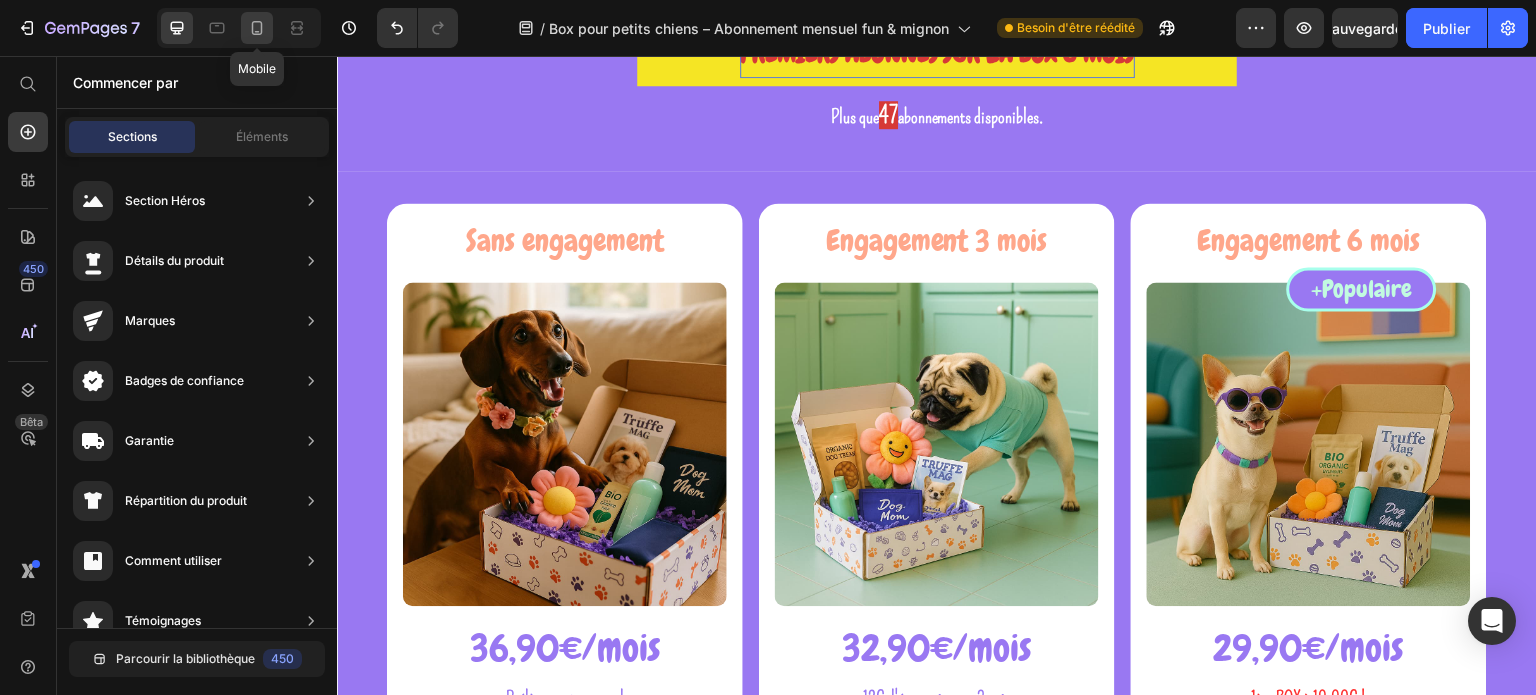 click 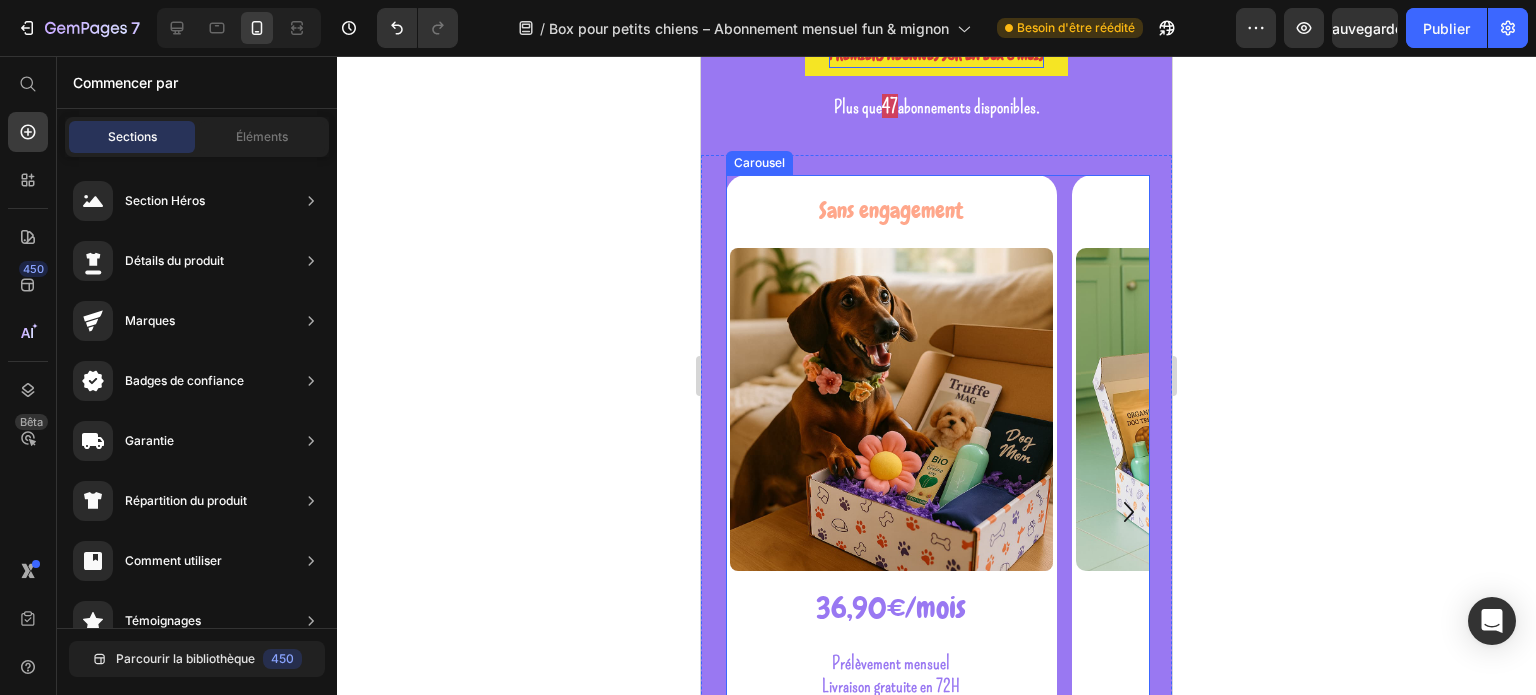 click 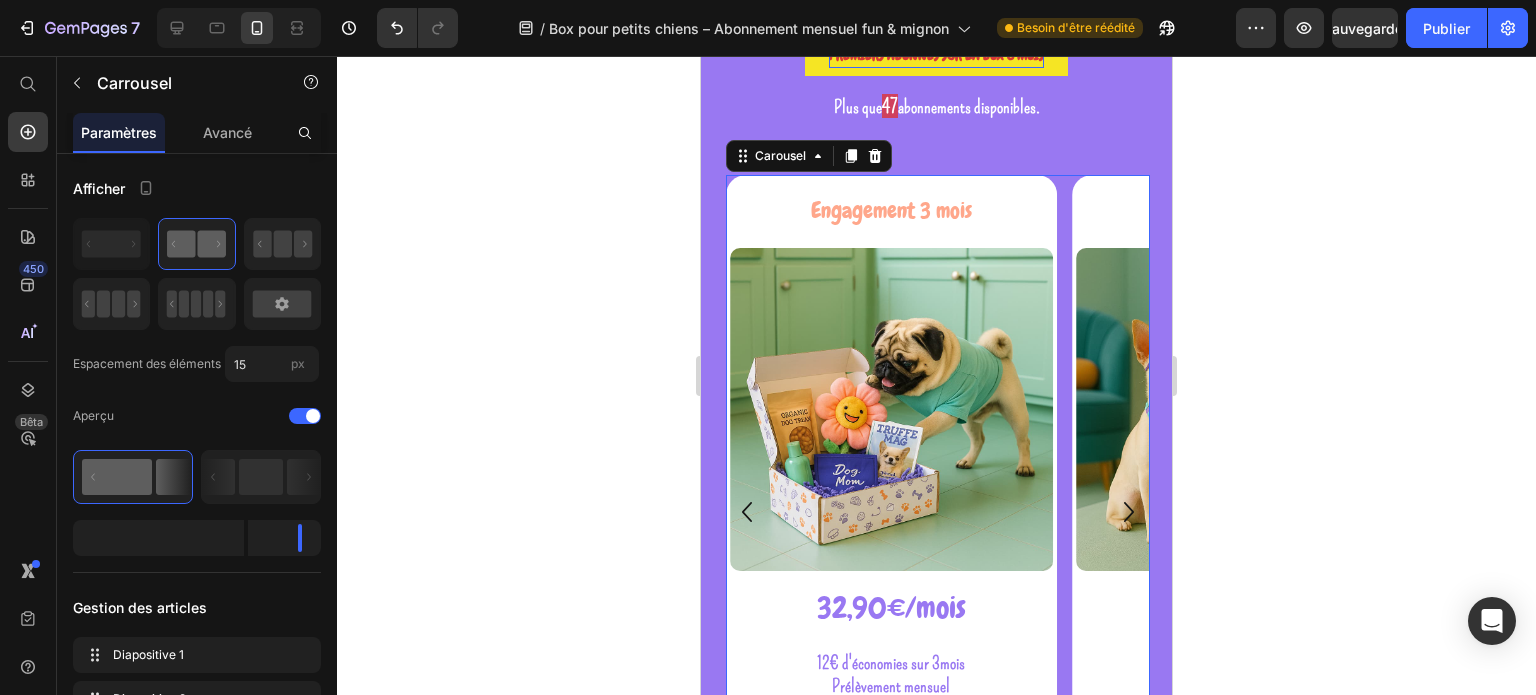 click 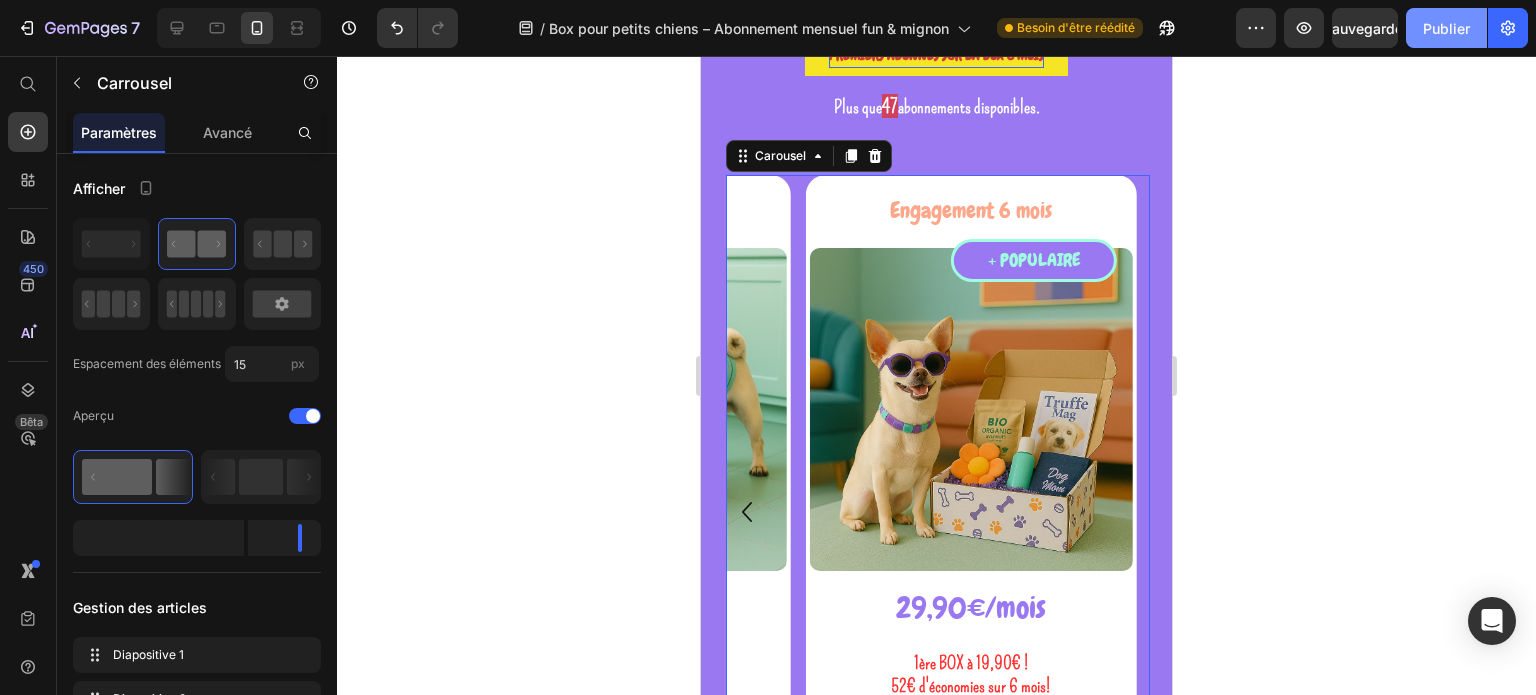click on "Publier" at bounding box center [1446, 28] 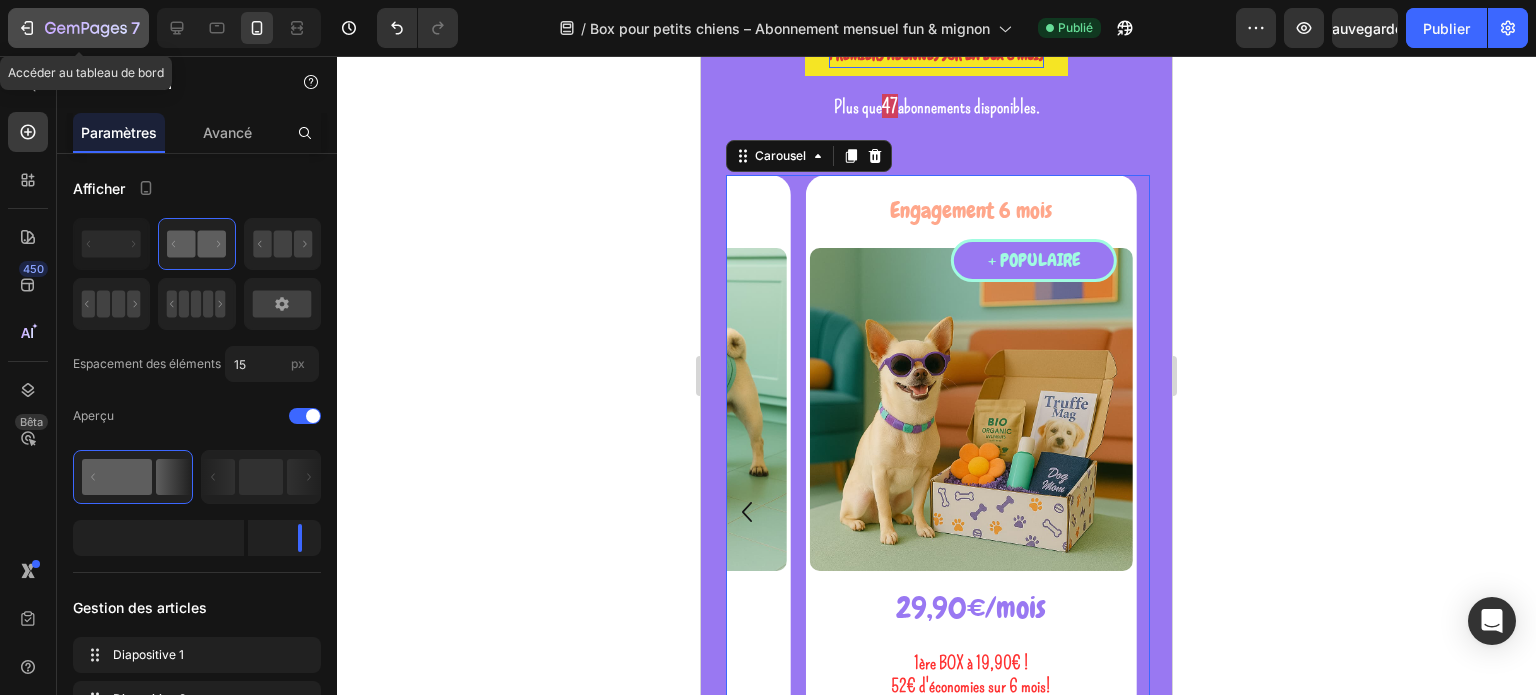 click 